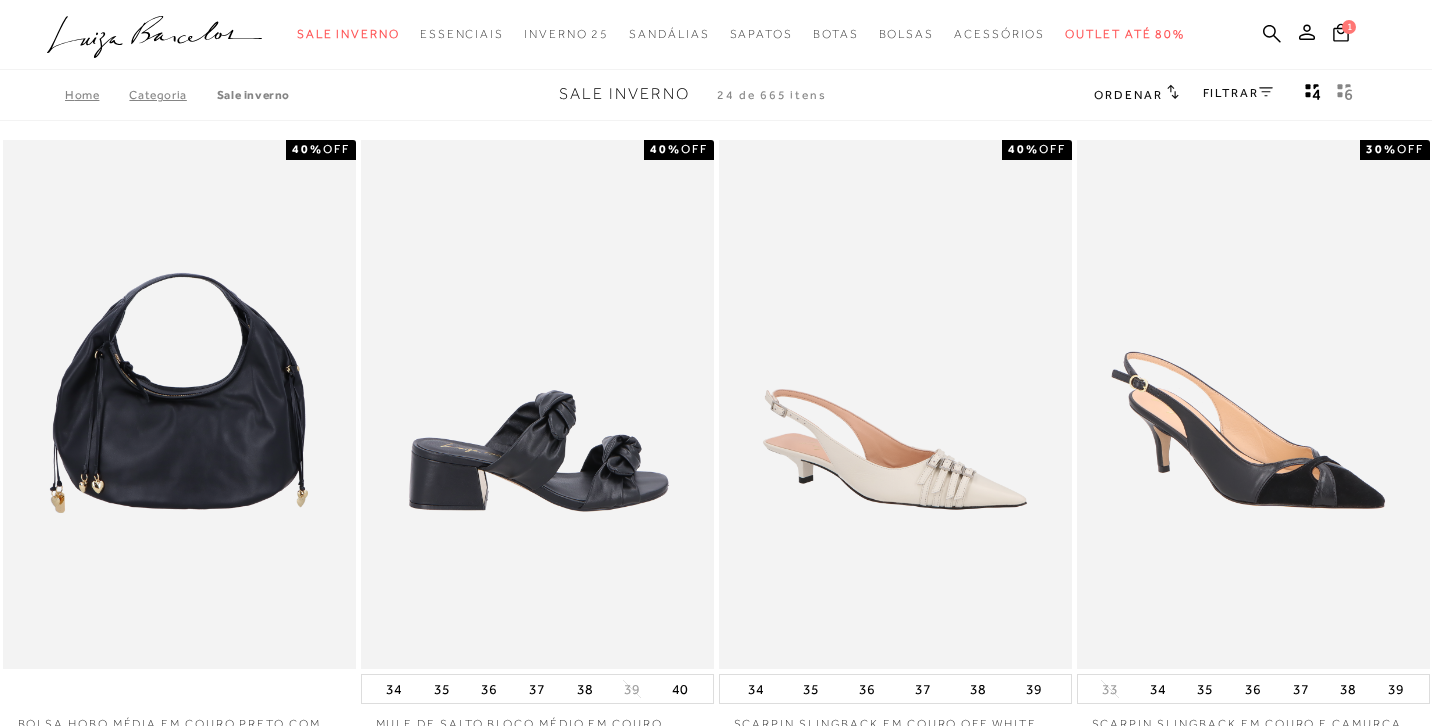 scroll, scrollTop: 0, scrollLeft: 0, axis: both 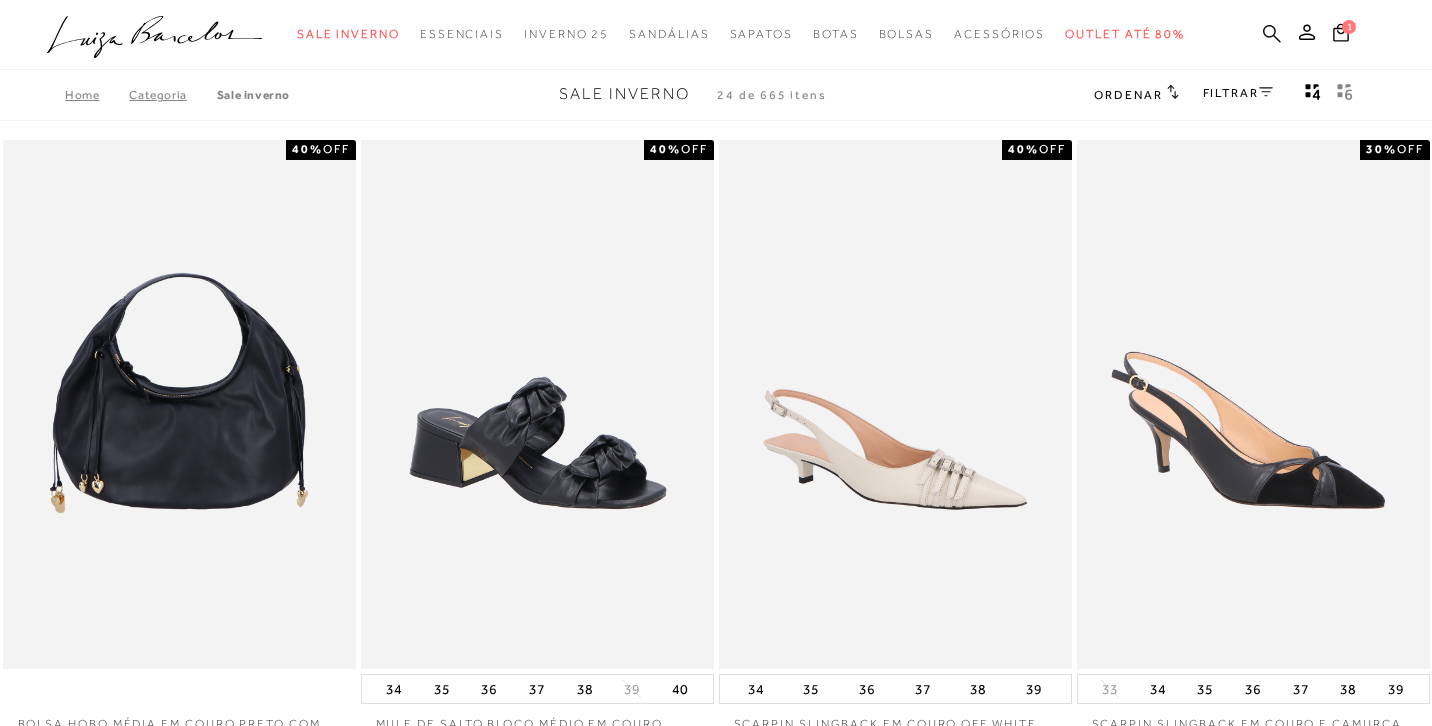 click 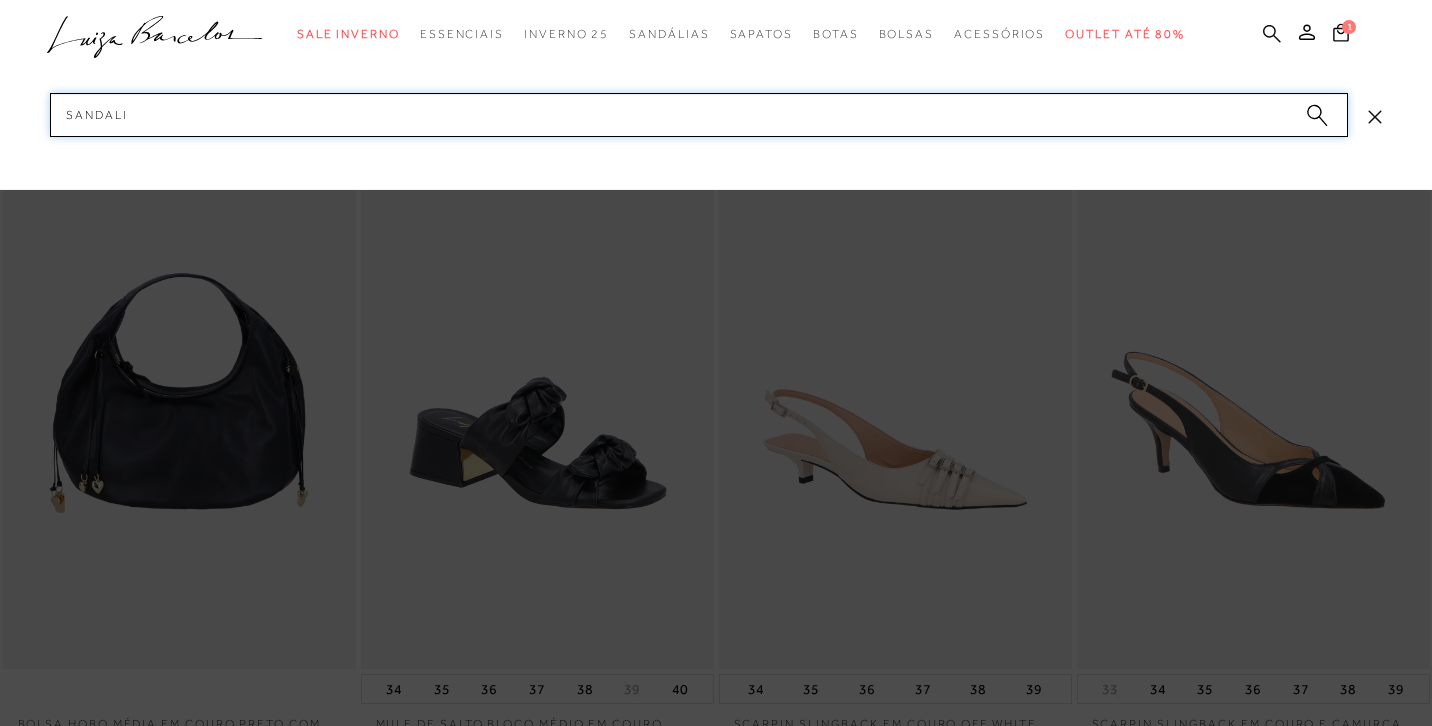 type on "sandalia" 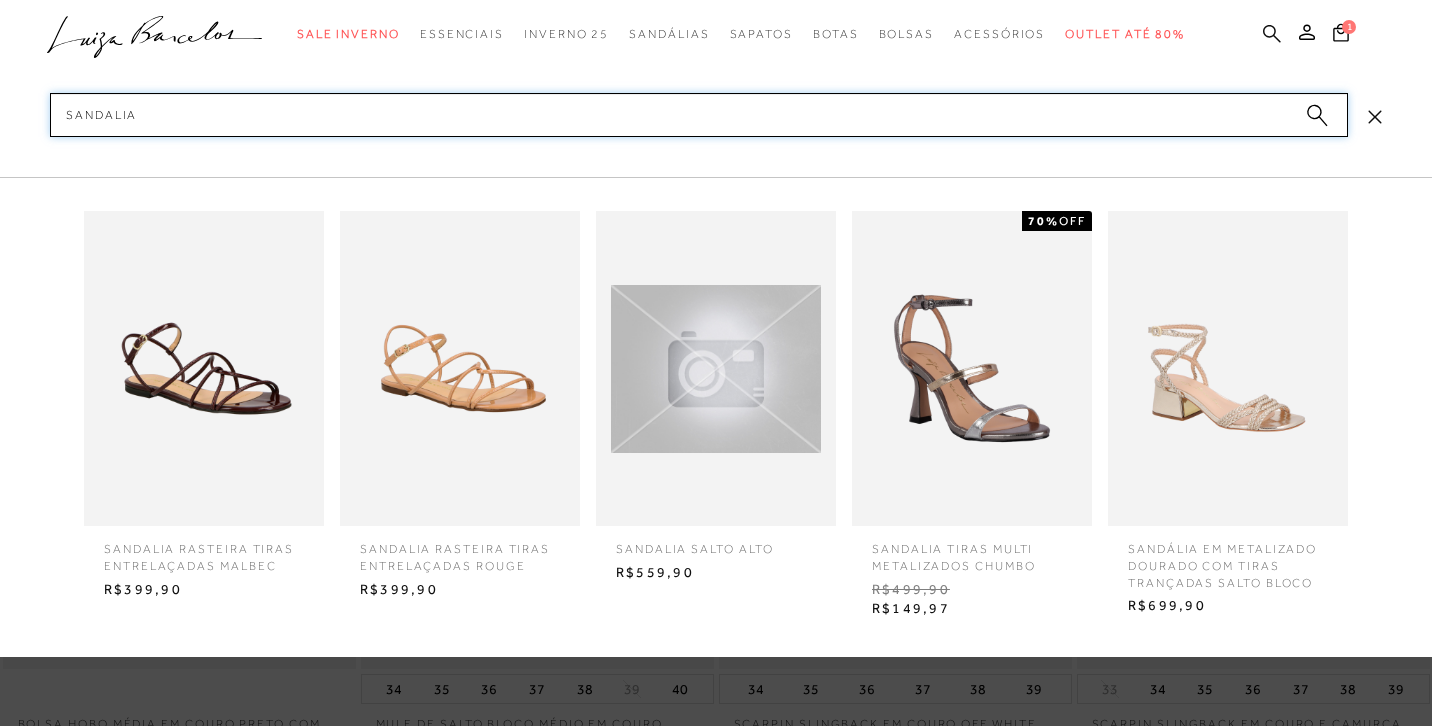type 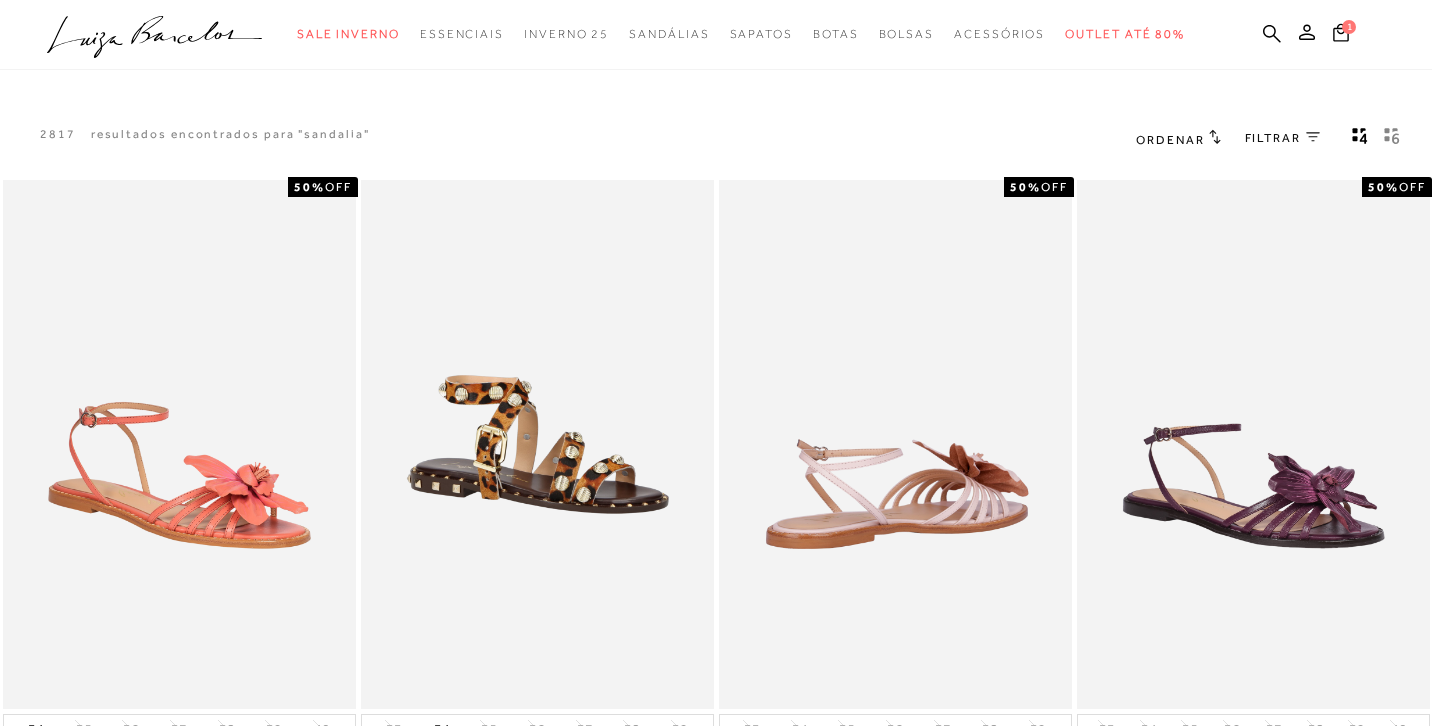 click on "FILTRAR
0" at bounding box center (1282, 138) 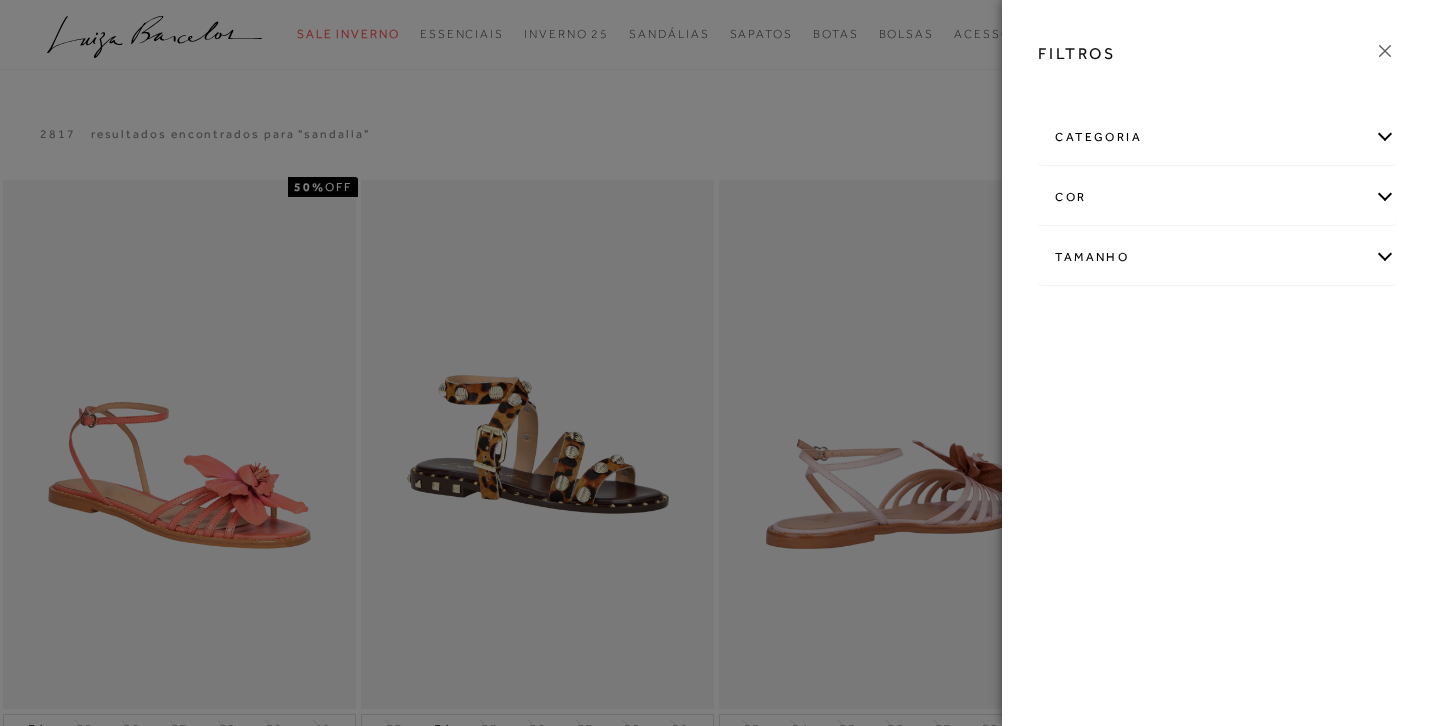 click on "Tamanho" at bounding box center (1217, 257) 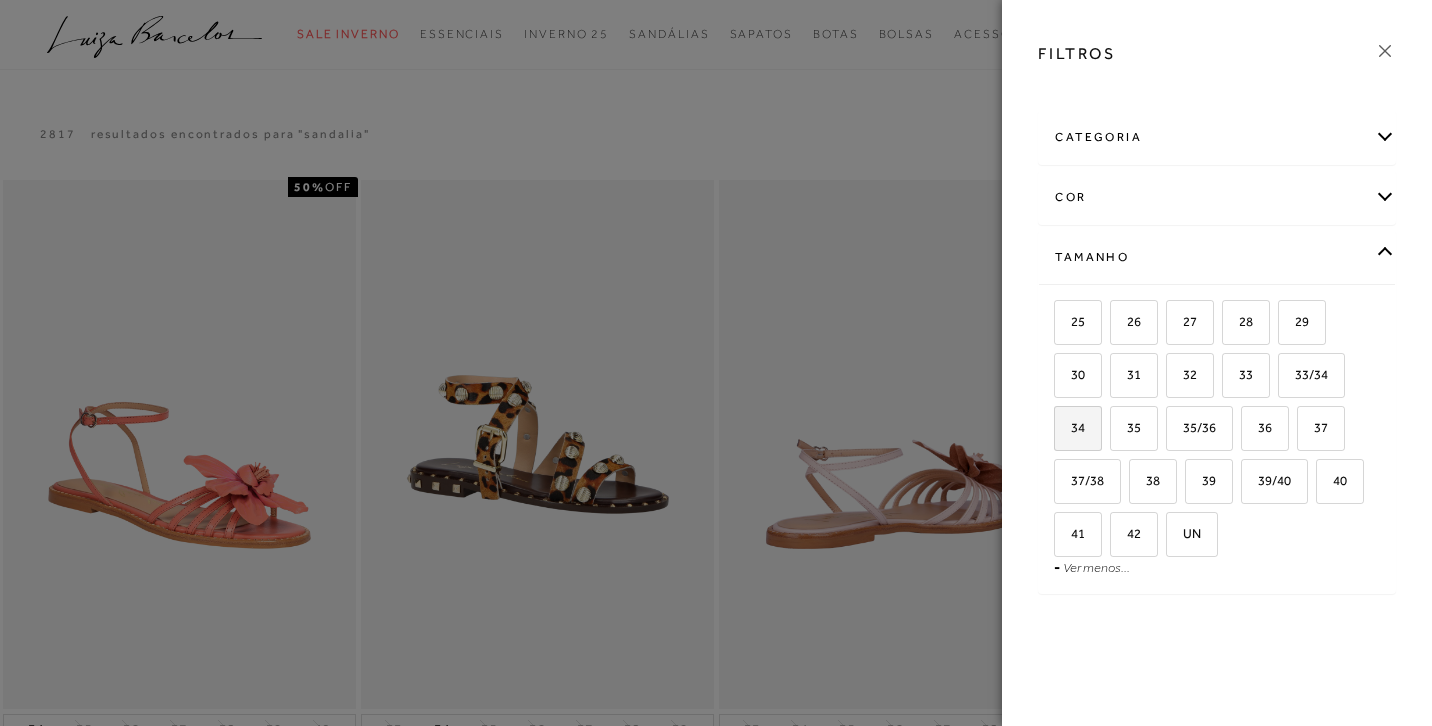 click on "34" at bounding box center [1070, 427] 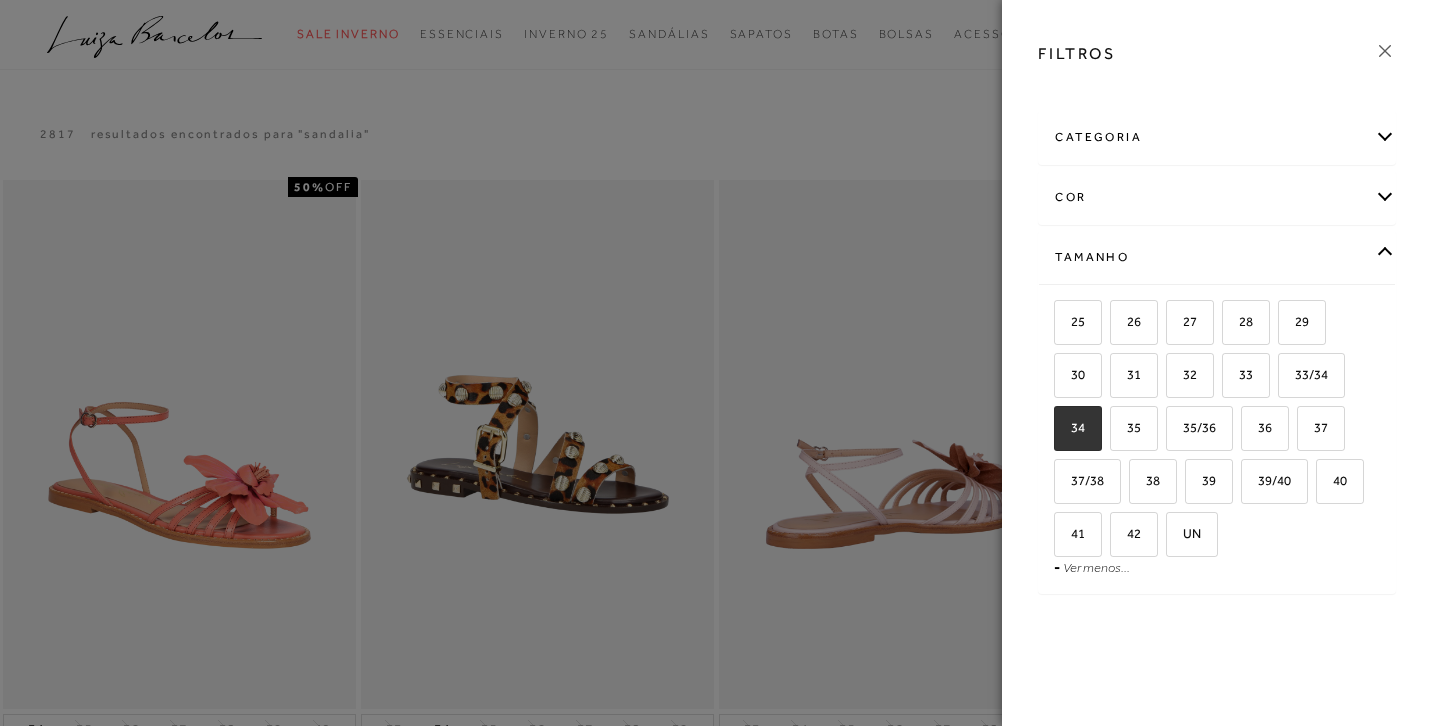 checkbox on "true" 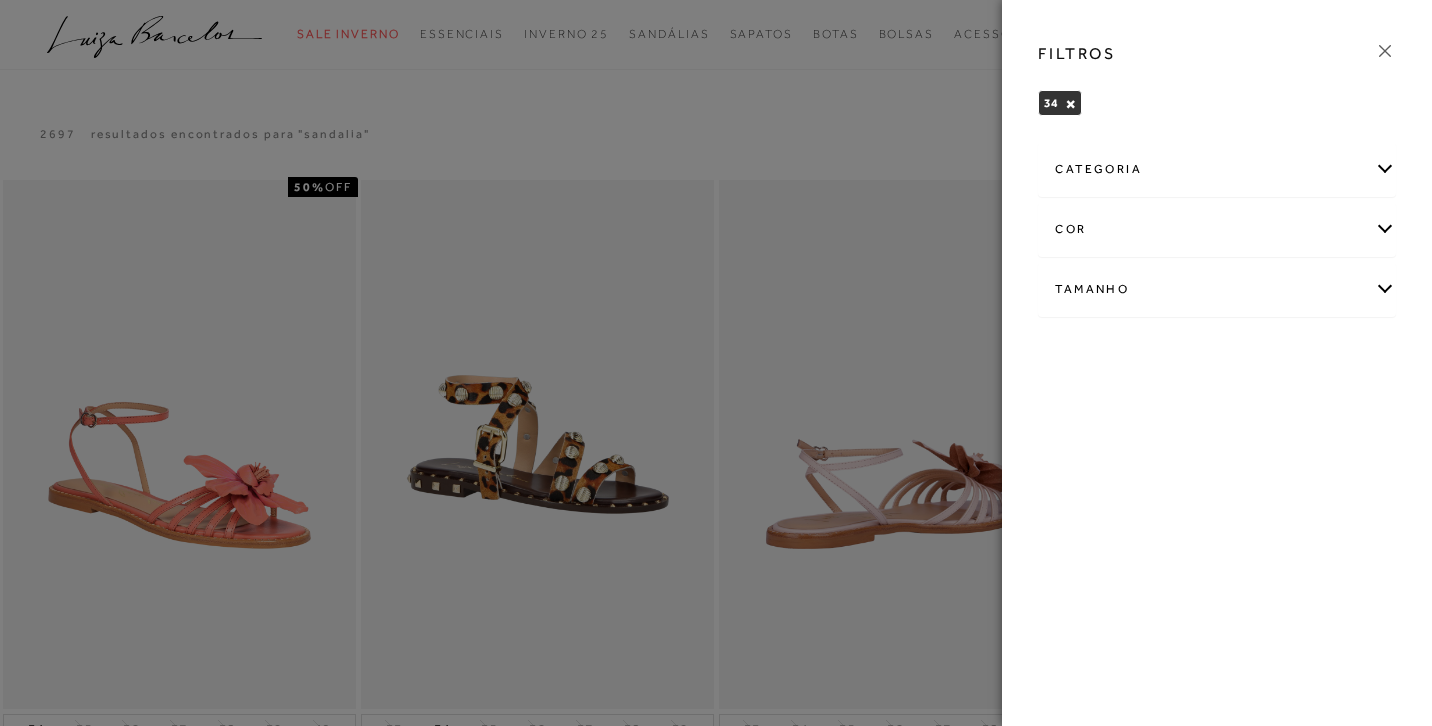 click 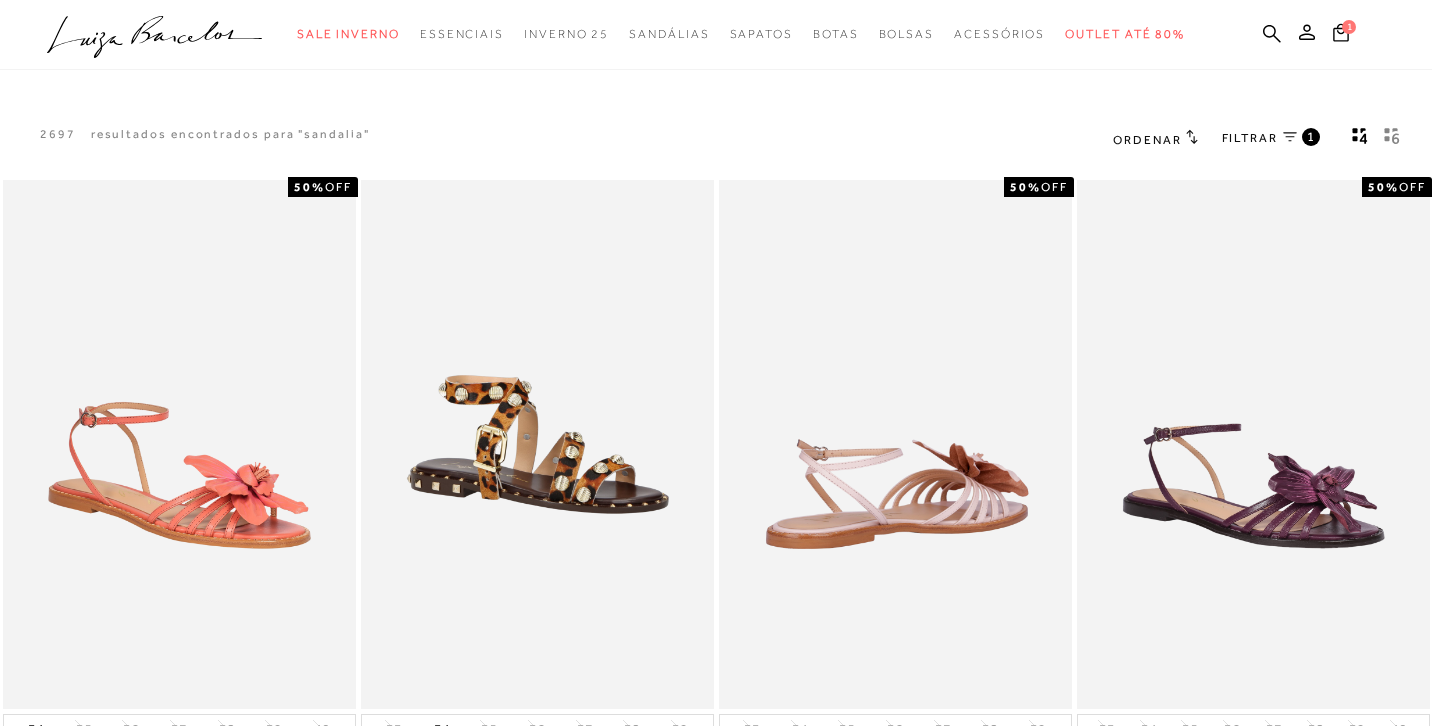 click 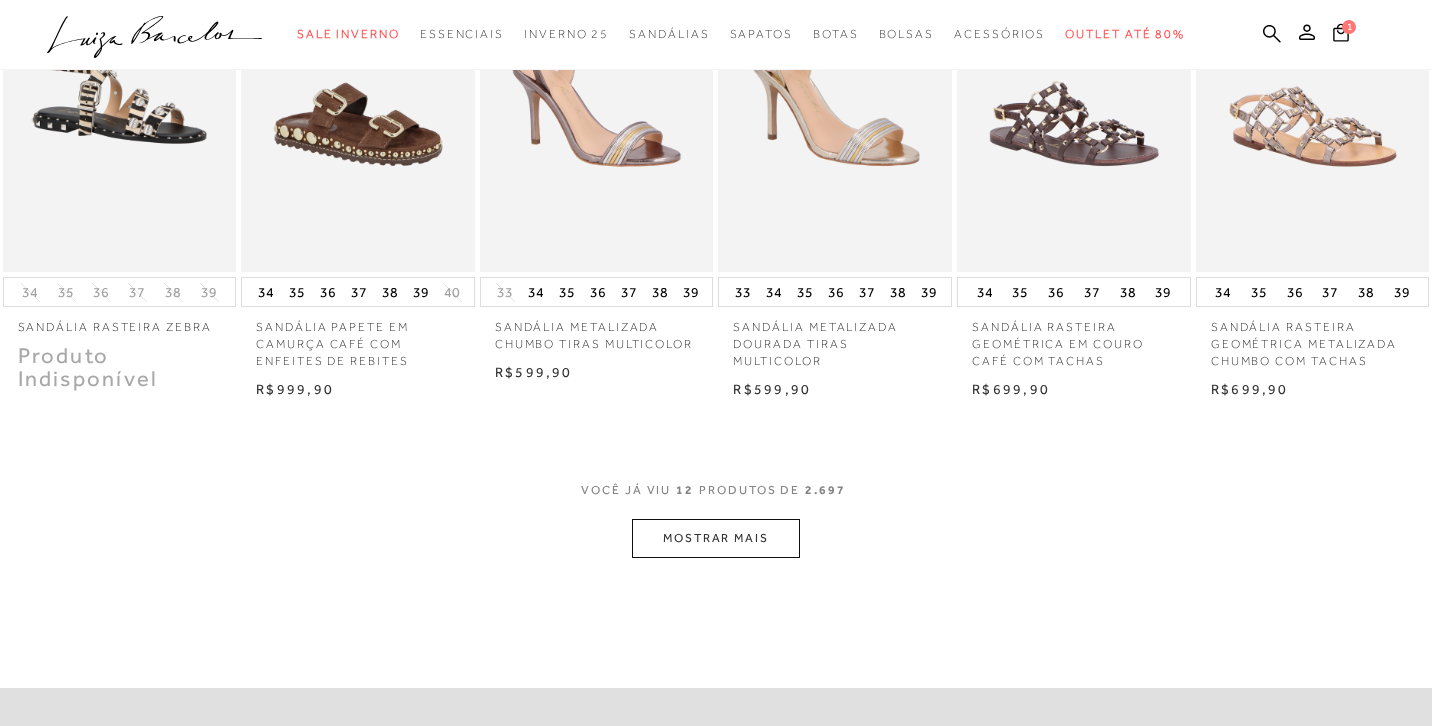 scroll, scrollTop: 771, scrollLeft: 0, axis: vertical 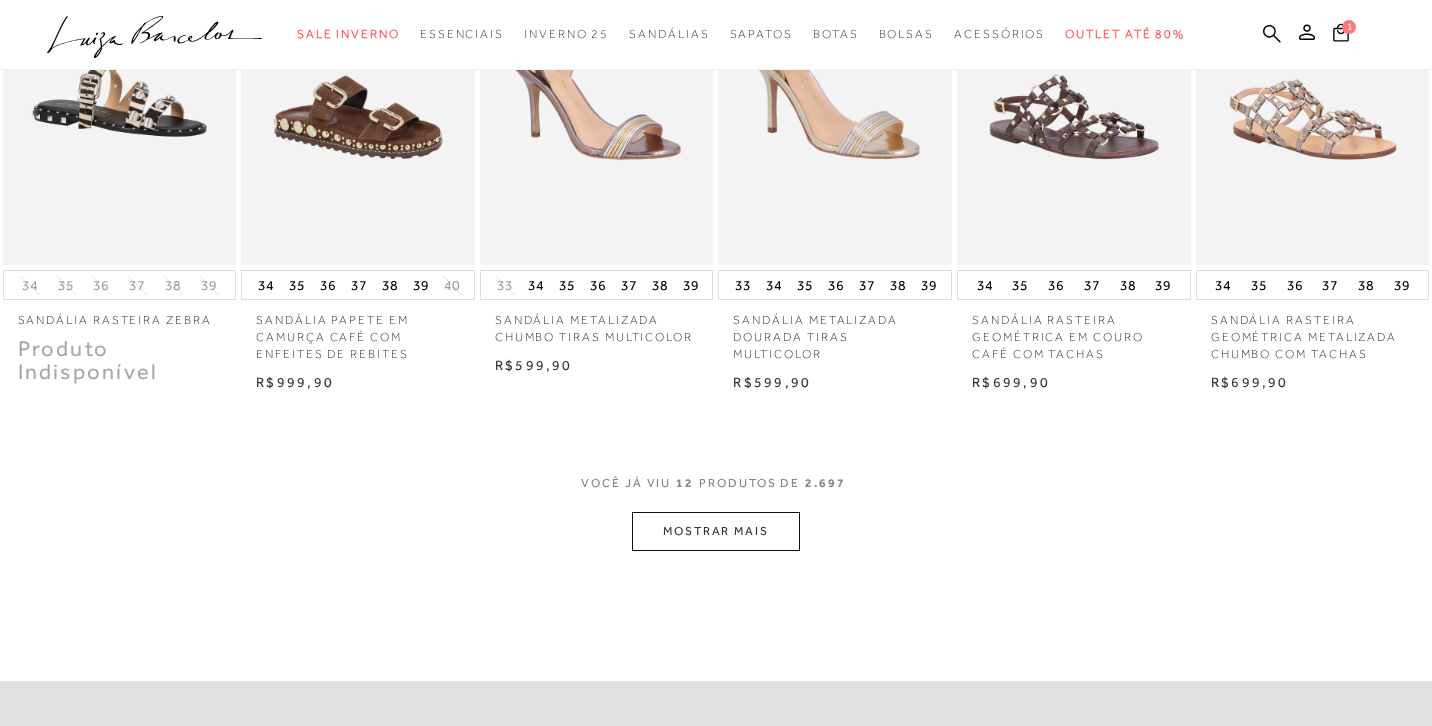 click on "MOSTRAR MAIS" at bounding box center [716, 531] 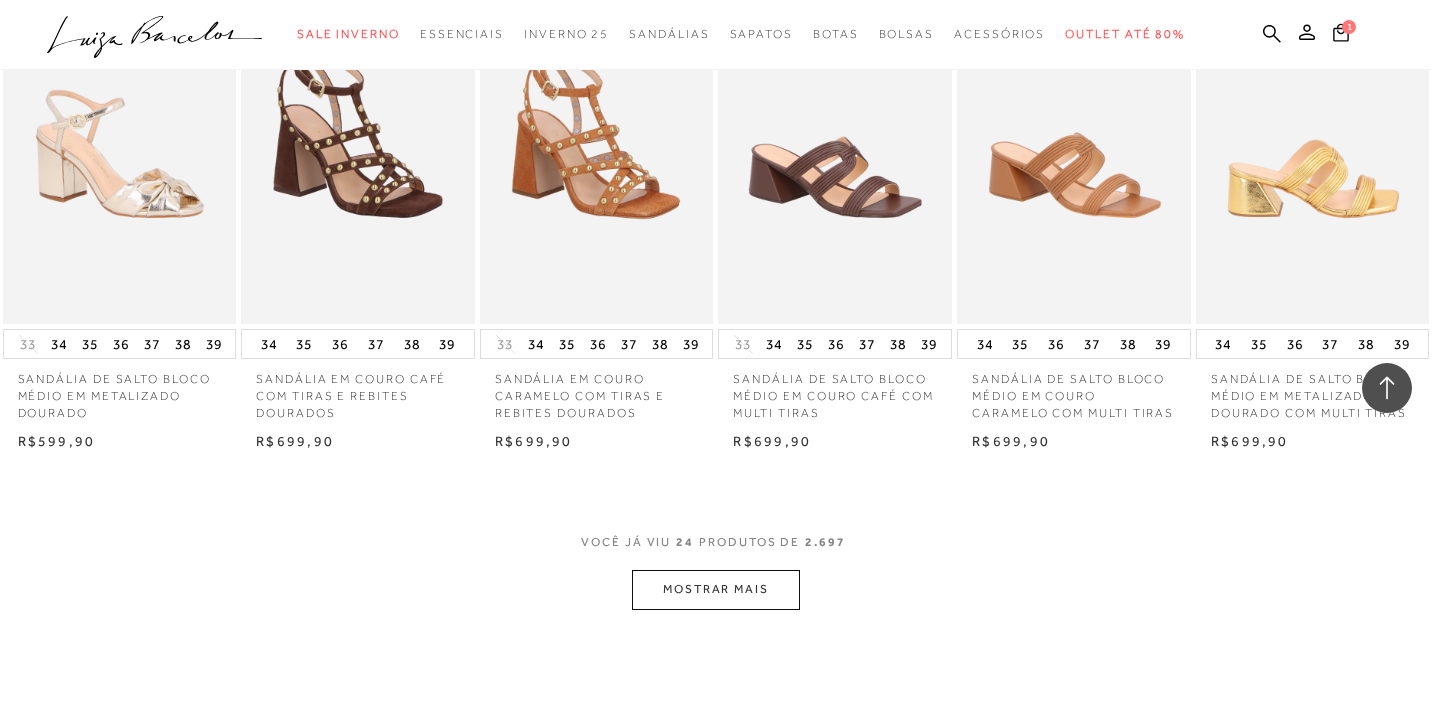 scroll, scrollTop: 1864, scrollLeft: 0, axis: vertical 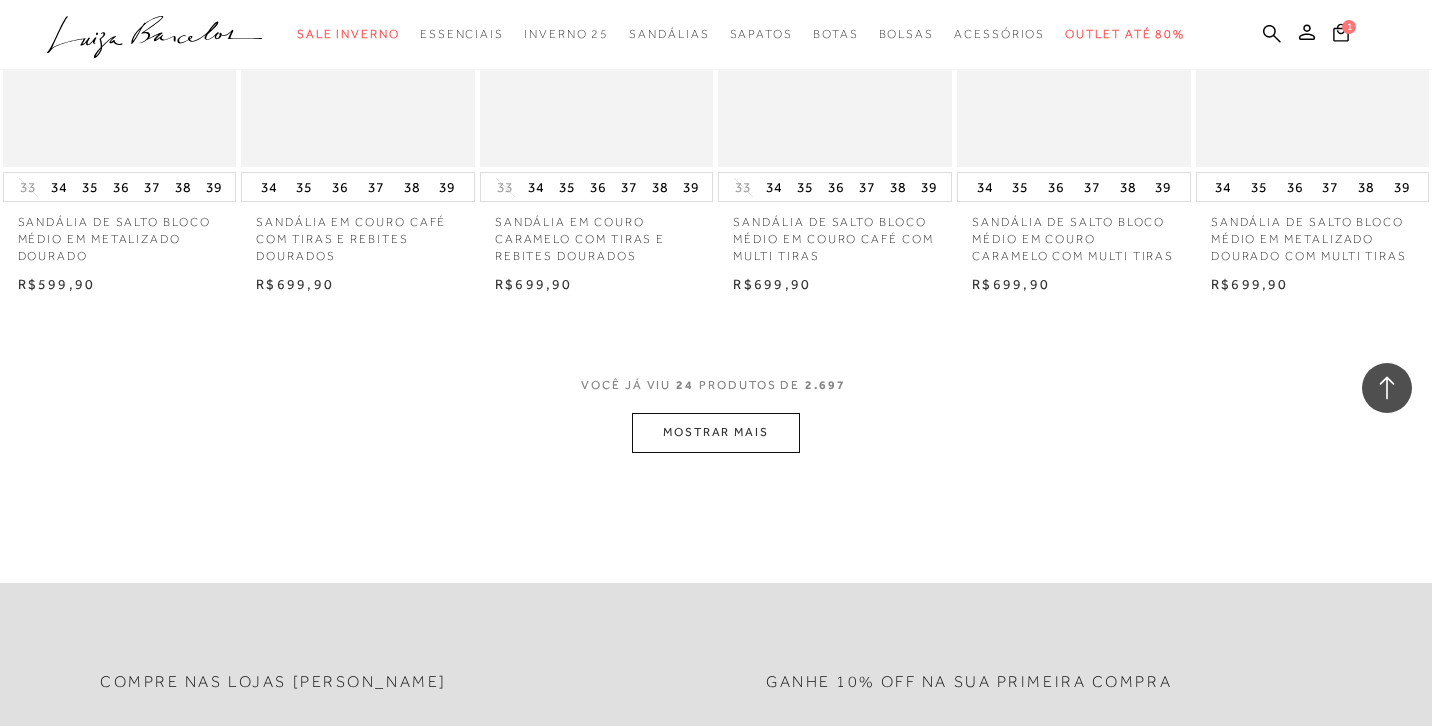 click on "MOSTRAR MAIS" at bounding box center (716, 432) 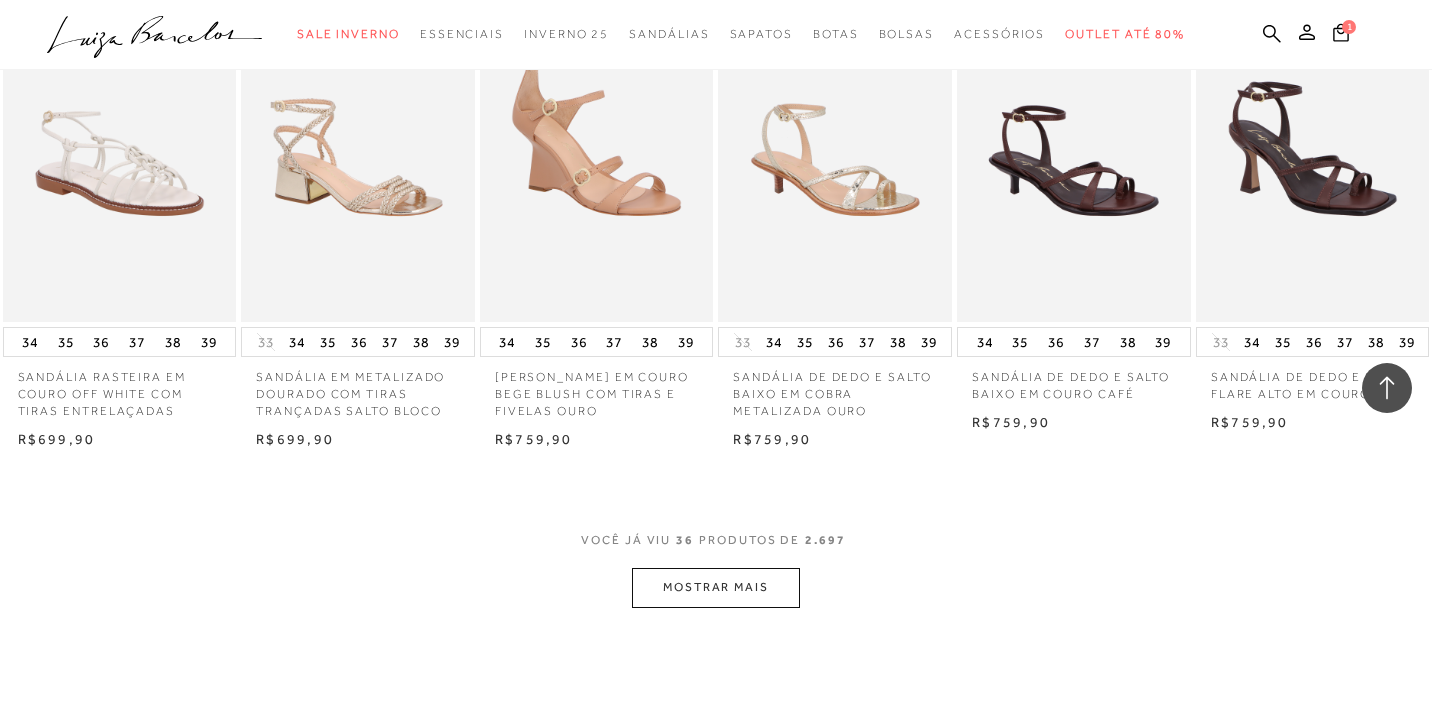 scroll, scrollTop: 2706, scrollLeft: 0, axis: vertical 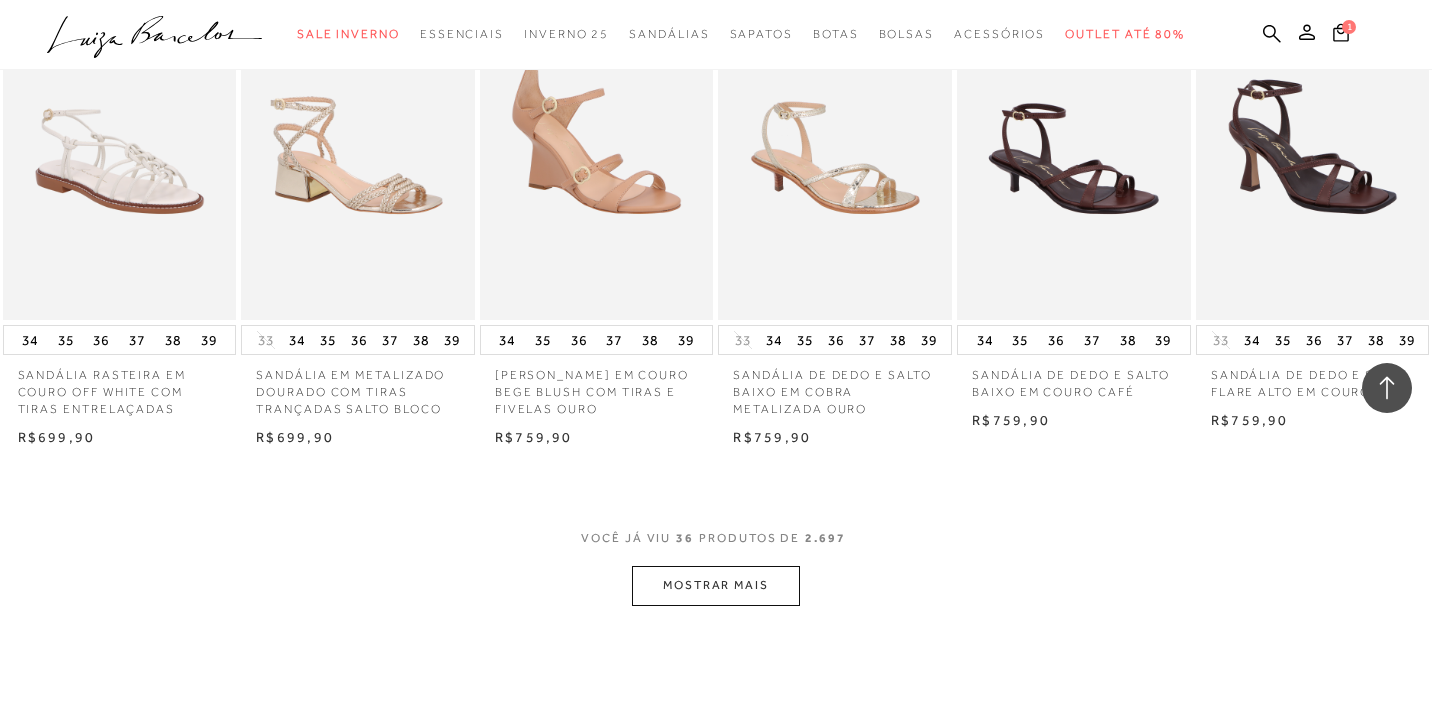 click on "MOSTRAR MAIS" at bounding box center (716, 585) 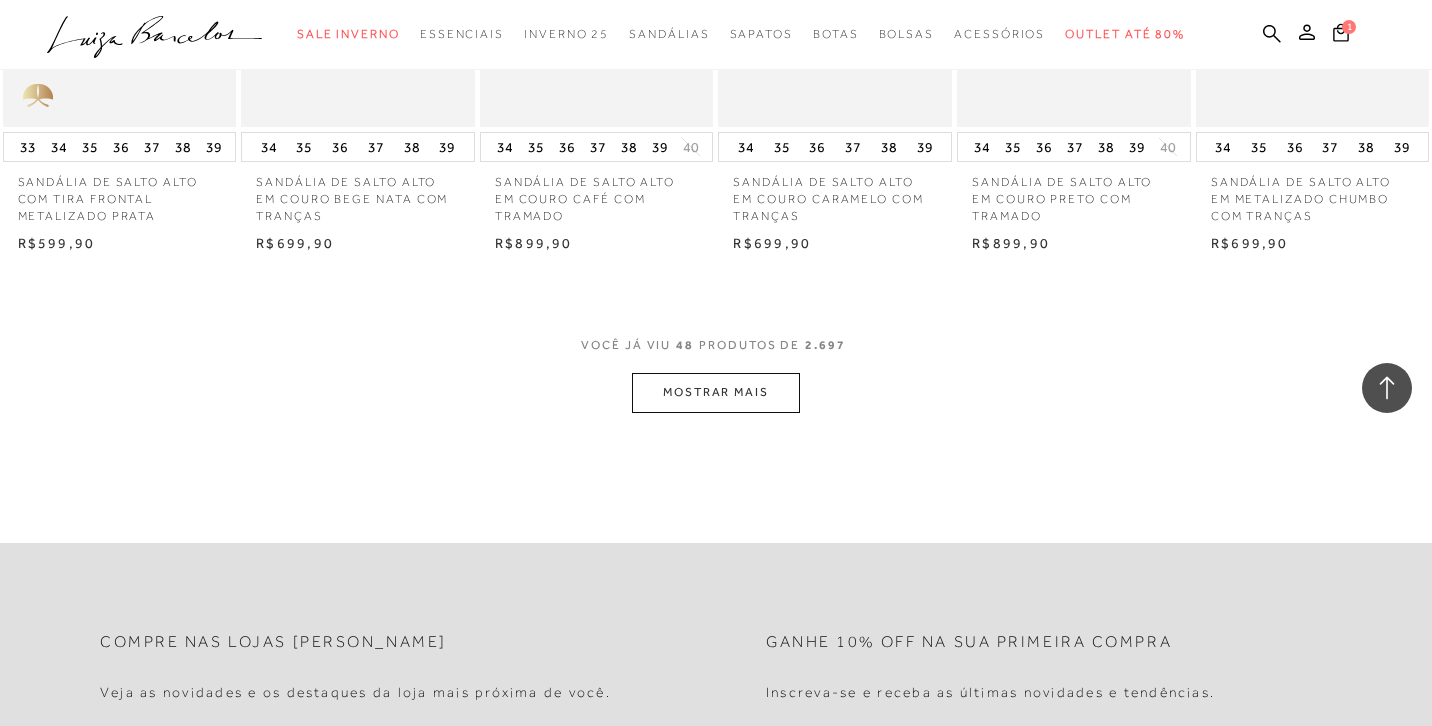 scroll, scrollTop: 3914, scrollLeft: 0, axis: vertical 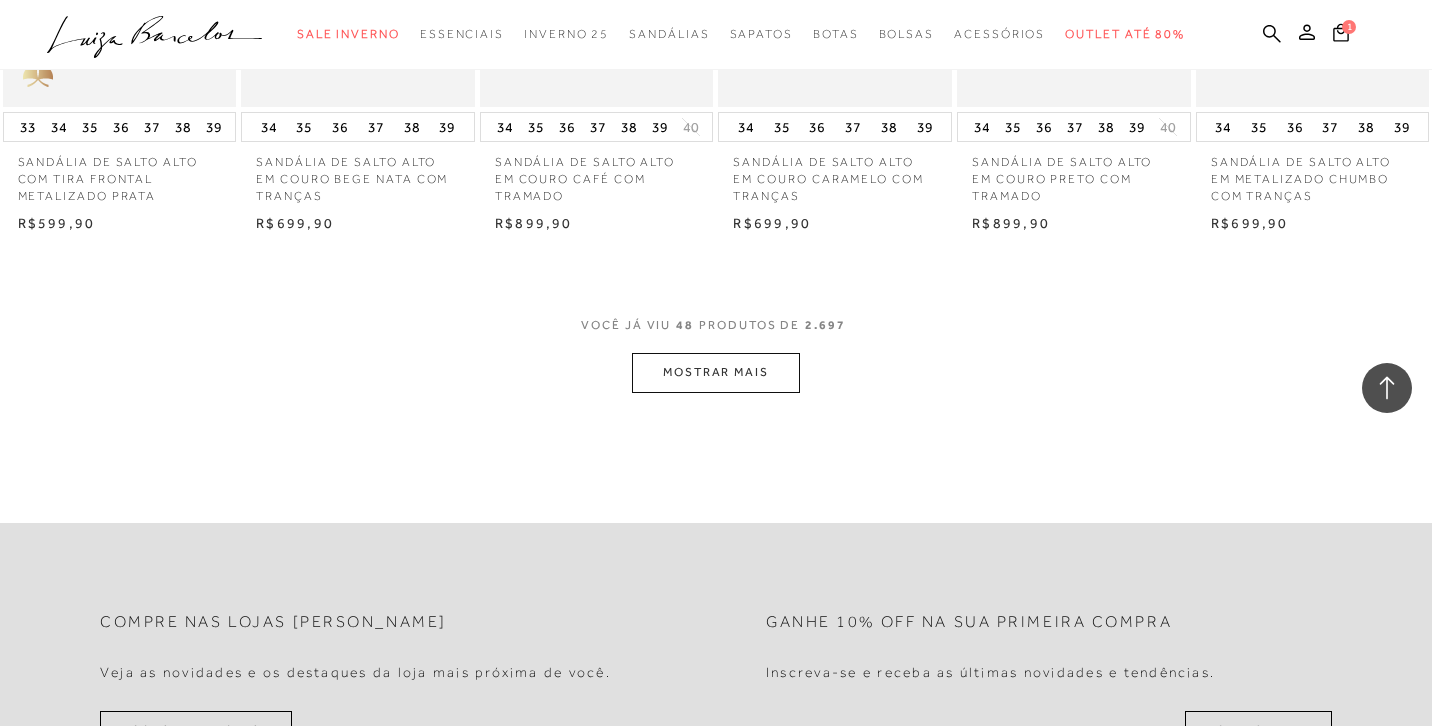 click on "MOSTRAR MAIS" at bounding box center [716, 372] 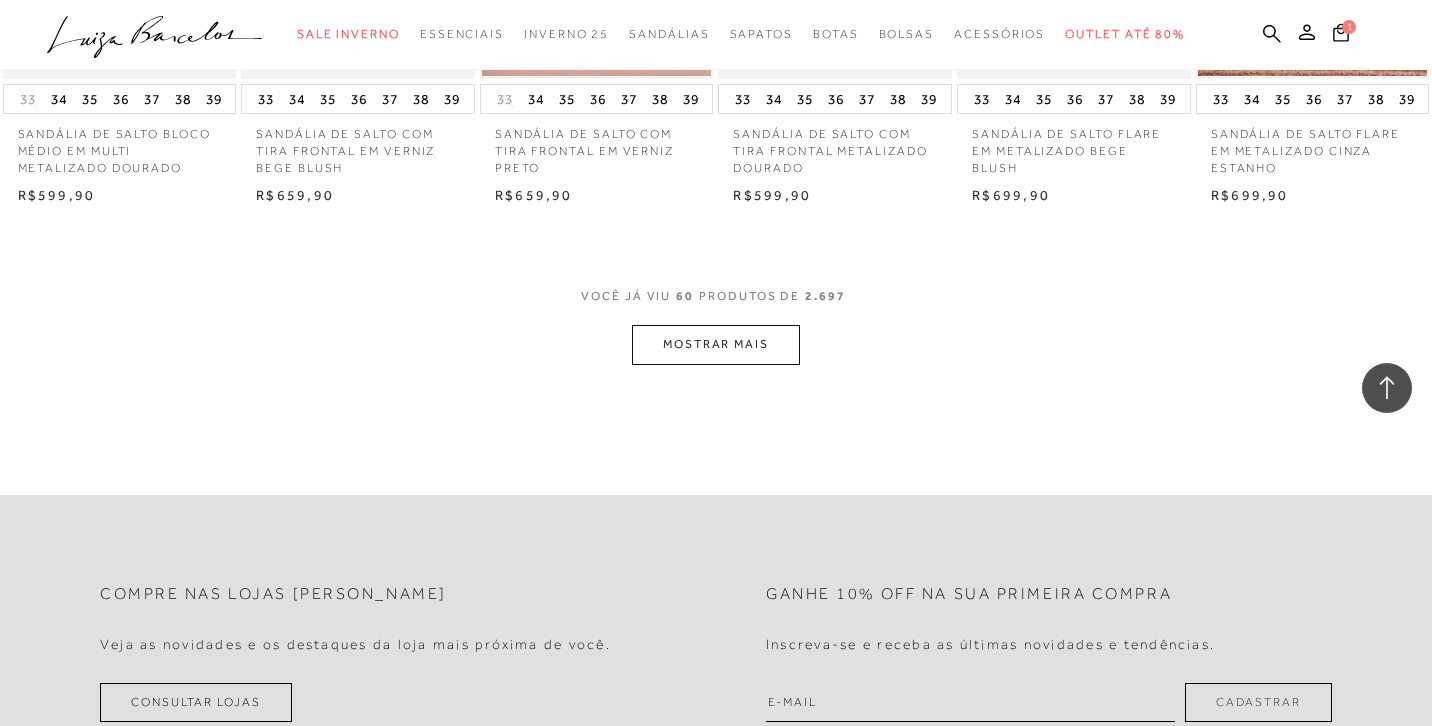 scroll, scrollTop: 5022, scrollLeft: 0, axis: vertical 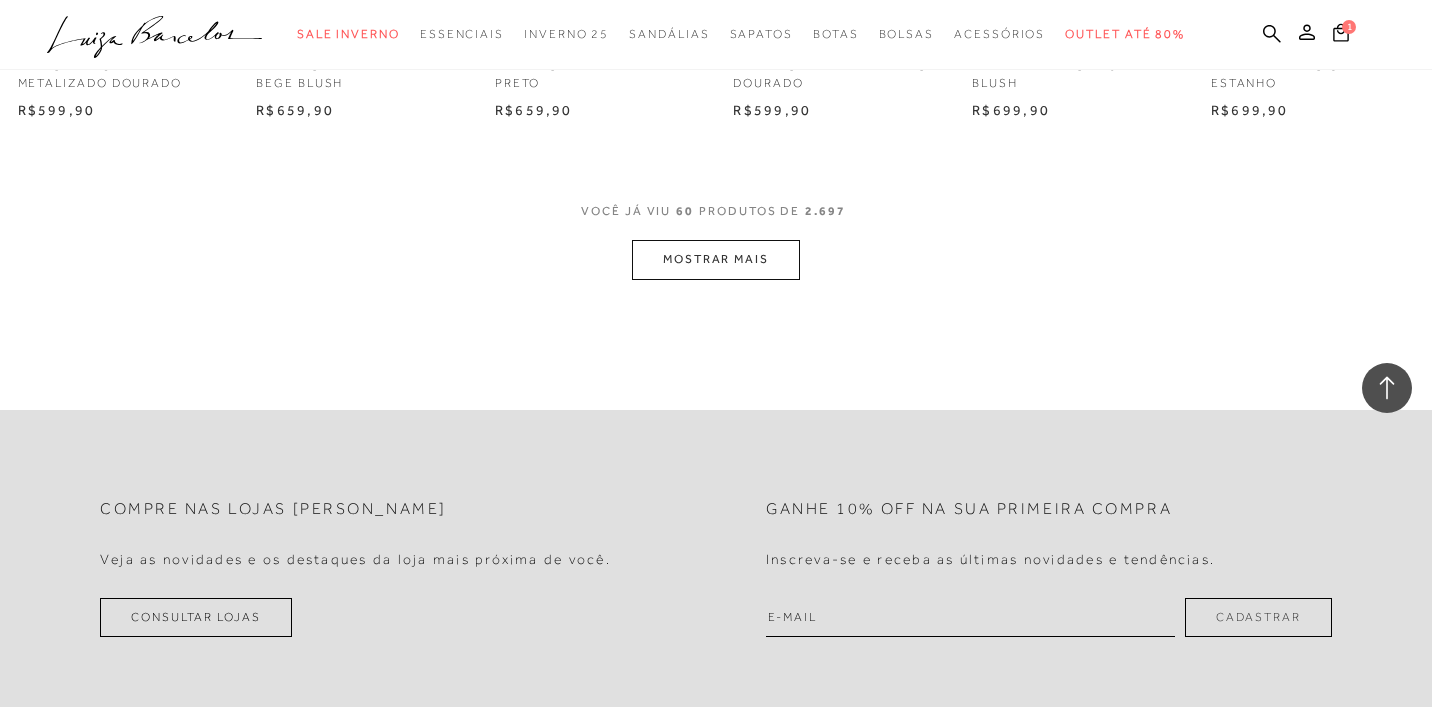 click on "MOSTRAR MAIS" at bounding box center (716, 259) 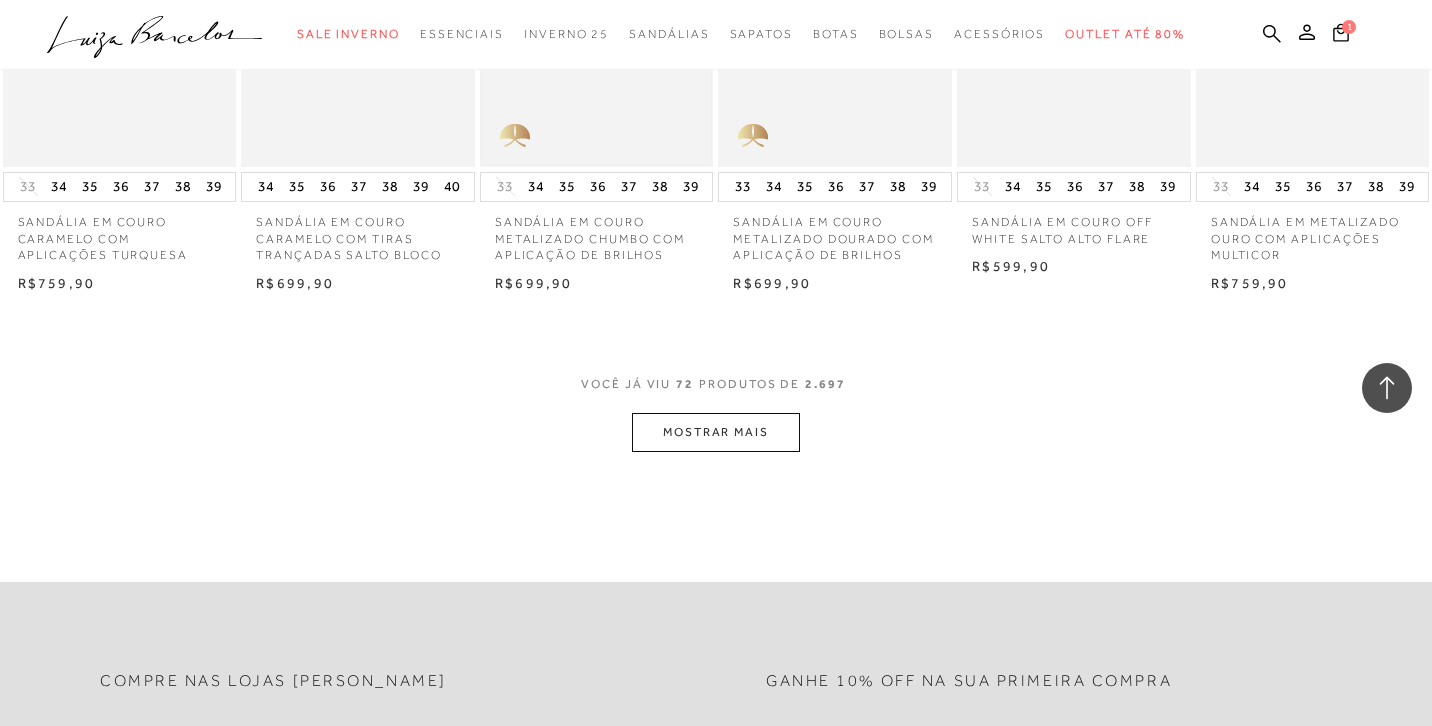 scroll, scrollTop: 5904, scrollLeft: 0, axis: vertical 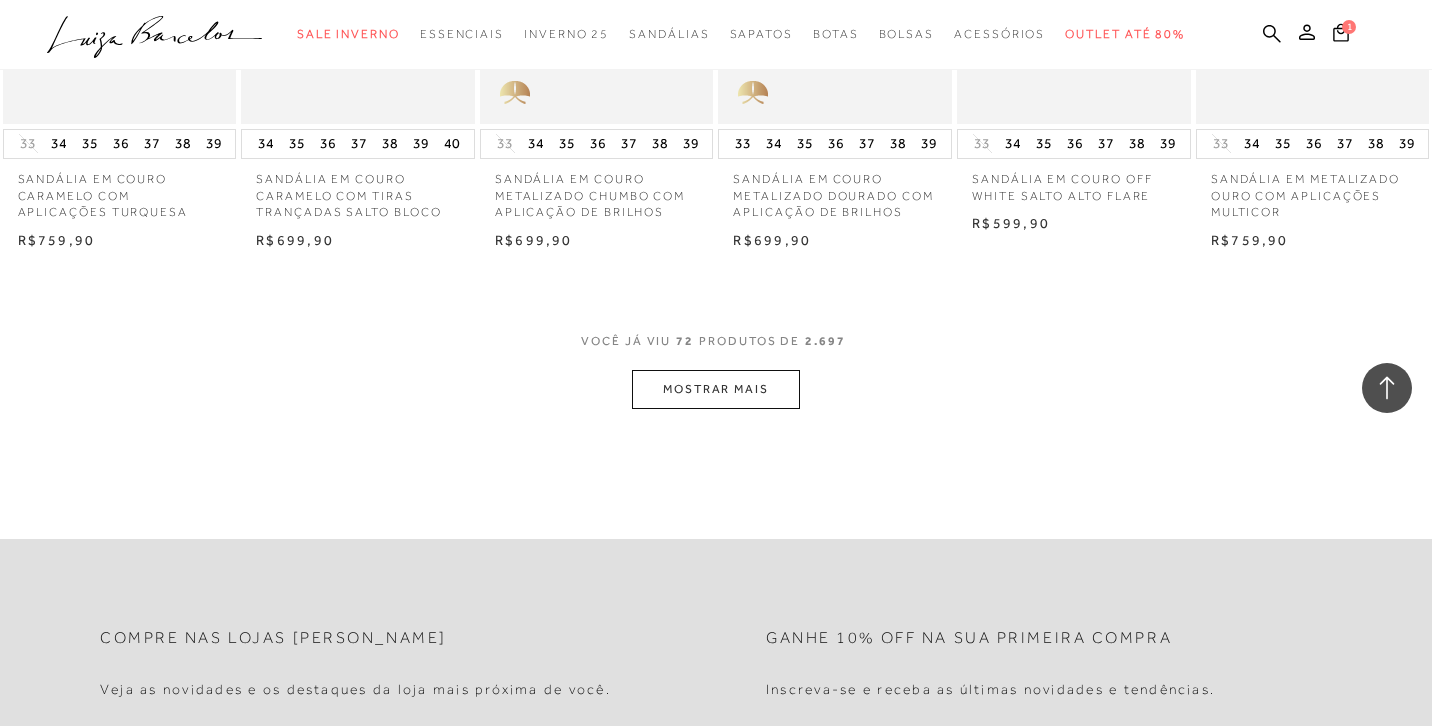 click on "MOSTRAR MAIS" at bounding box center (716, 389) 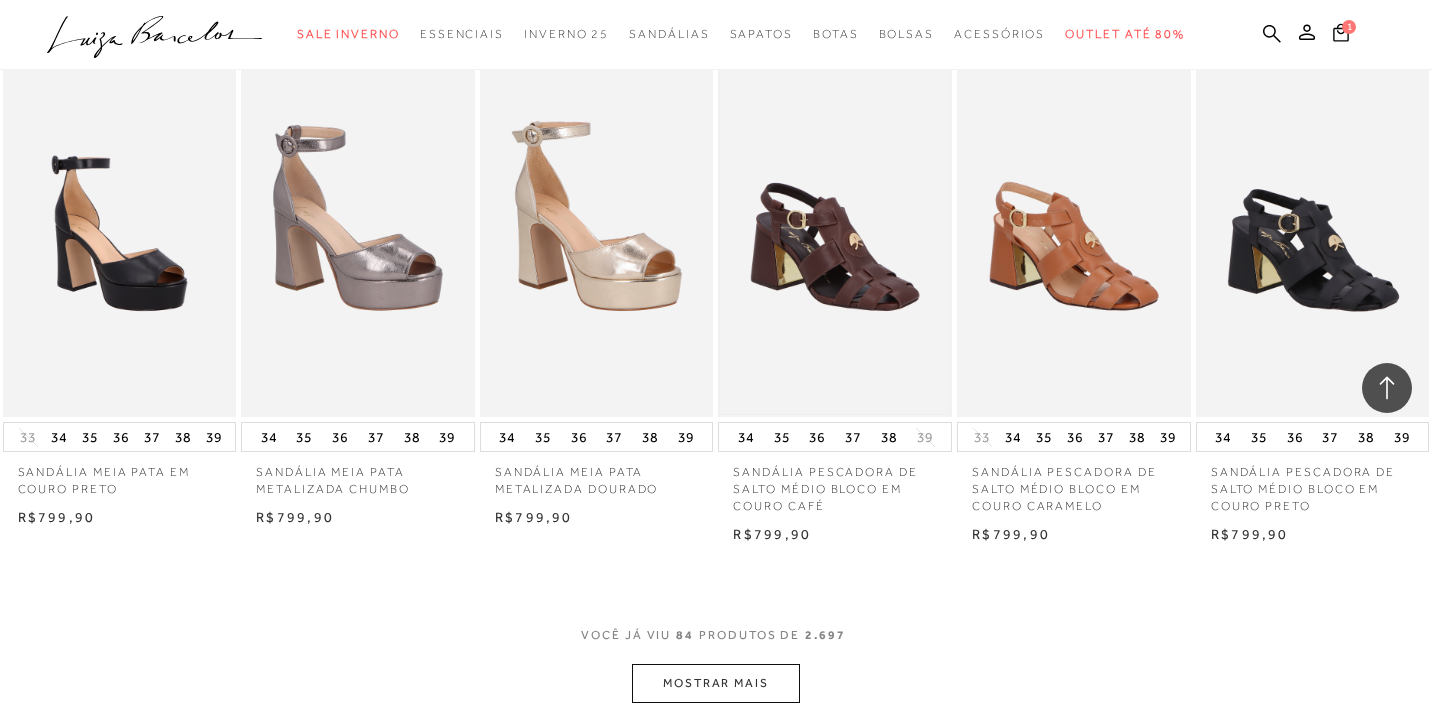 scroll, scrollTop: 6925, scrollLeft: 0, axis: vertical 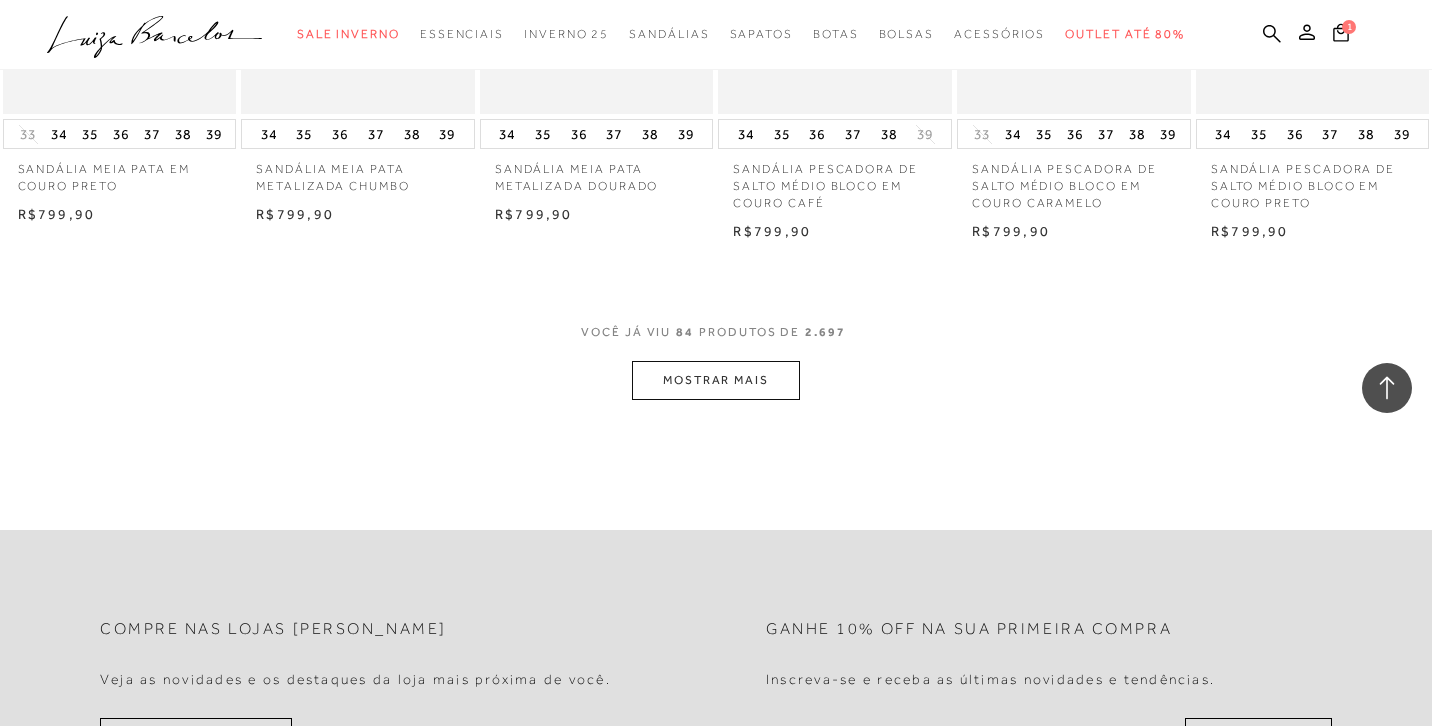 click on "MOSTRAR MAIS" at bounding box center (716, 380) 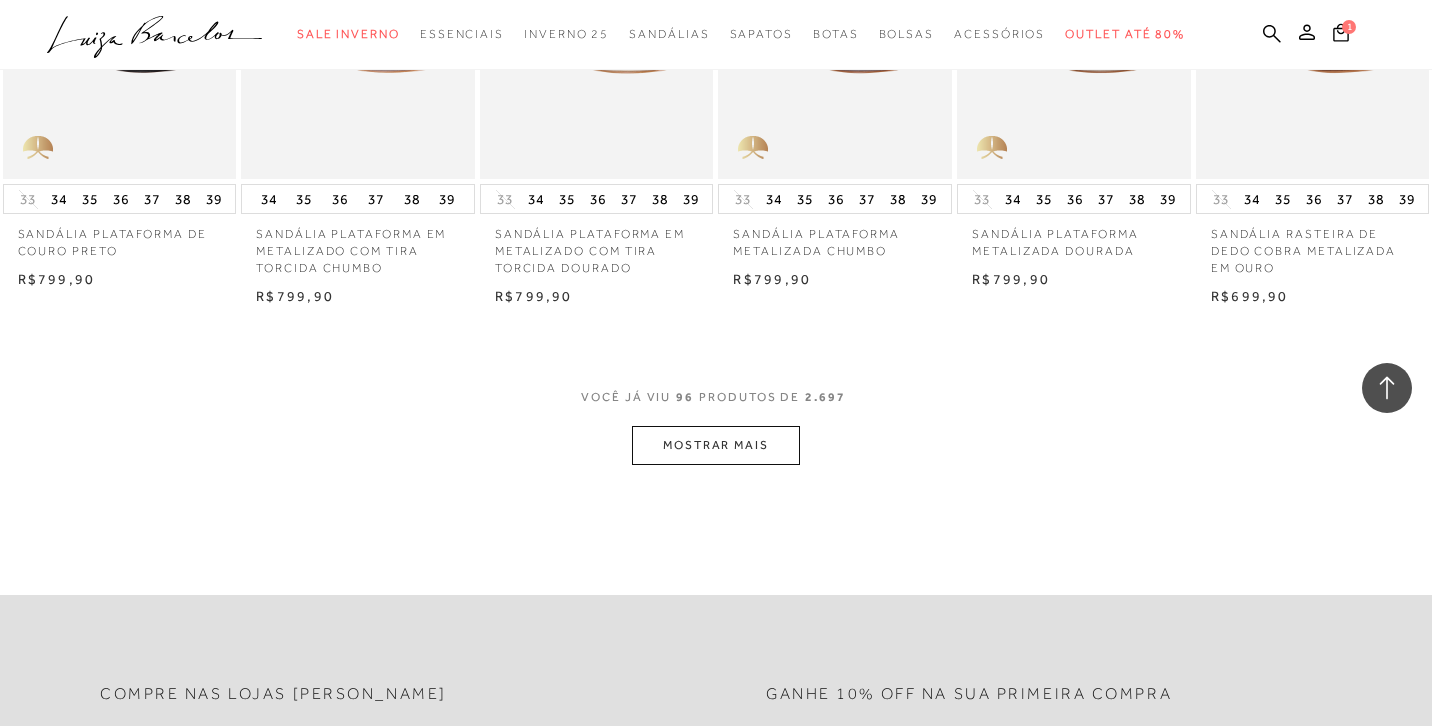 scroll, scrollTop: 7856, scrollLeft: 0, axis: vertical 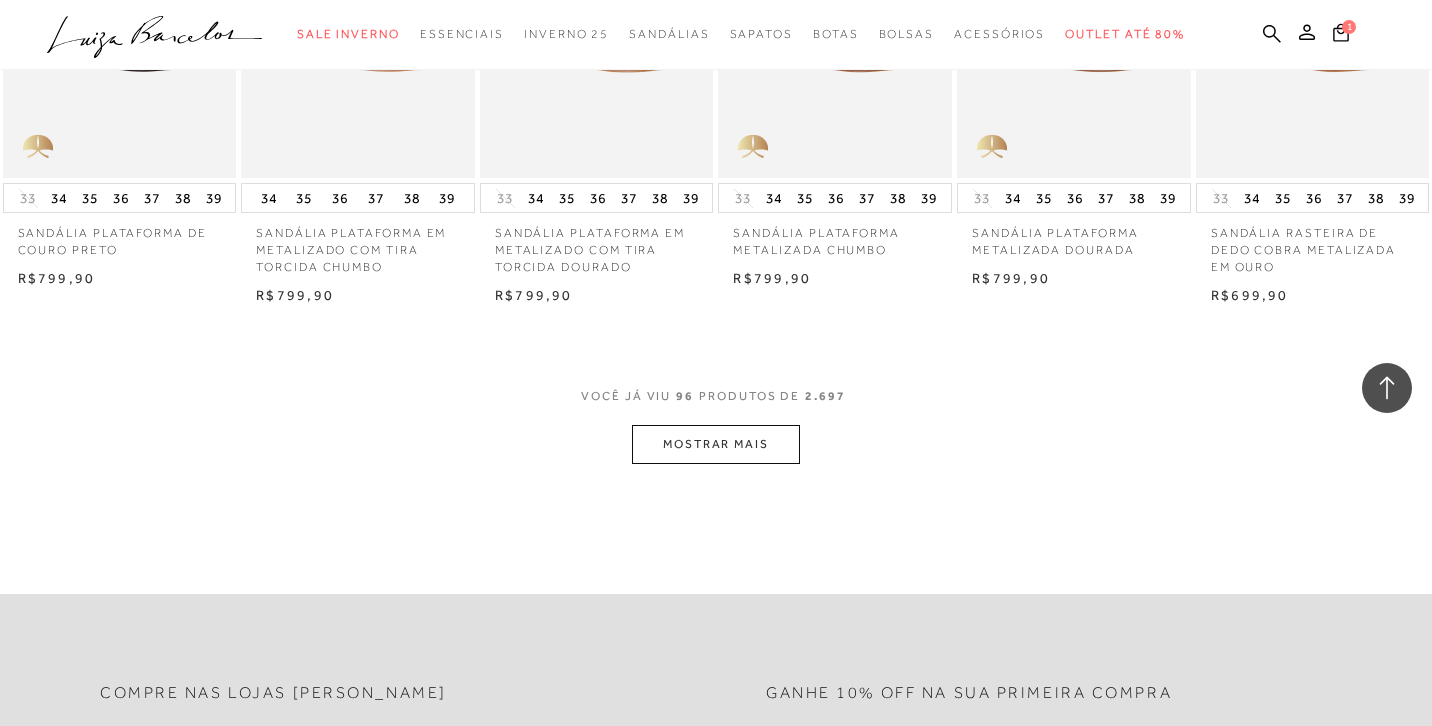 click on "MOSTRAR MAIS" at bounding box center (716, 444) 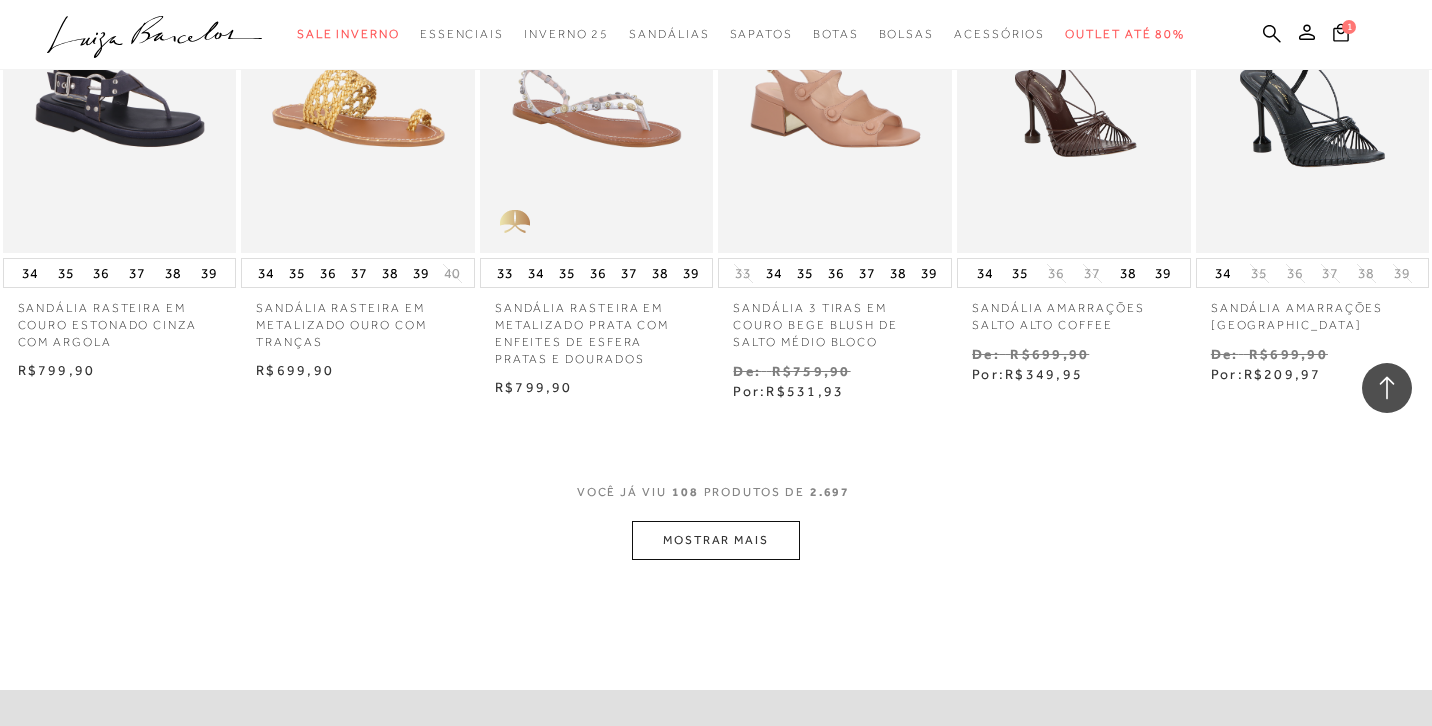 scroll, scrollTop: 8872, scrollLeft: 0, axis: vertical 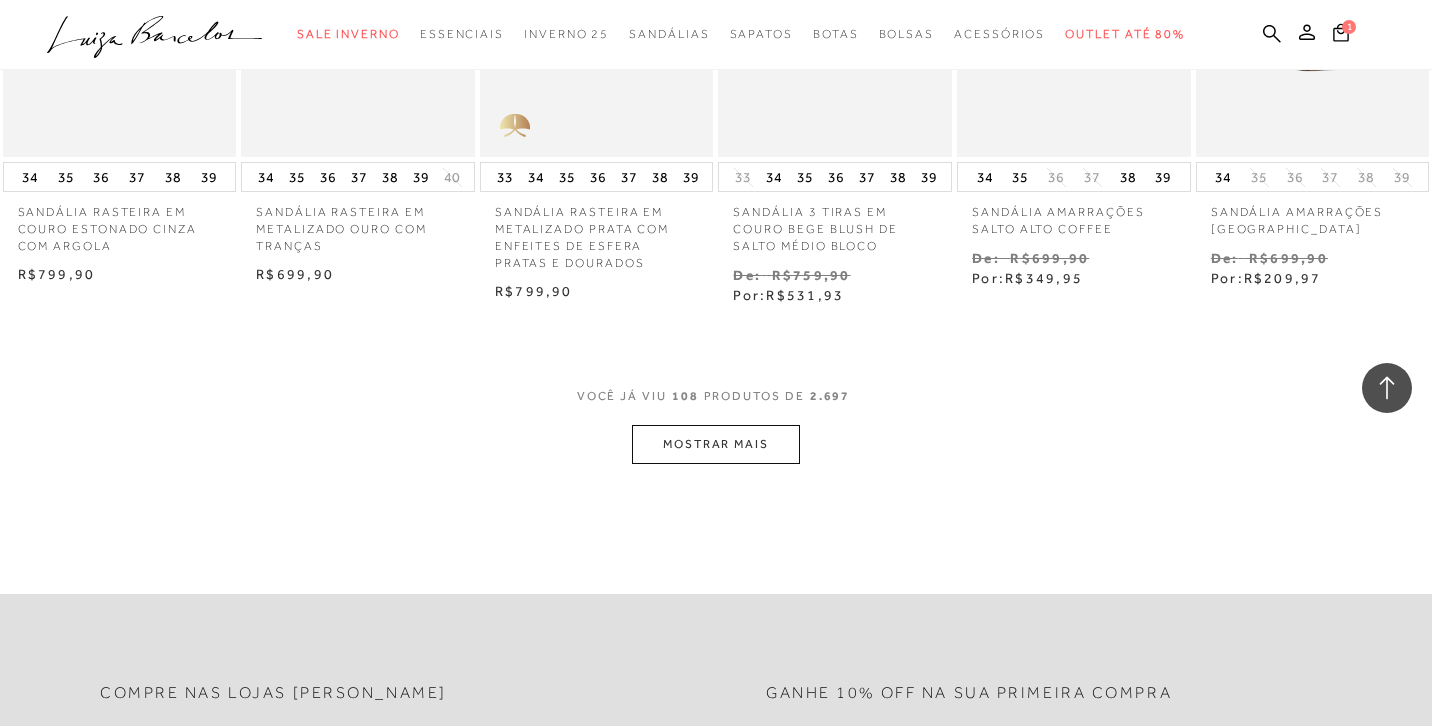 click on "MOSTRAR MAIS" at bounding box center (716, 444) 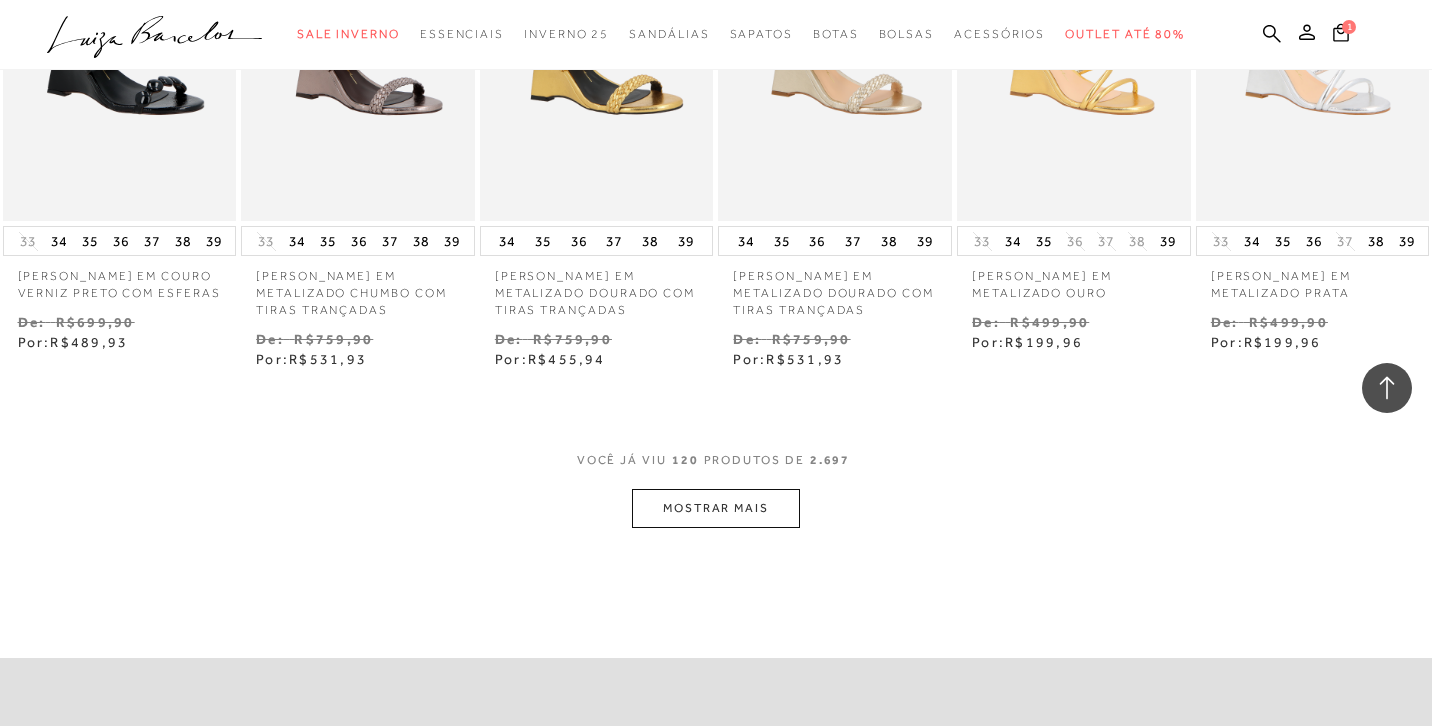 scroll, scrollTop: 9895, scrollLeft: 0, axis: vertical 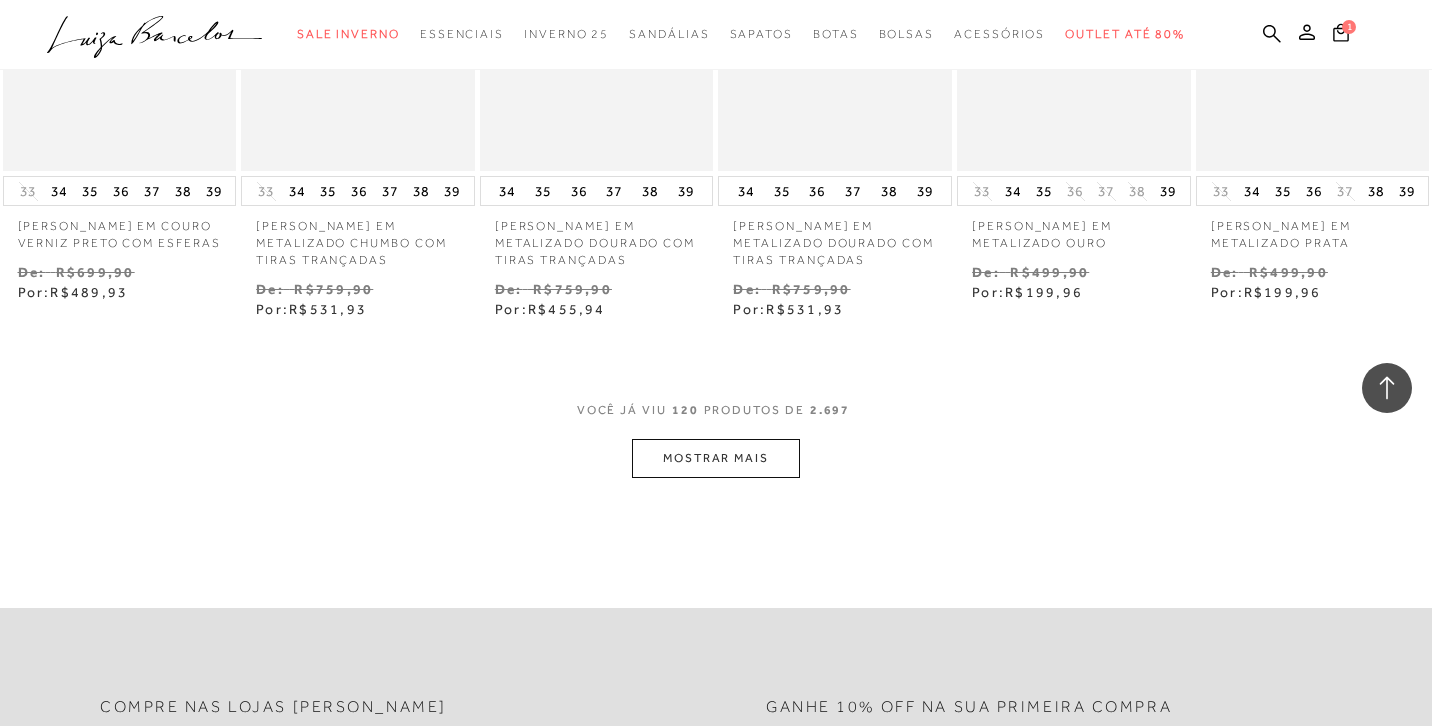 click on "MOSTRAR MAIS" at bounding box center [716, 458] 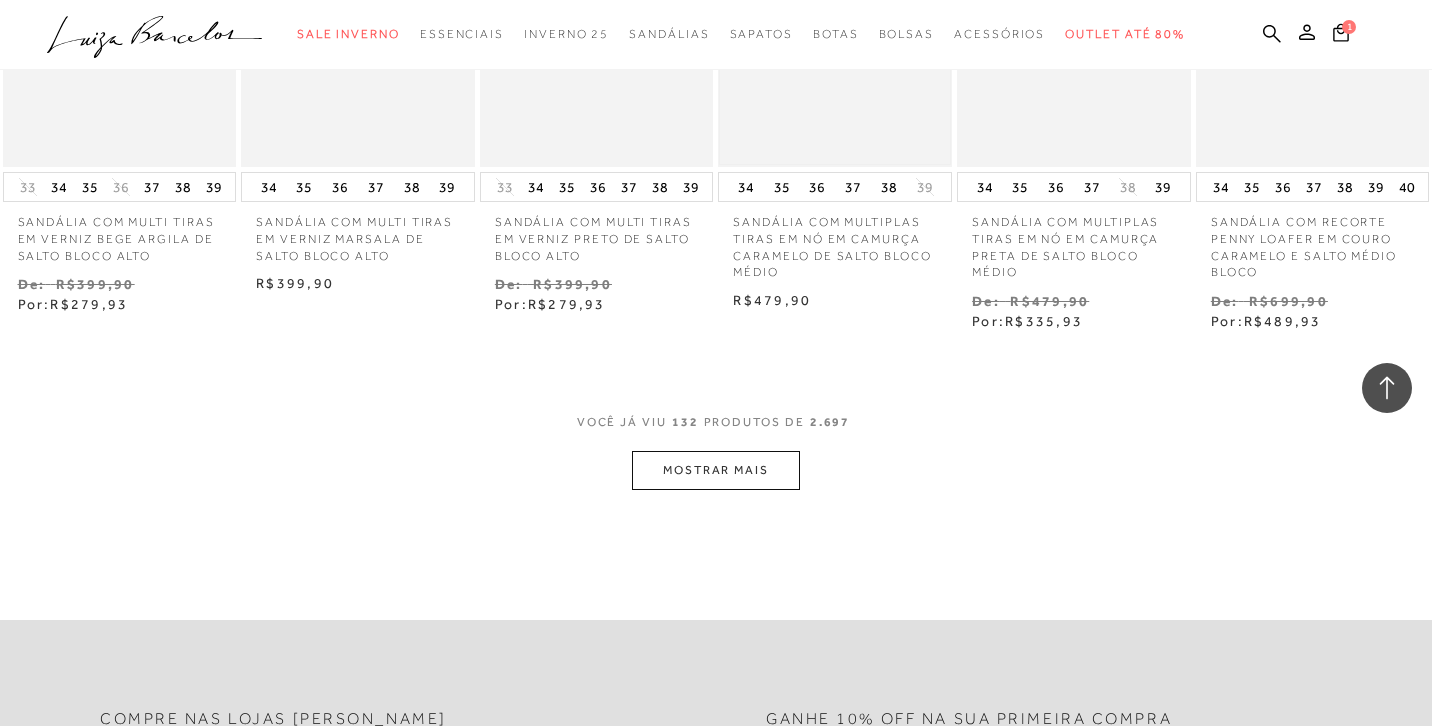 scroll, scrollTop: 11059, scrollLeft: 0, axis: vertical 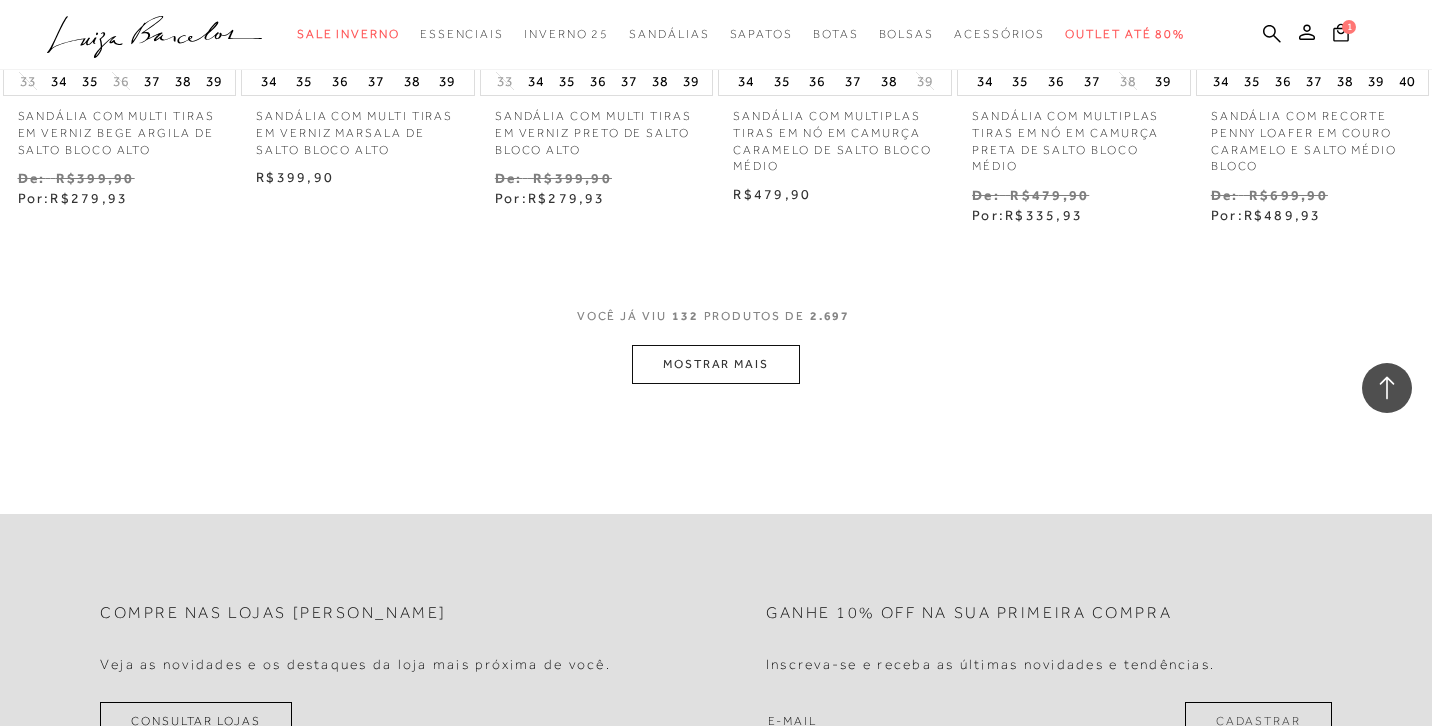 click on "MOSTRAR MAIS" at bounding box center [716, 364] 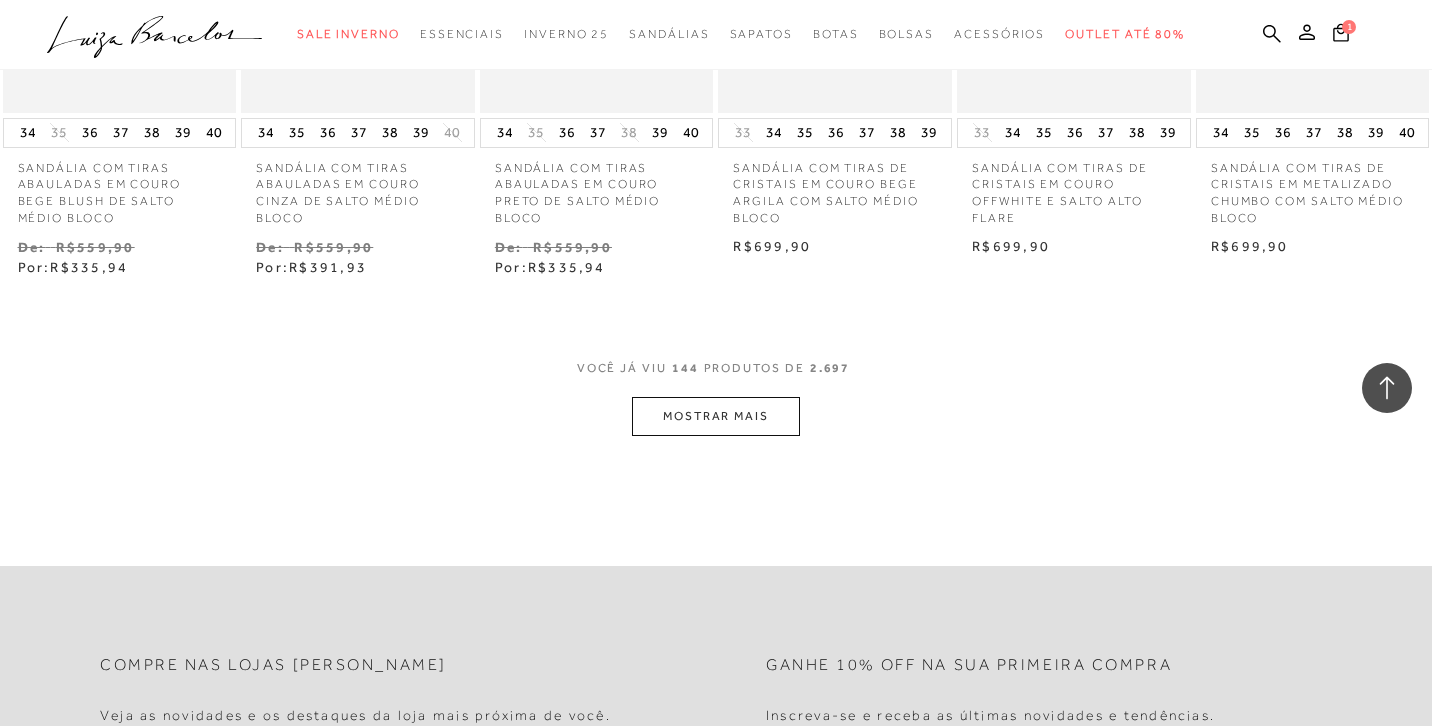 scroll, scrollTop: 12086, scrollLeft: 0, axis: vertical 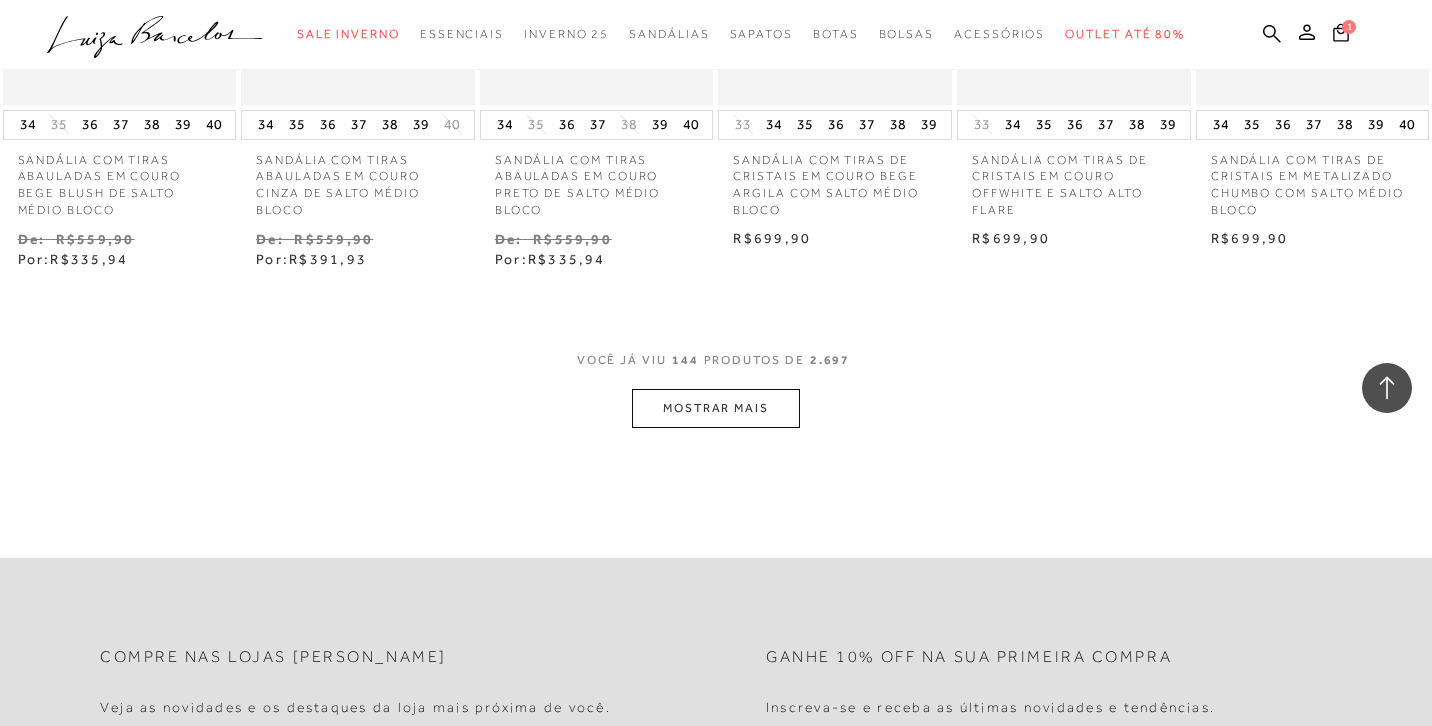 click on "MOSTRAR MAIS" at bounding box center (716, 408) 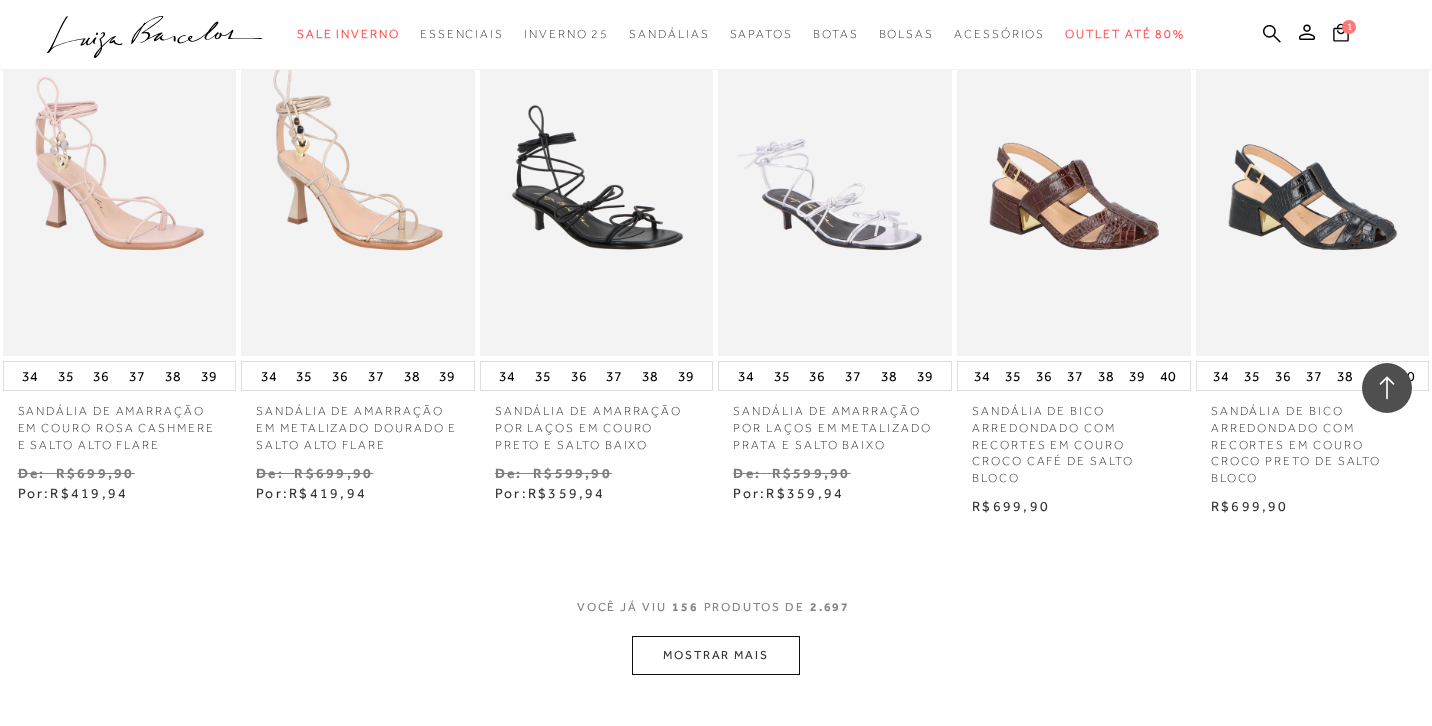 scroll, scrollTop: 13137, scrollLeft: 0, axis: vertical 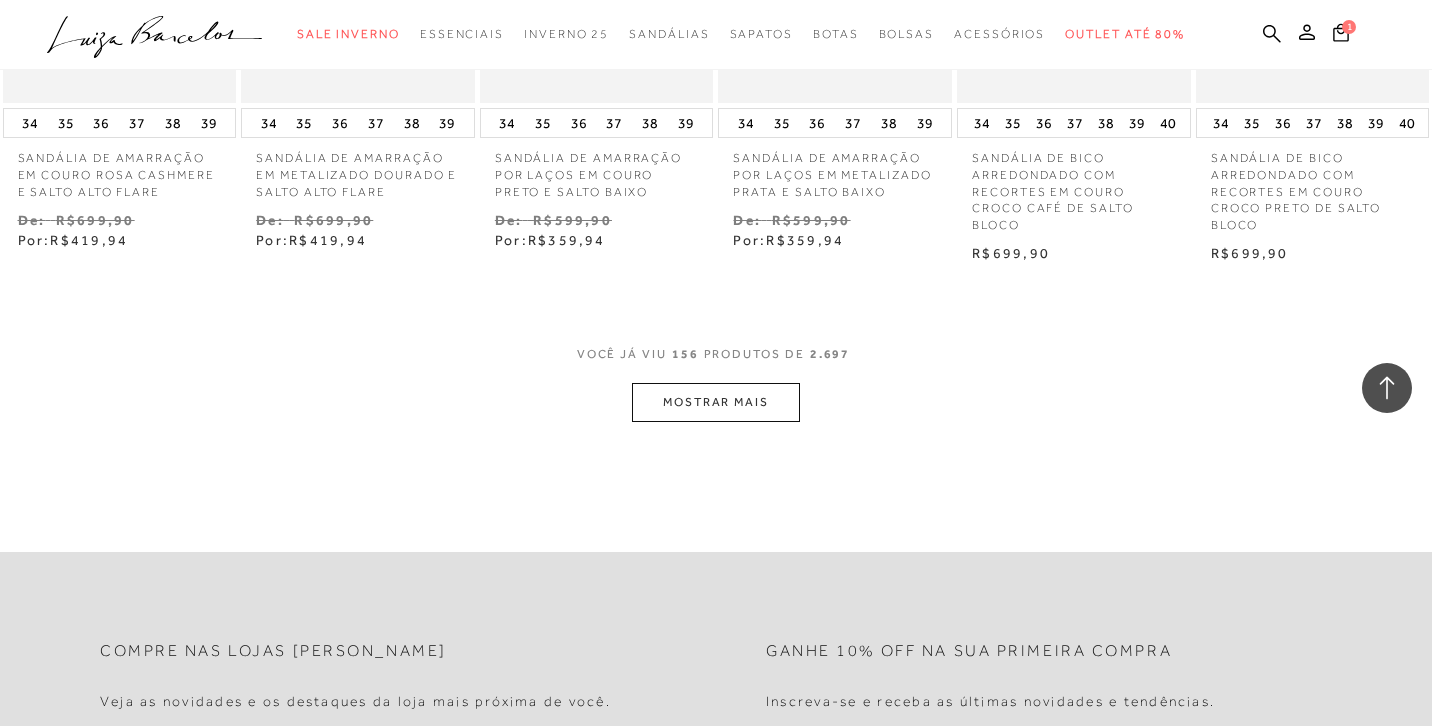 click on "MOSTRAR MAIS" at bounding box center (716, 402) 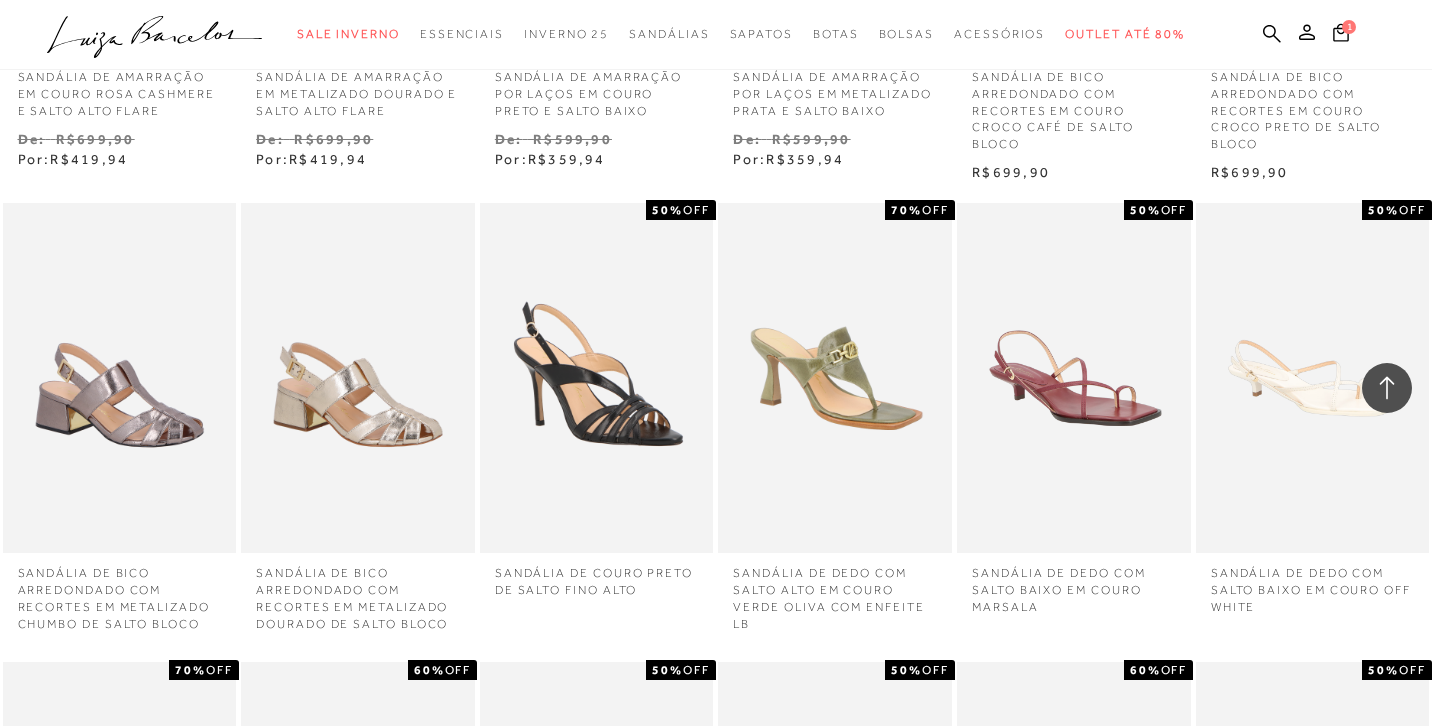 scroll, scrollTop: 13220, scrollLeft: 0, axis: vertical 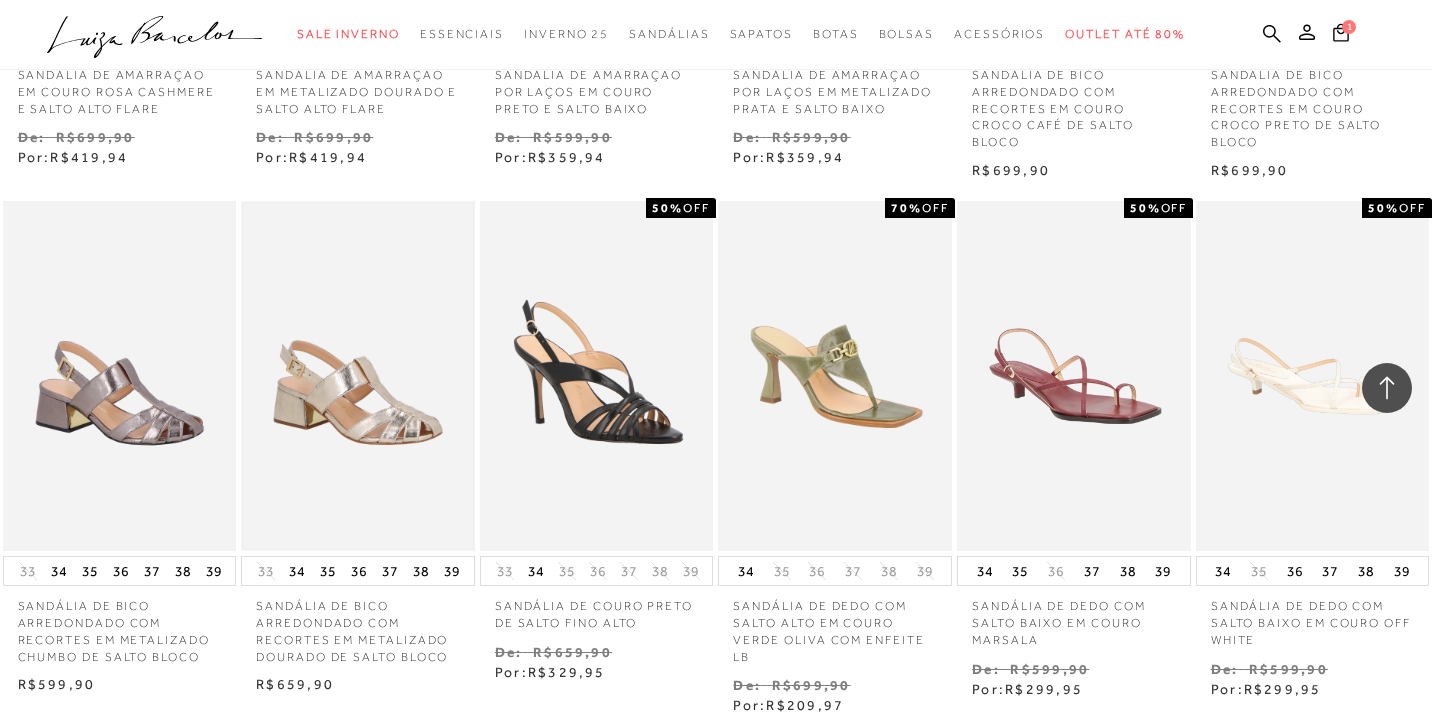 type 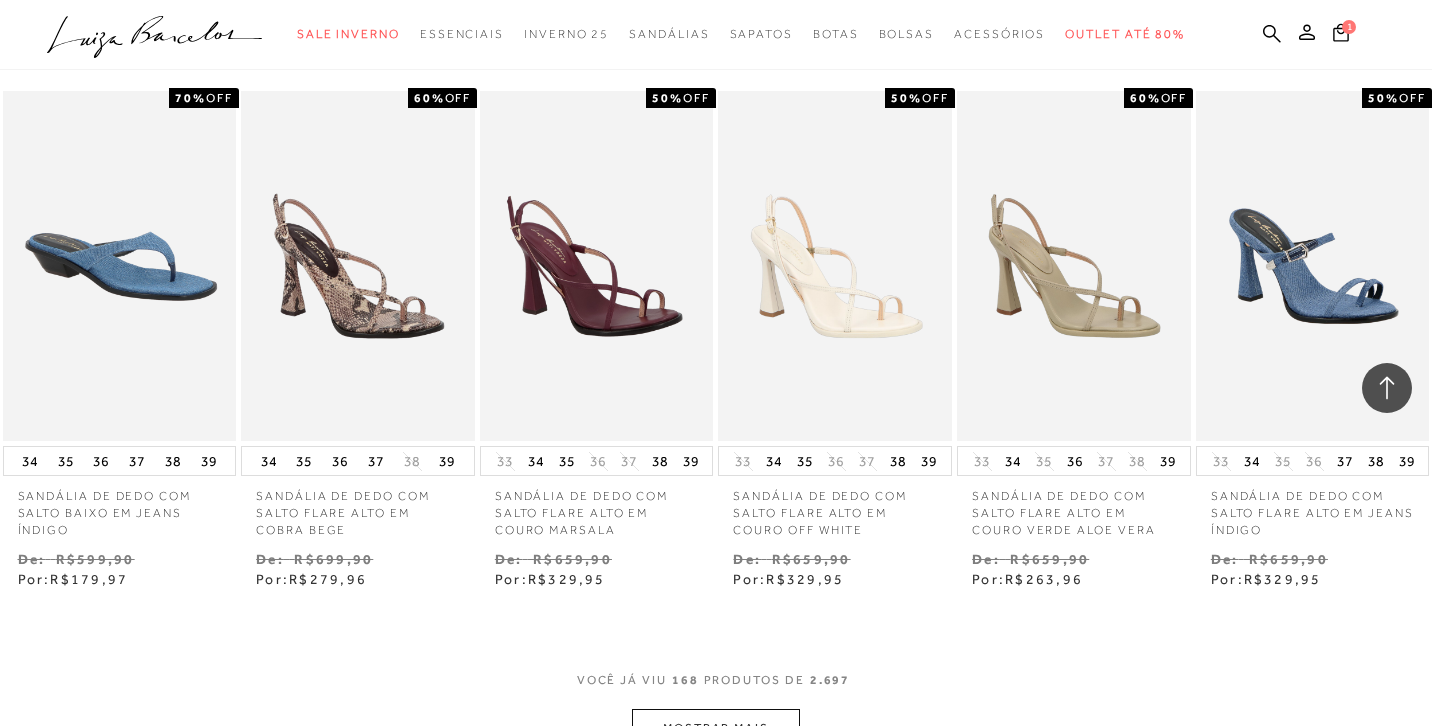 scroll, scrollTop: 14235, scrollLeft: 0, axis: vertical 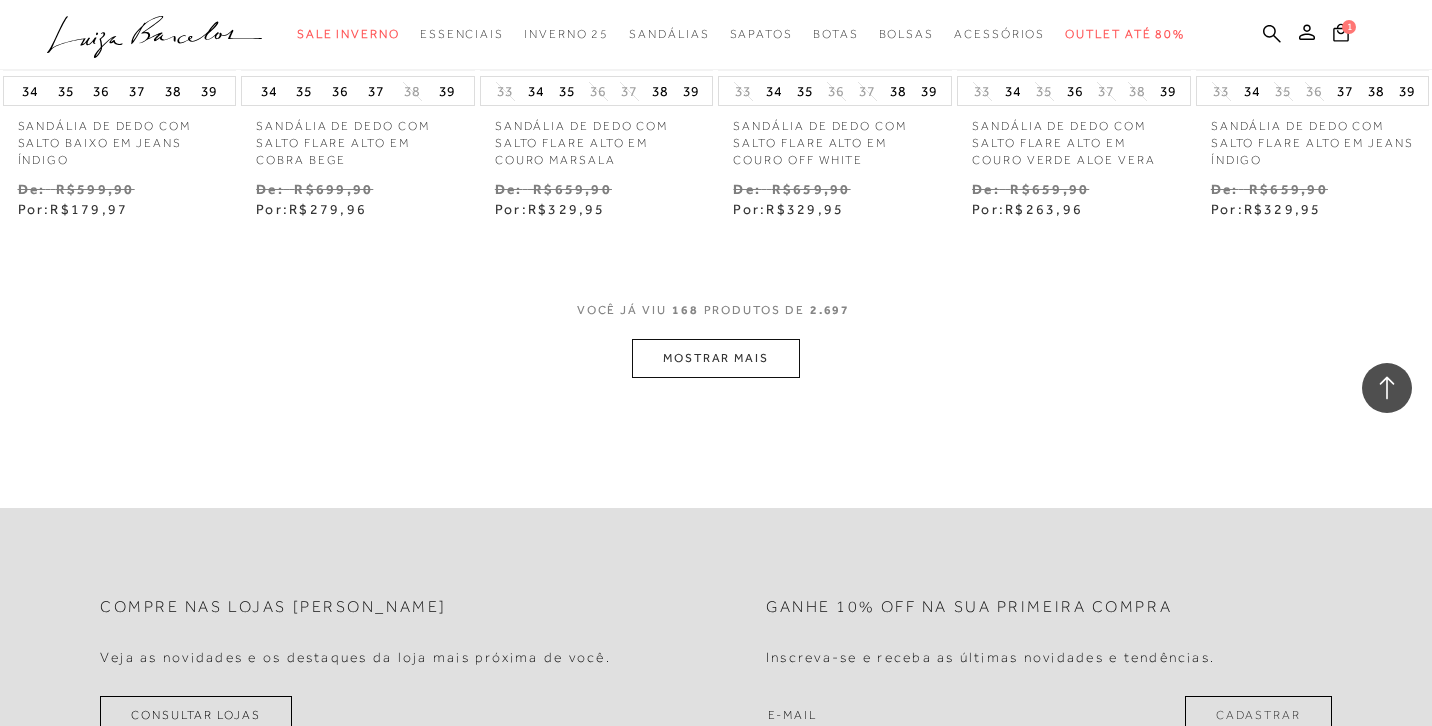 click on "MOSTRAR MAIS" at bounding box center (716, 358) 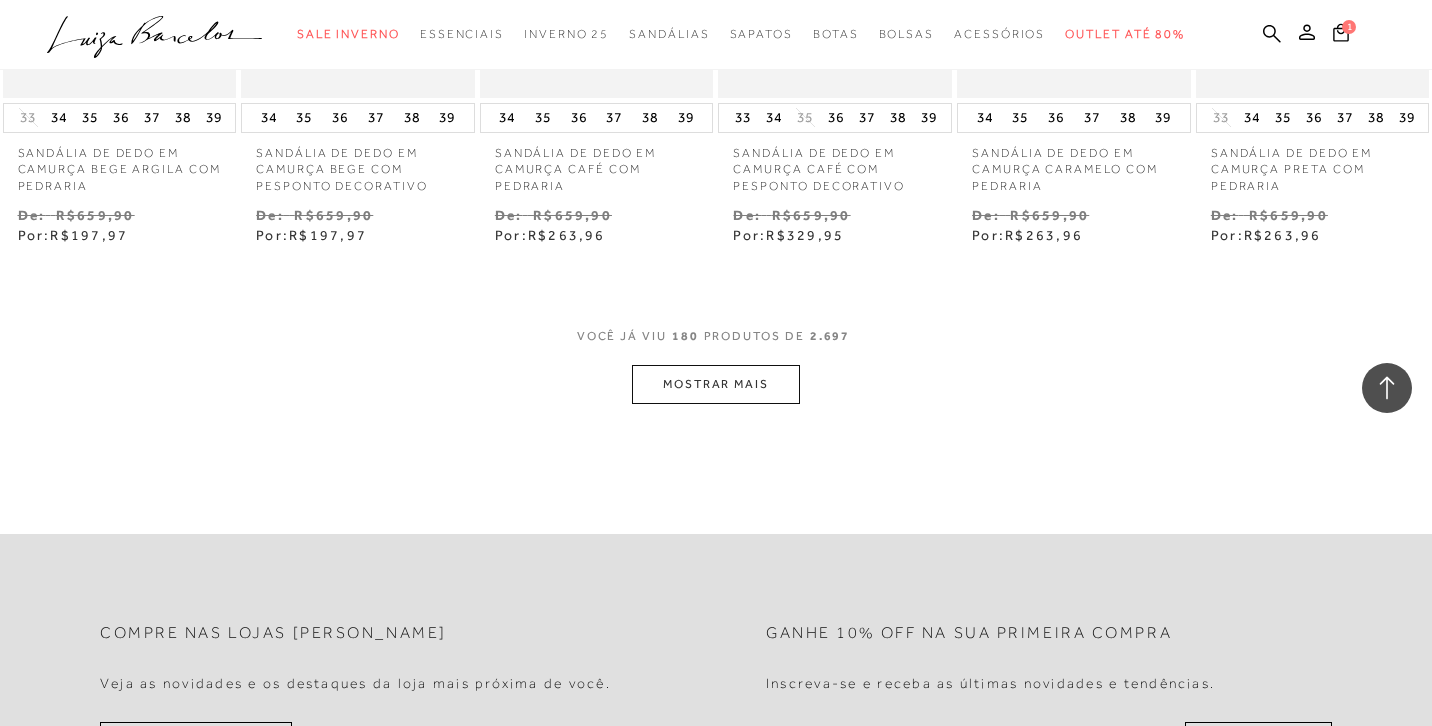 scroll, scrollTop: 15256, scrollLeft: 0, axis: vertical 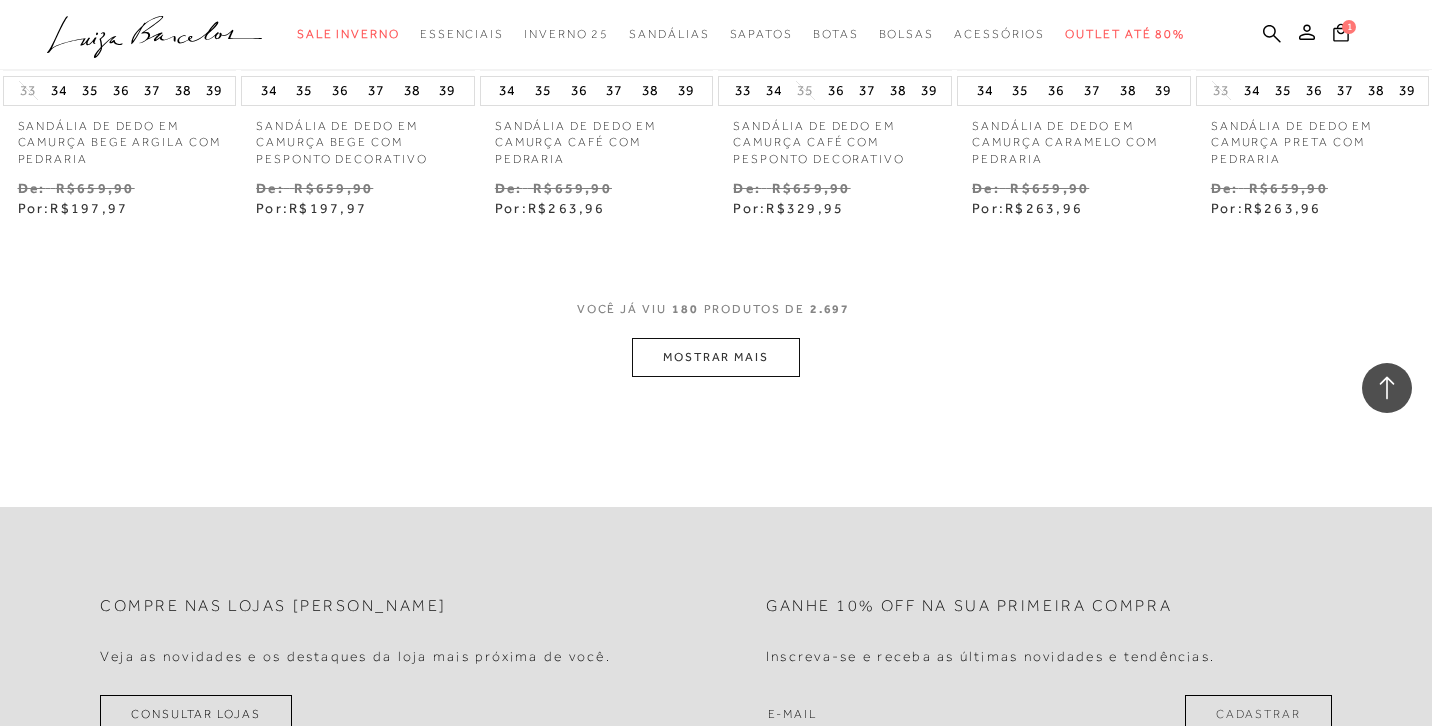 click on "MOSTRAR MAIS" at bounding box center [716, 357] 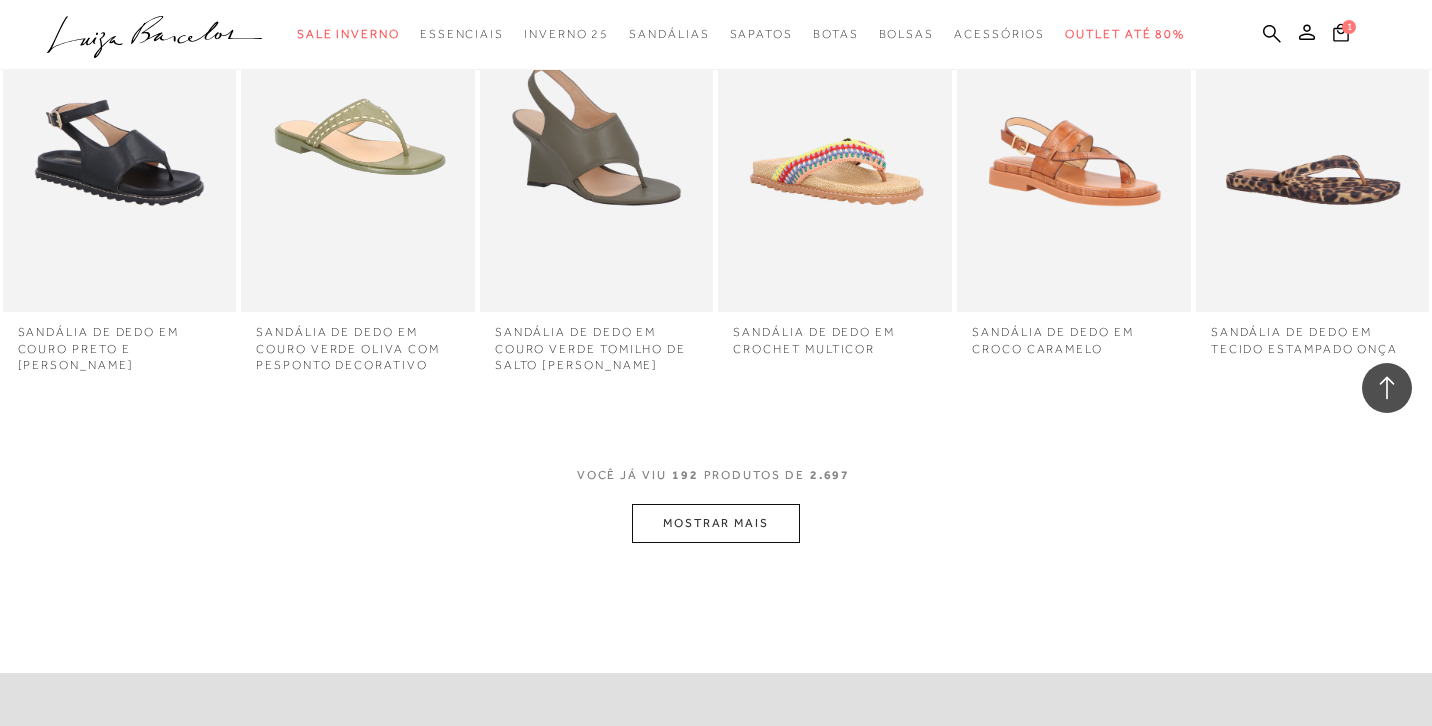 scroll, scrollTop: 16148, scrollLeft: 0, axis: vertical 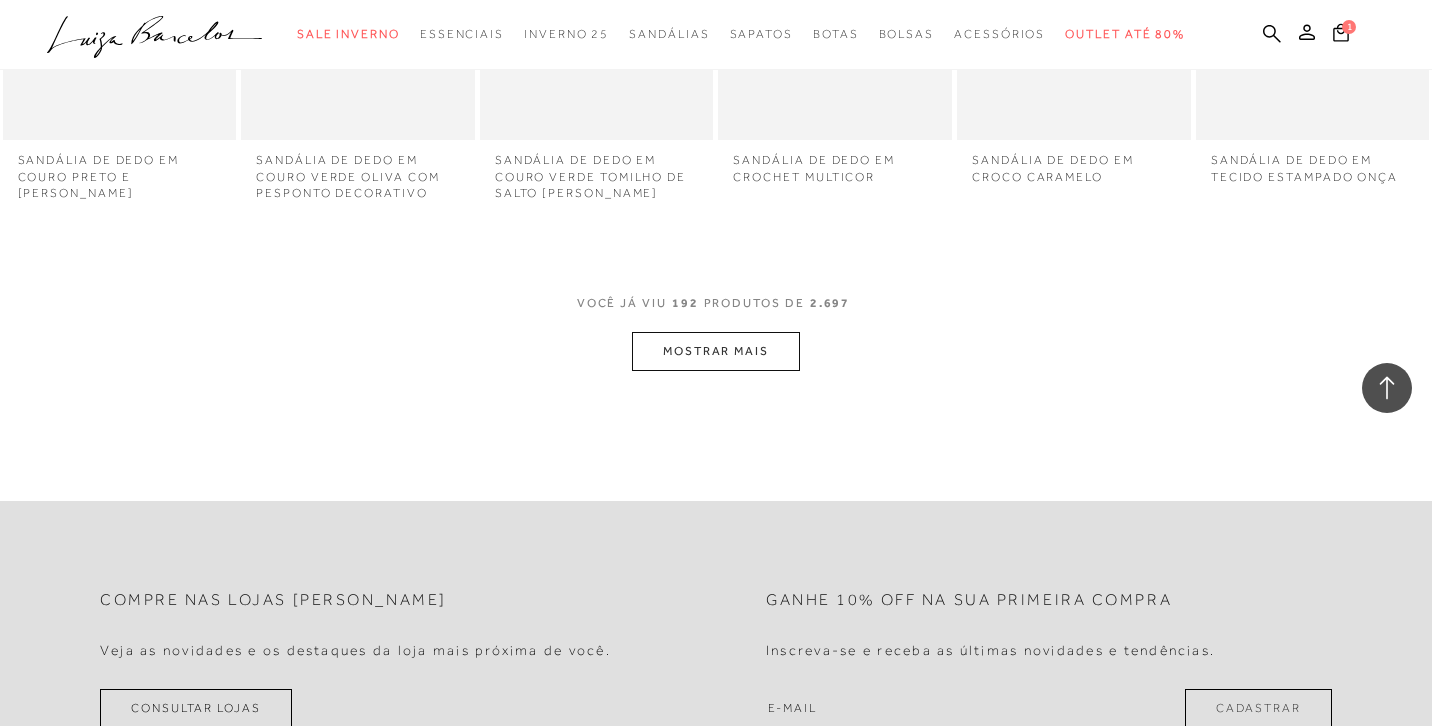 click on "MOSTRAR MAIS" at bounding box center [716, 351] 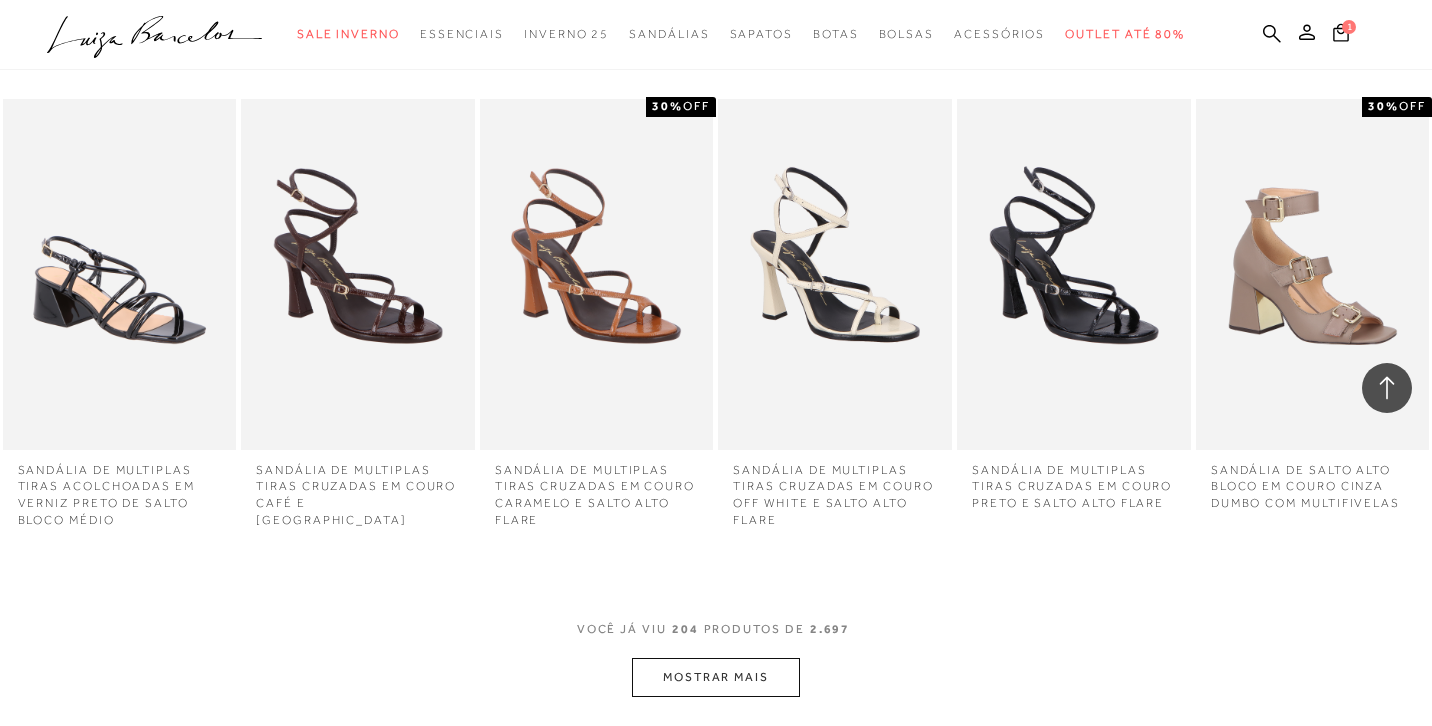 scroll, scrollTop: 17028, scrollLeft: 0, axis: vertical 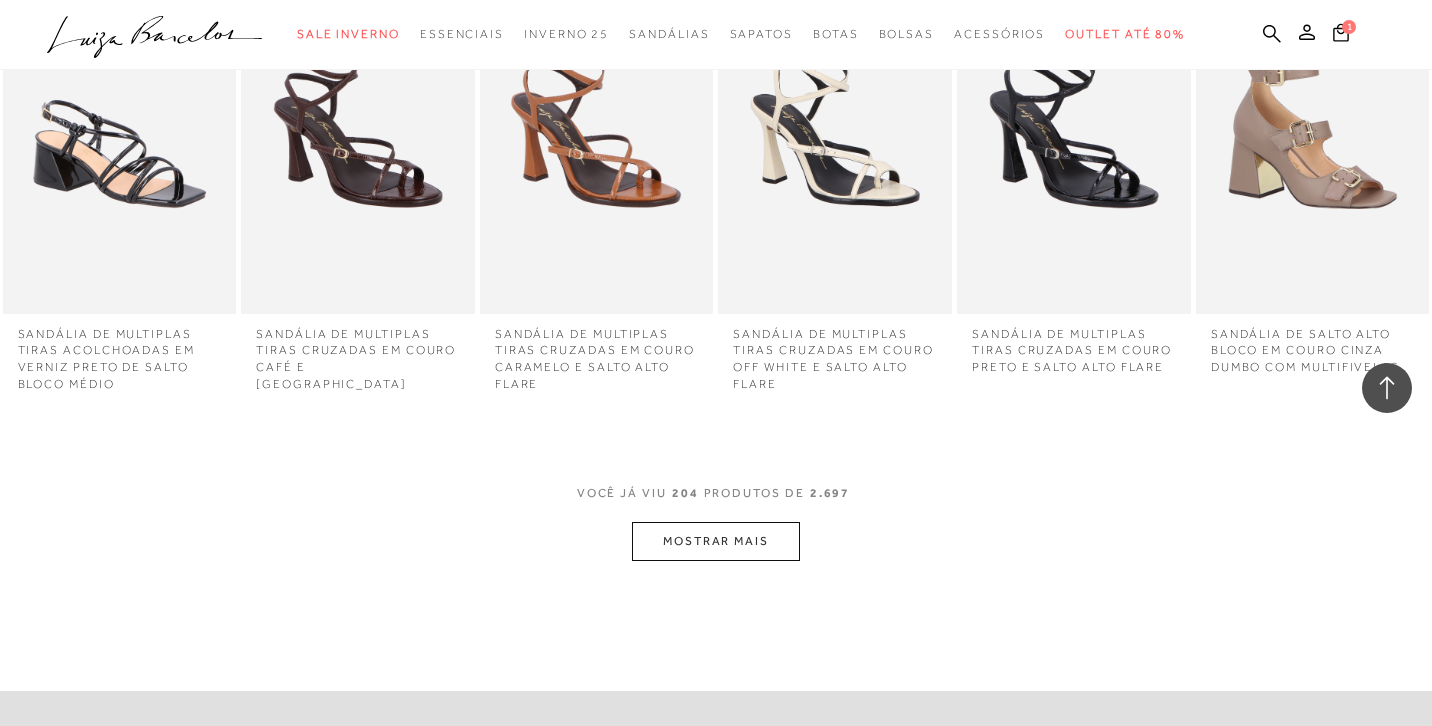 click on "MOSTRAR MAIS" at bounding box center [716, 541] 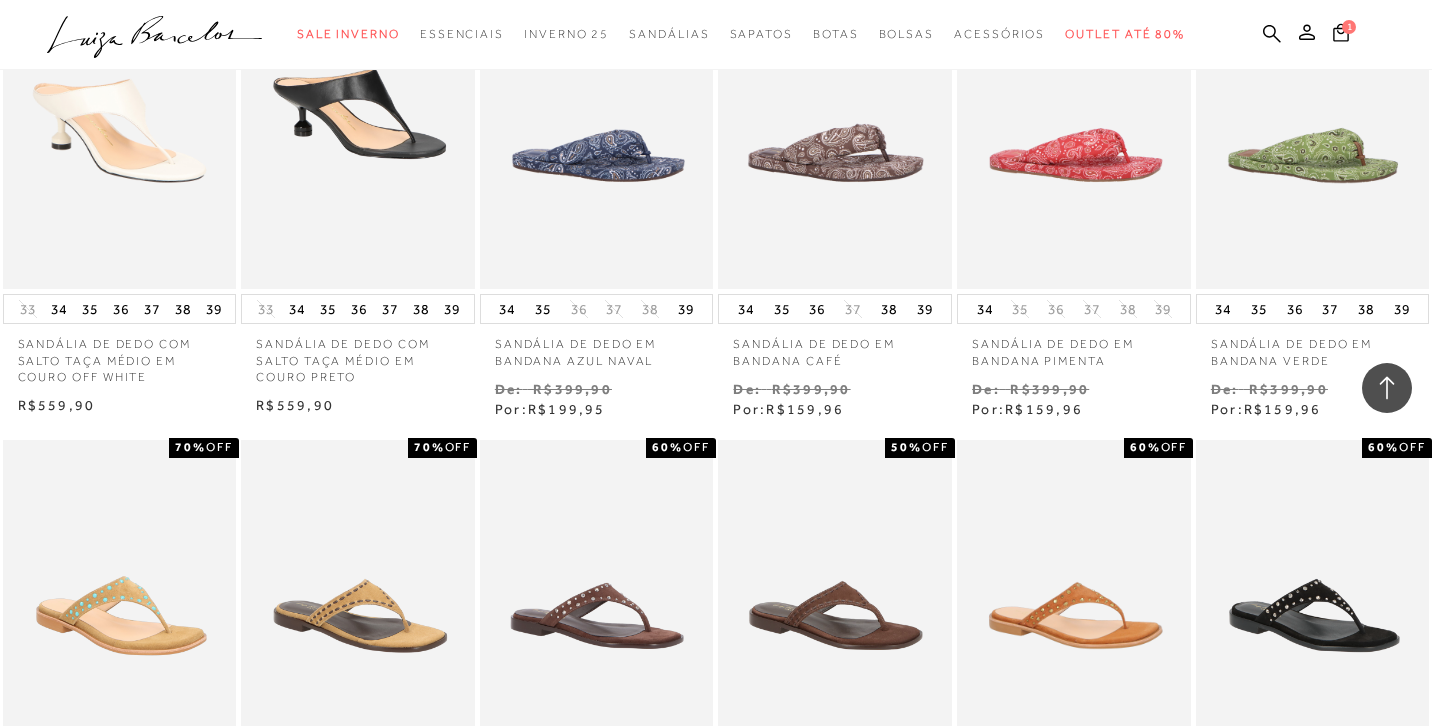 scroll, scrollTop: 12744, scrollLeft: 0, axis: vertical 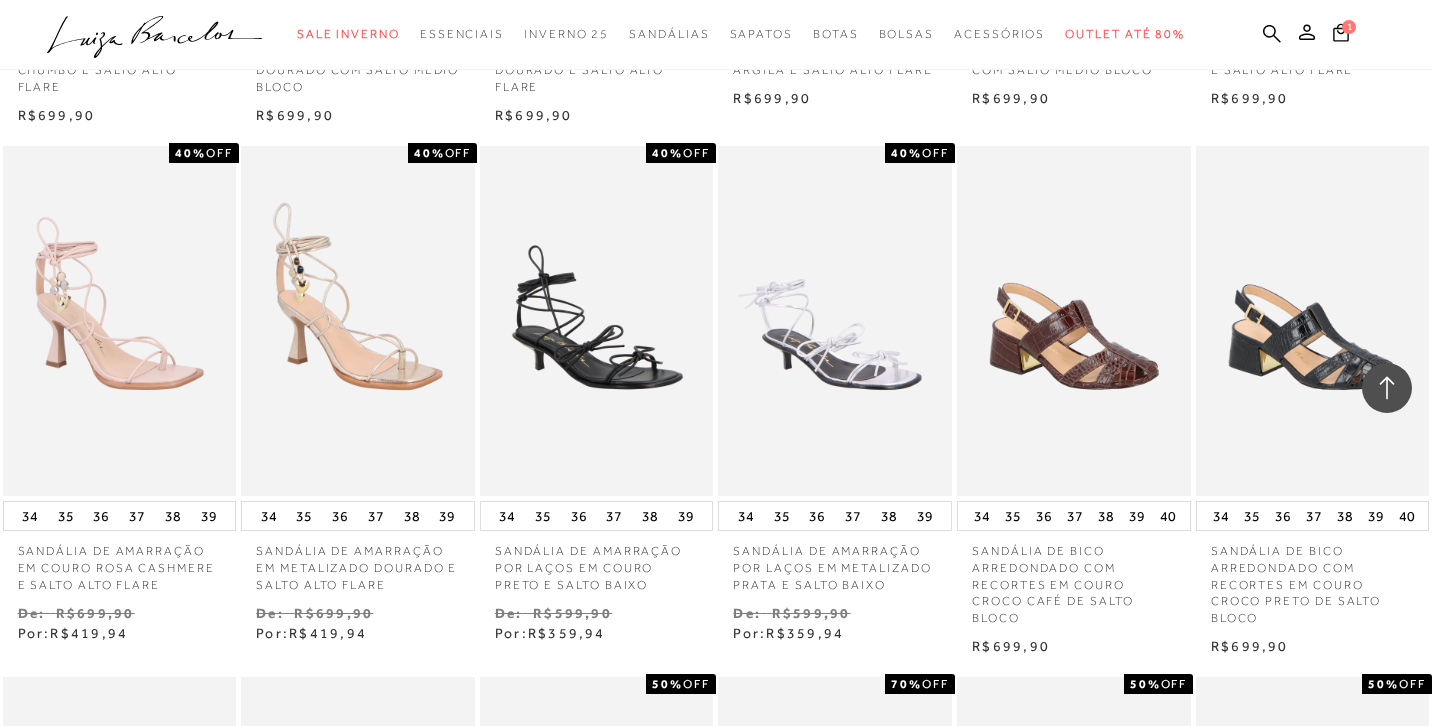 click on ".a{fill-rule:evenodd;}" 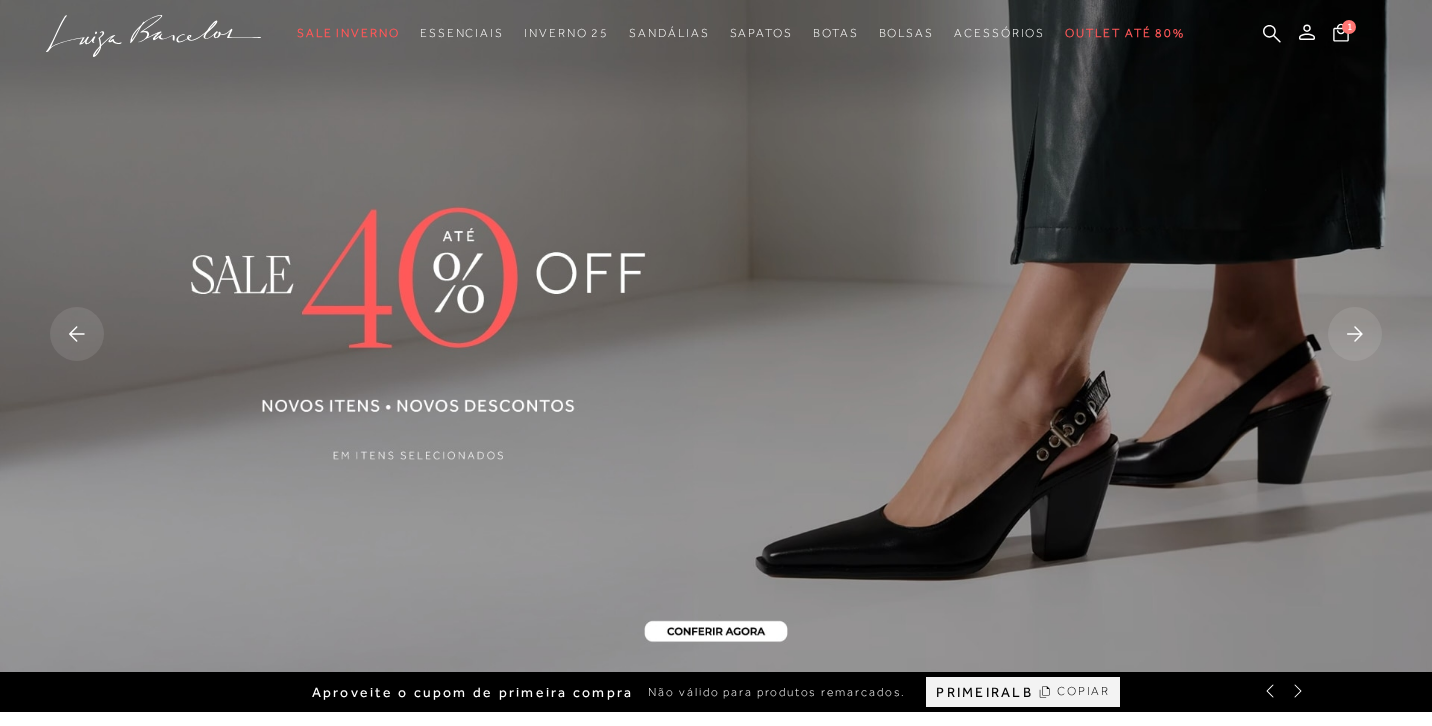 scroll, scrollTop: 0, scrollLeft: 0, axis: both 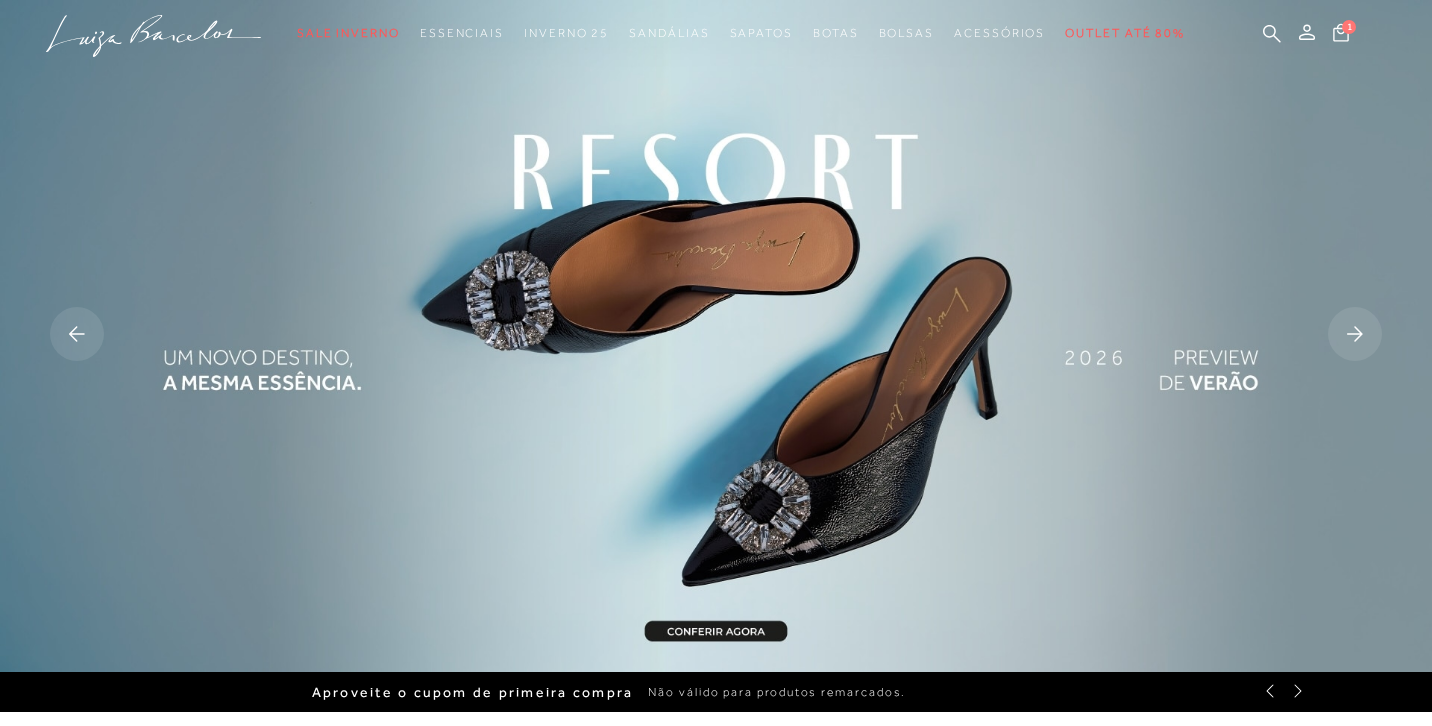 click 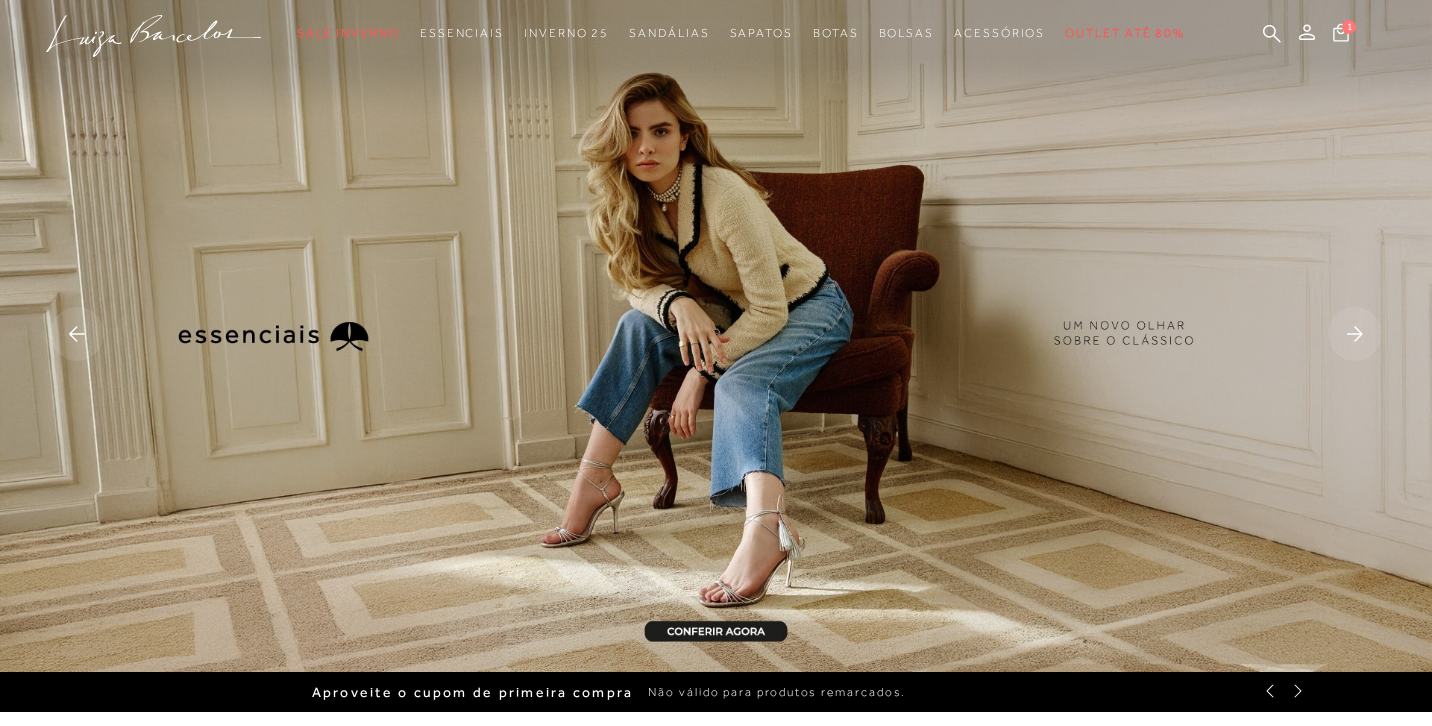 click 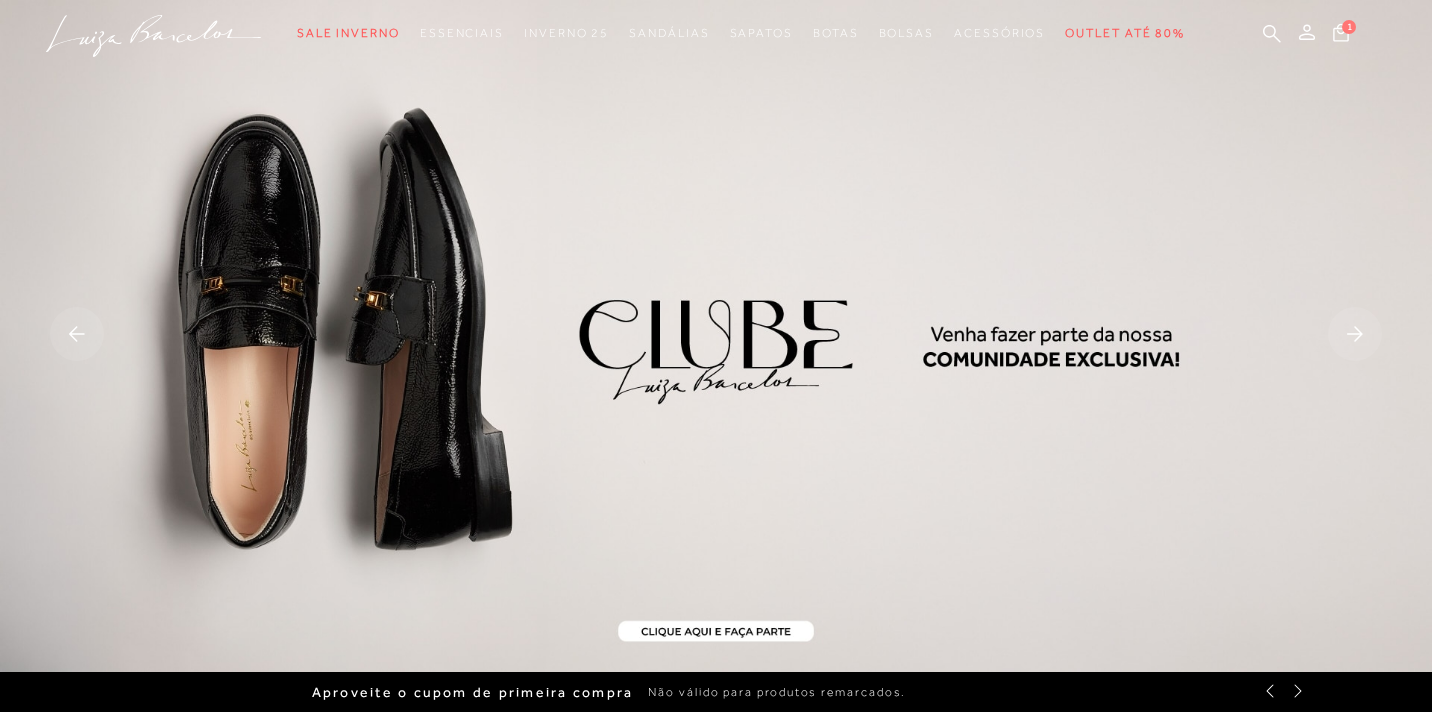click 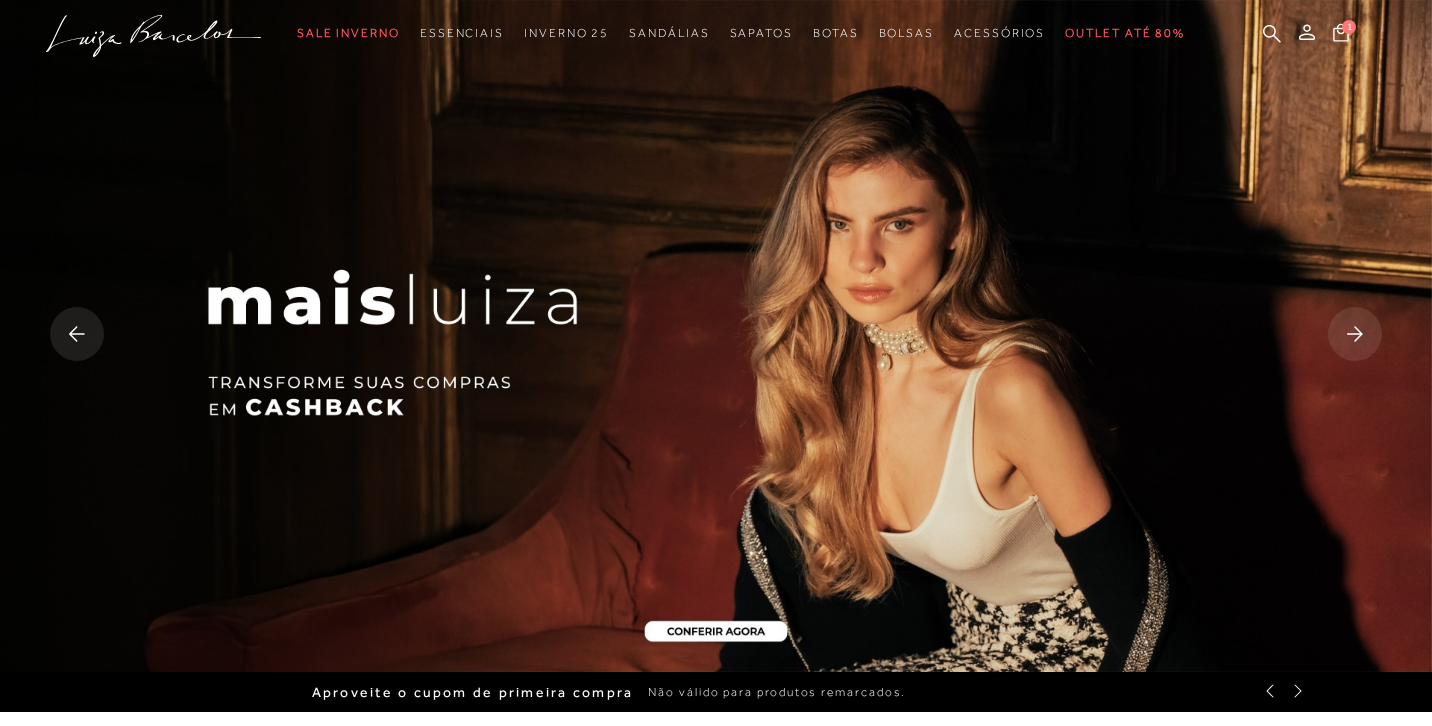 click 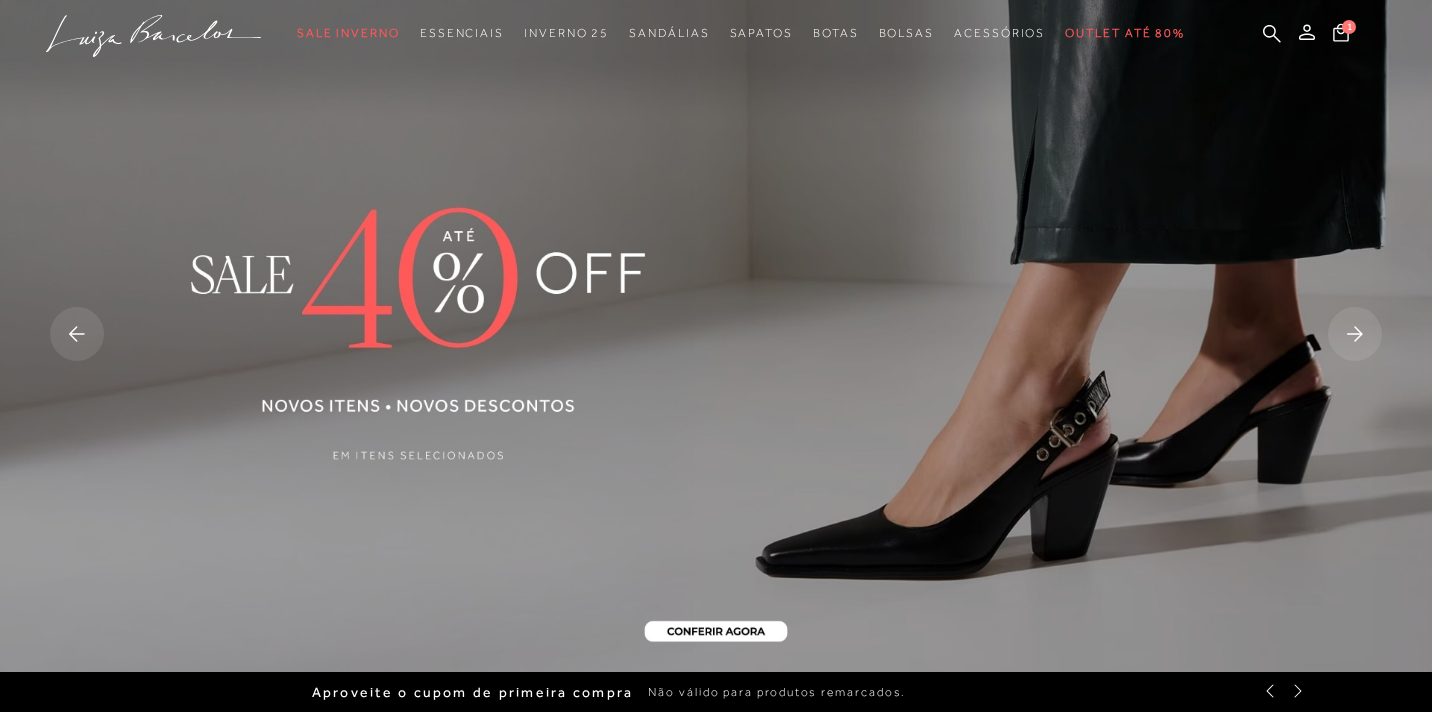 click 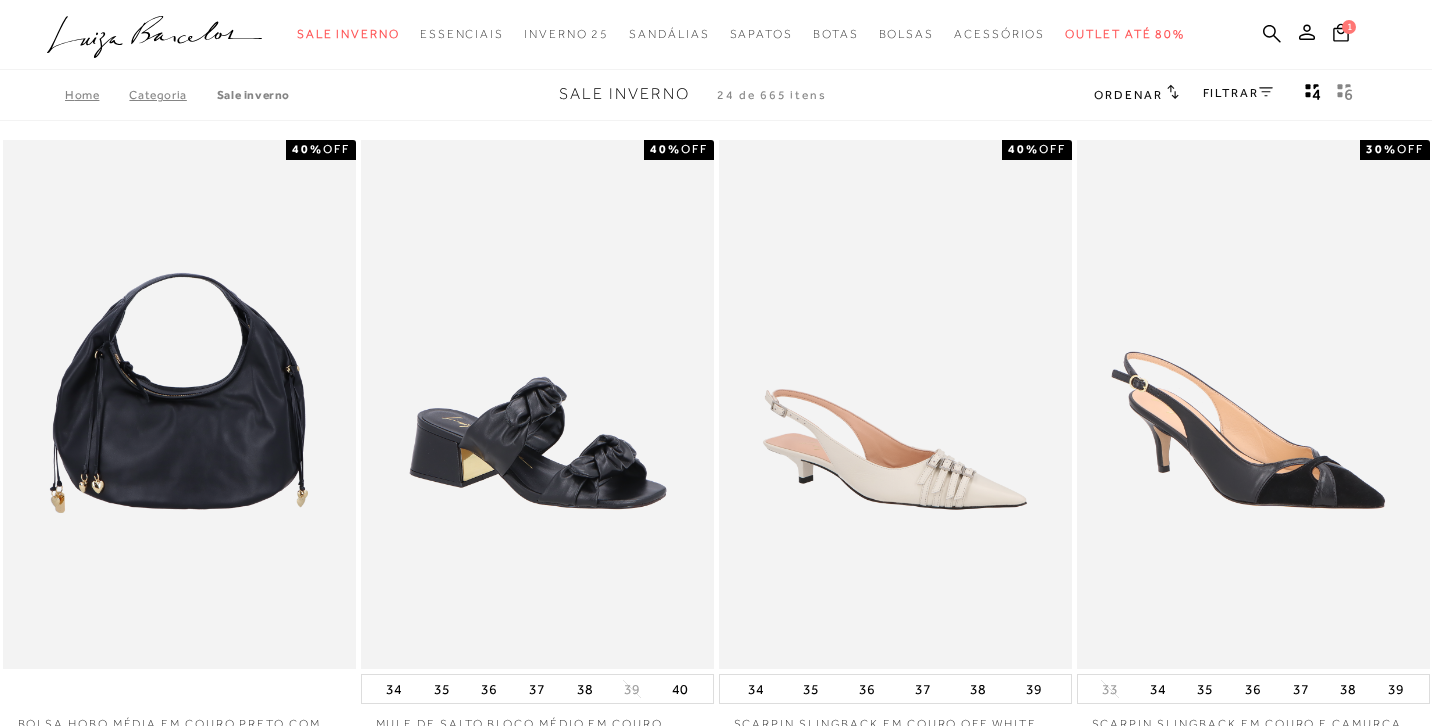 scroll, scrollTop: 0, scrollLeft: 0, axis: both 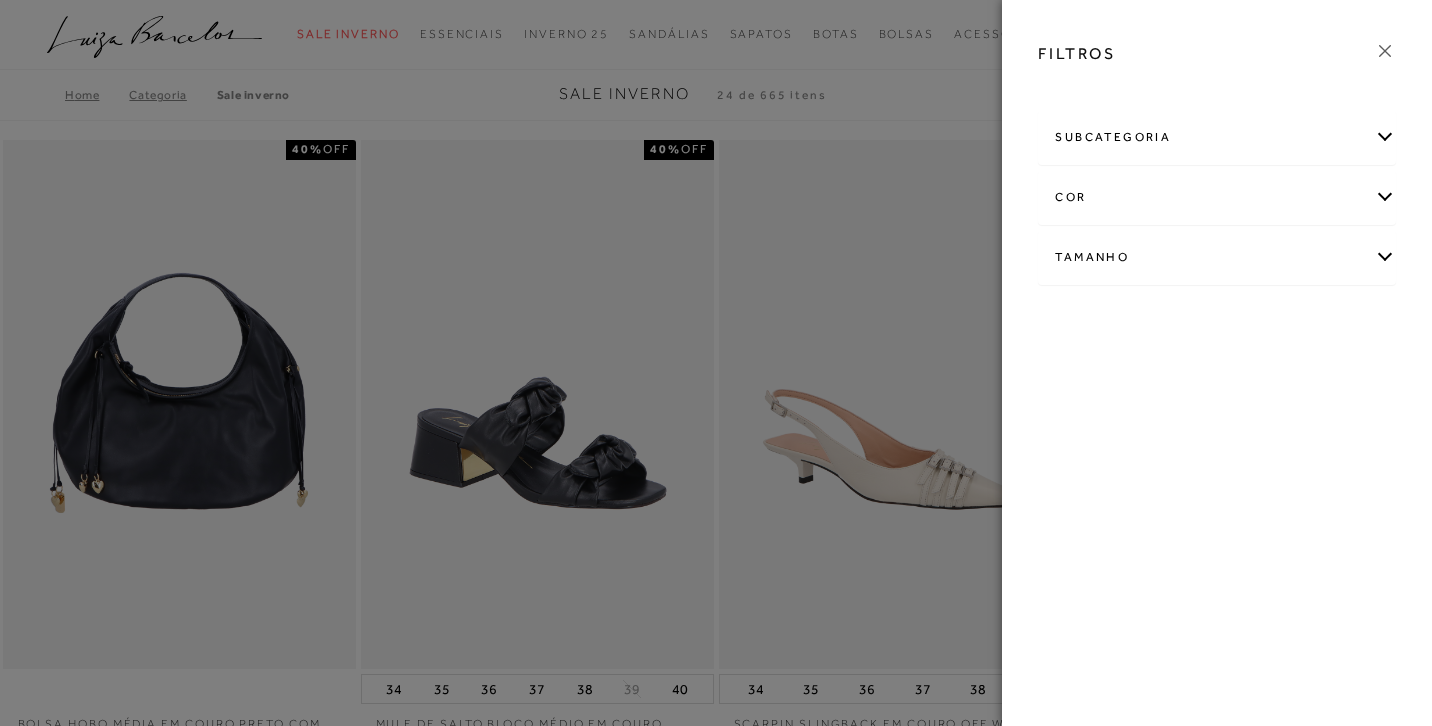 click on "subcategoria" at bounding box center (1217, 137) 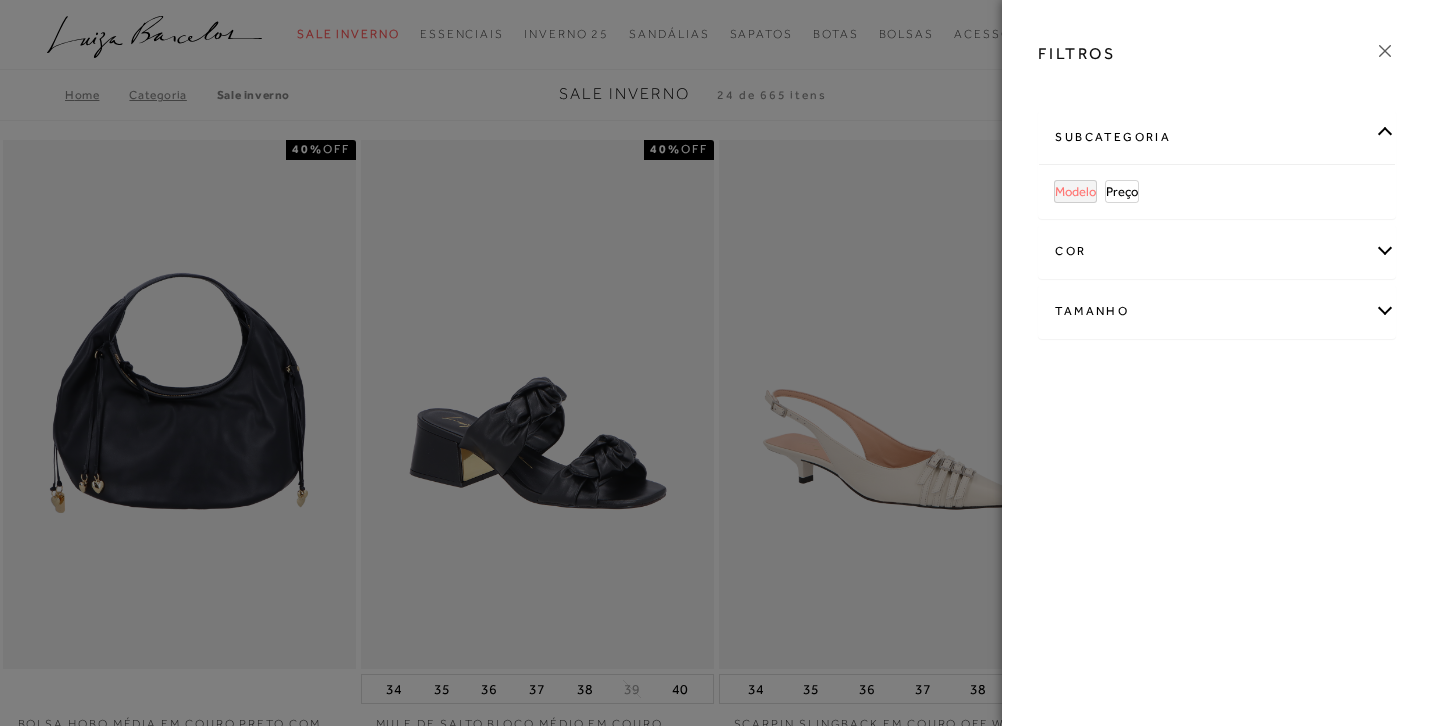click on "Modelo" at bounding box center [1075, 191] 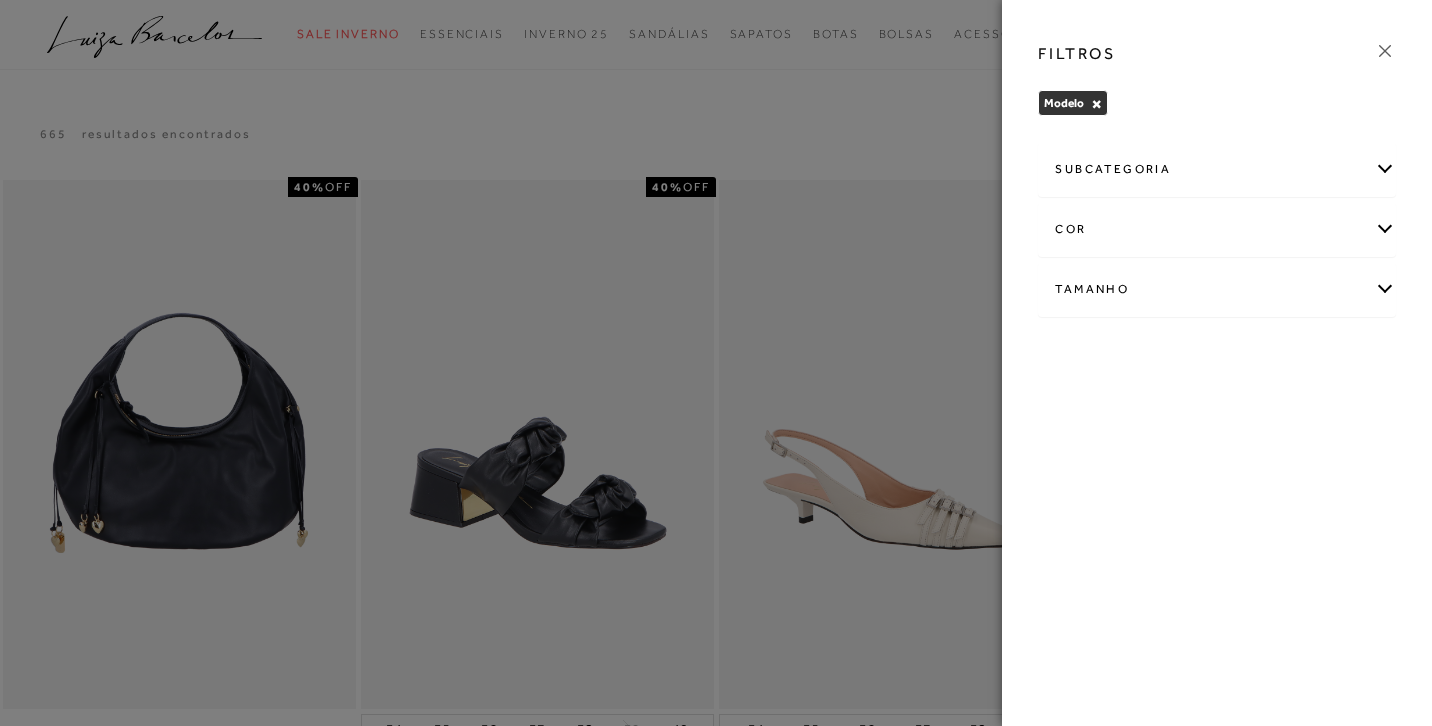 click on "Tamanho" at bounding box center (1217, 289) 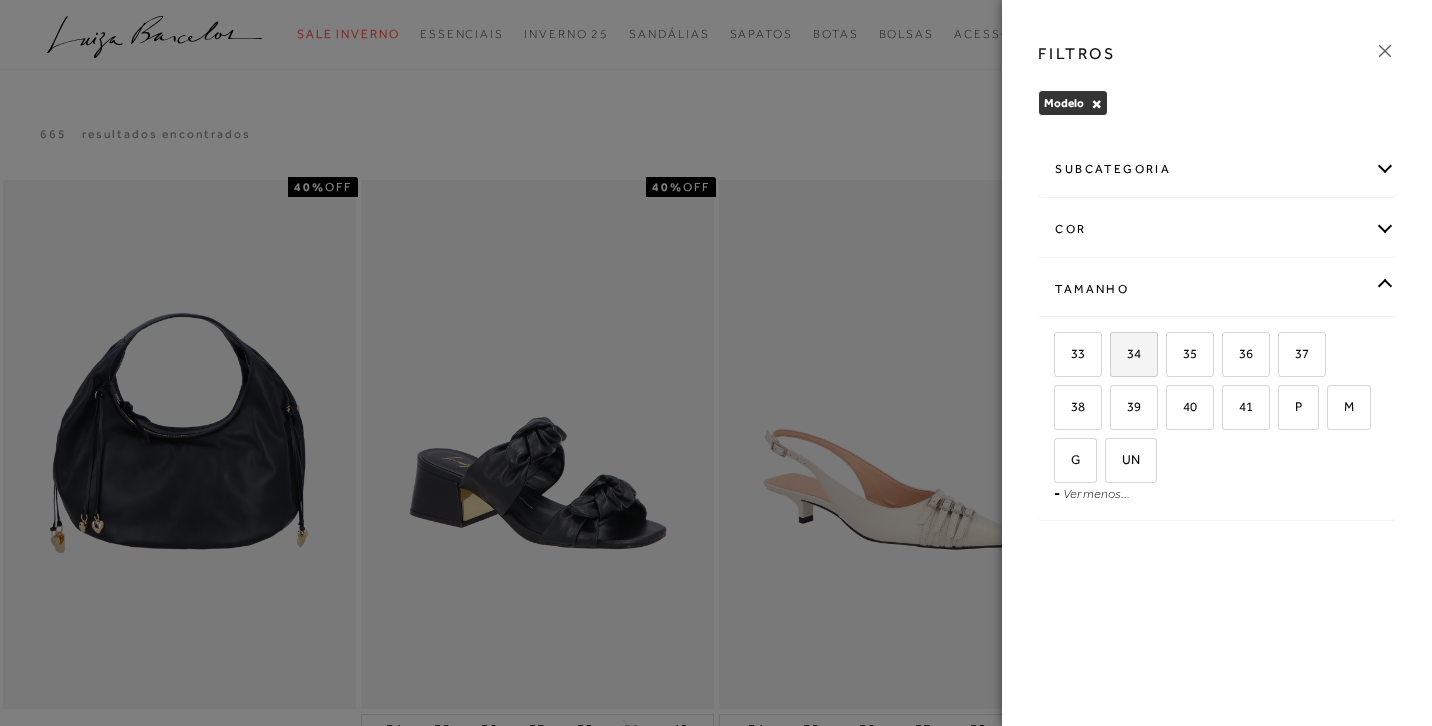 click on "34" at bounding box center [1126, 353] 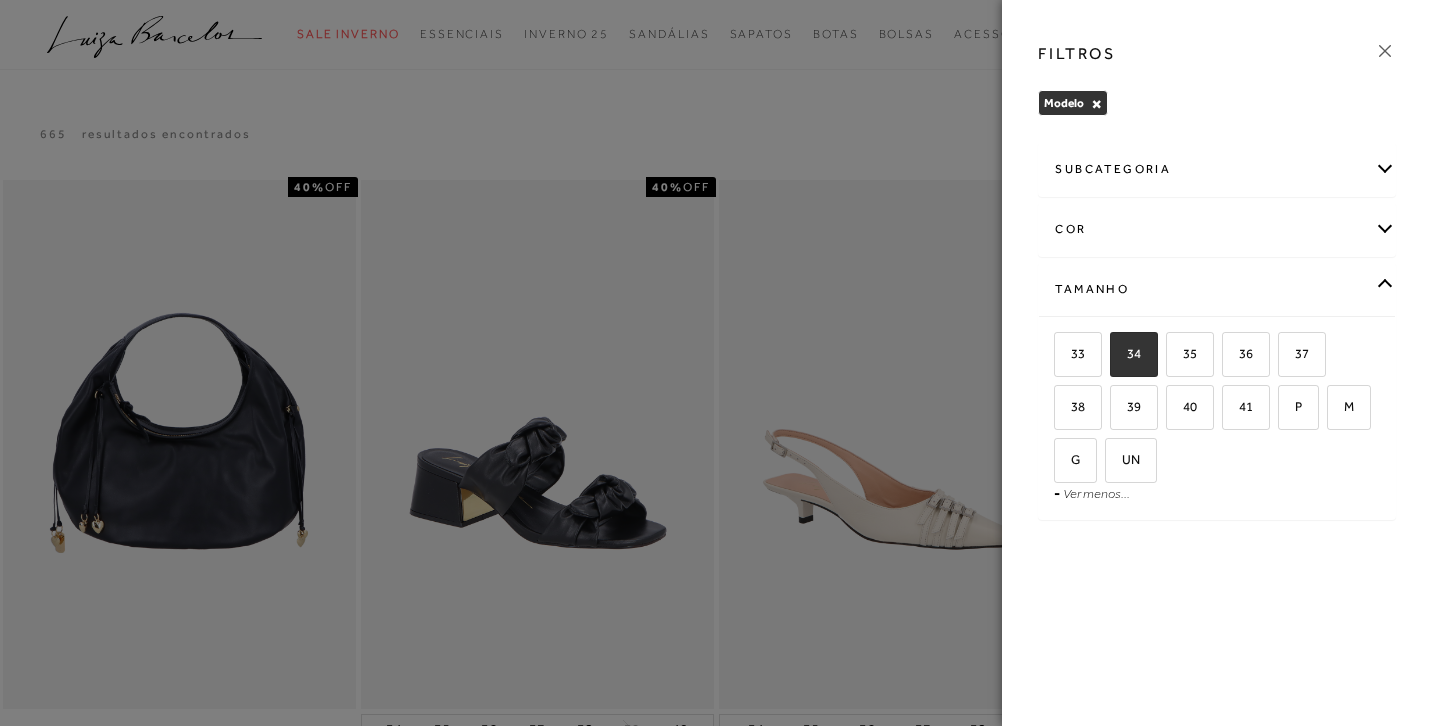 checkbox on "true" 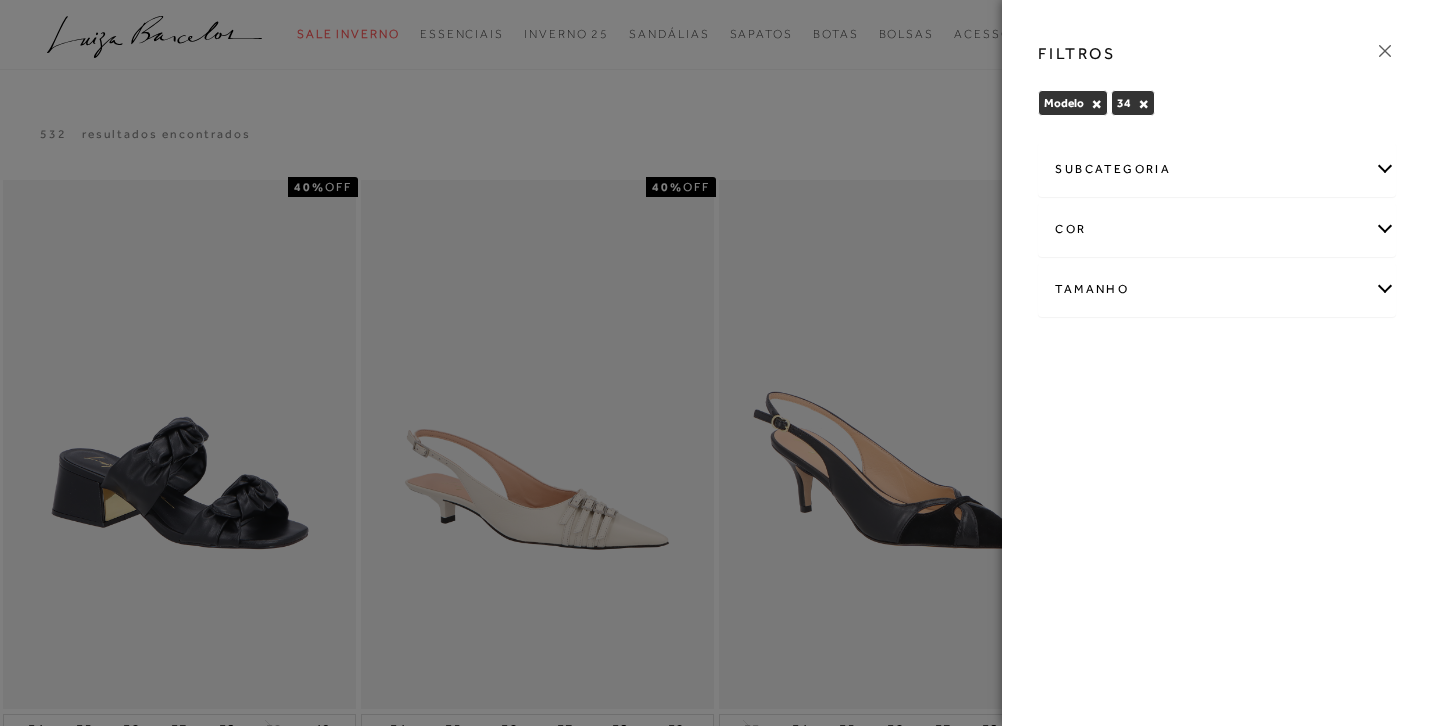 click 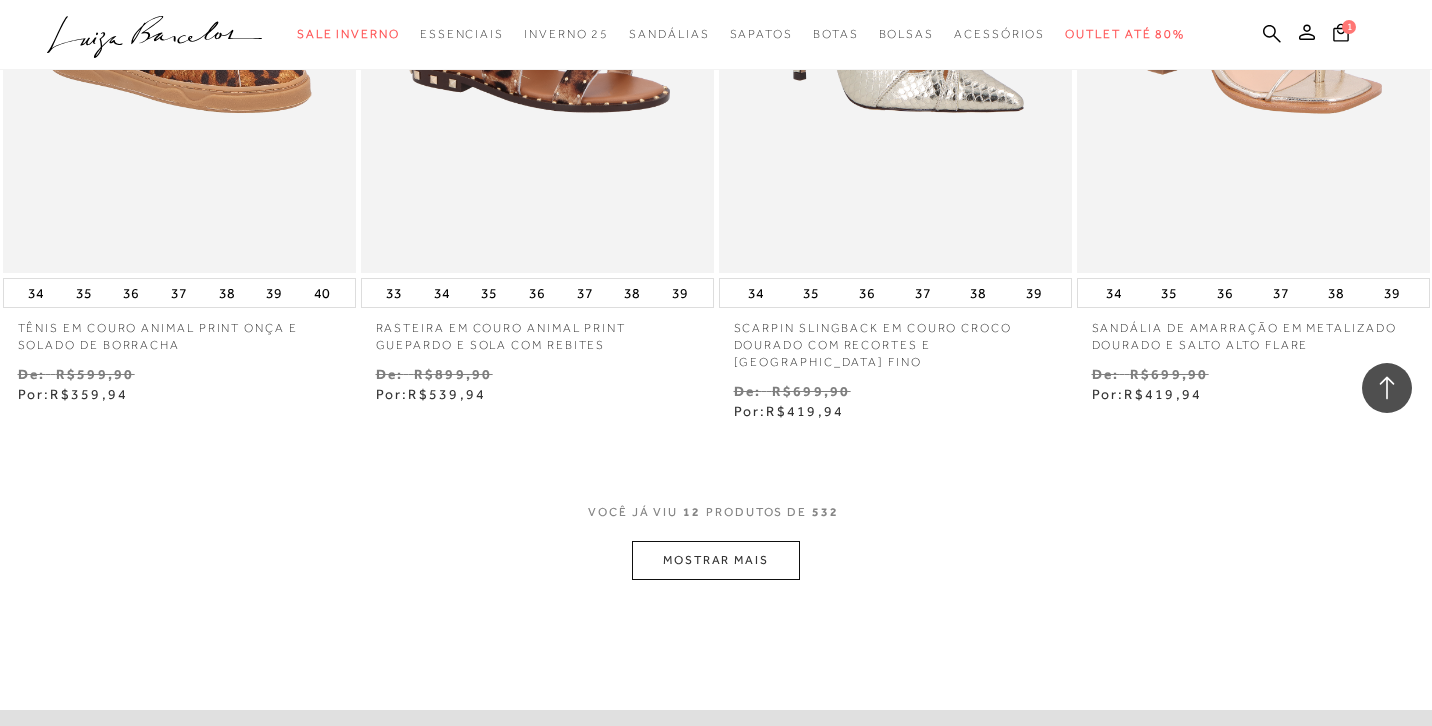 scroll, scrollTop: 1816, scrollLeft: 0, axis: vertical 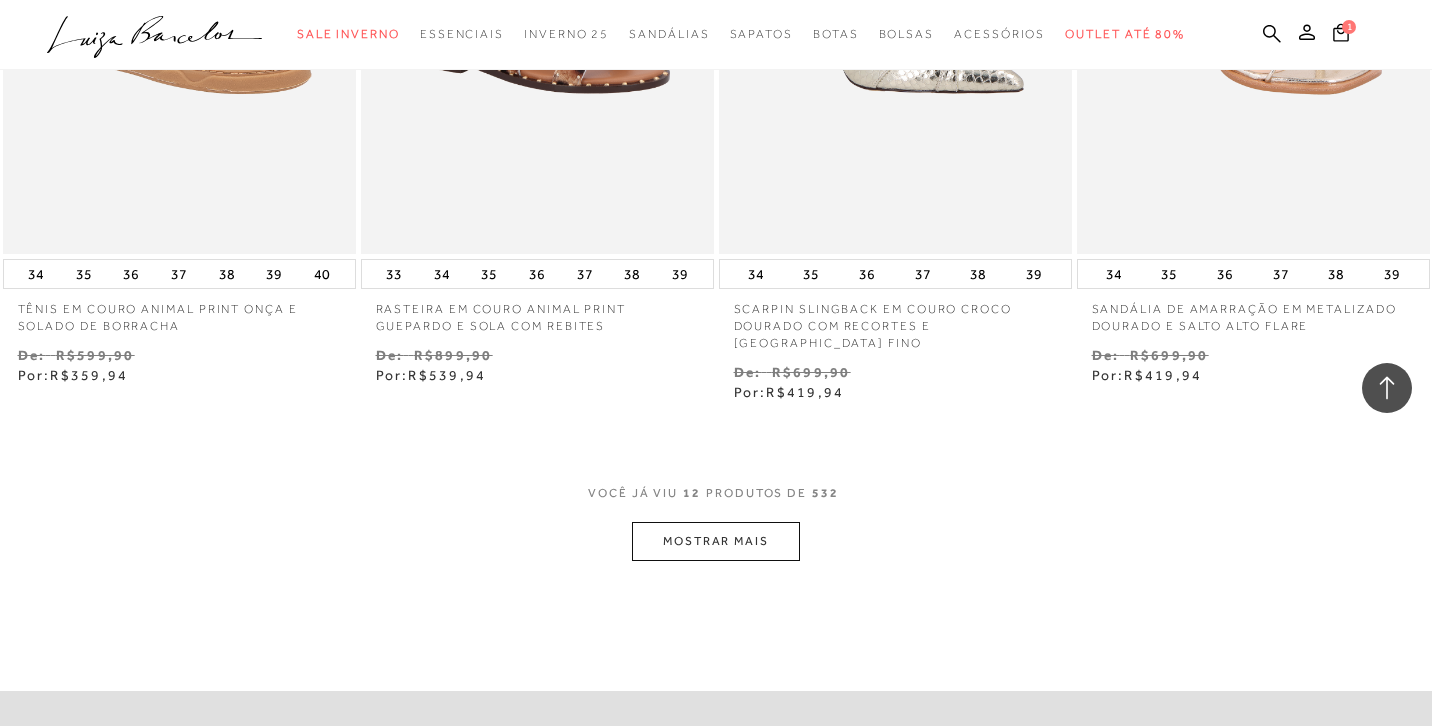 click on "MOSTRAR MAIS" at bounding box center (716, 541) 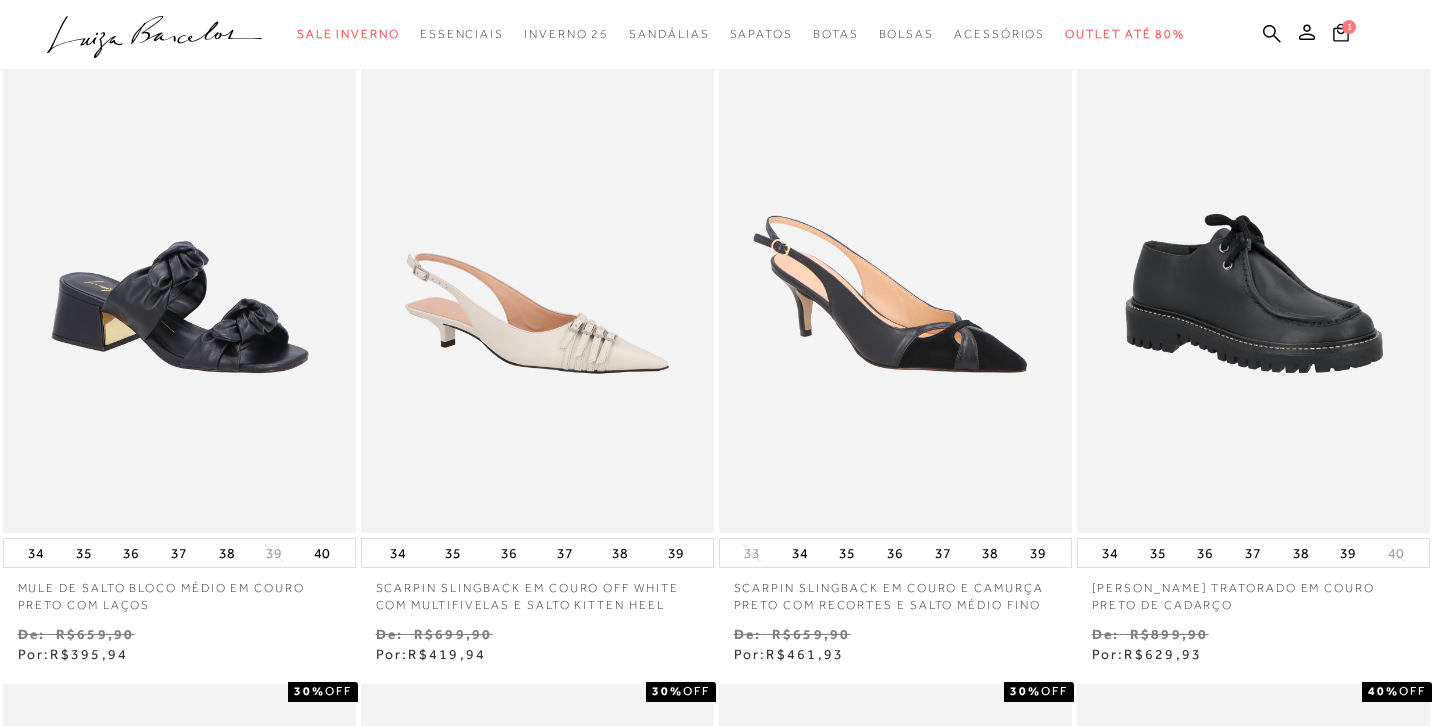 scroll, scrollTop: 0, scrollLeft: 0, axis: both 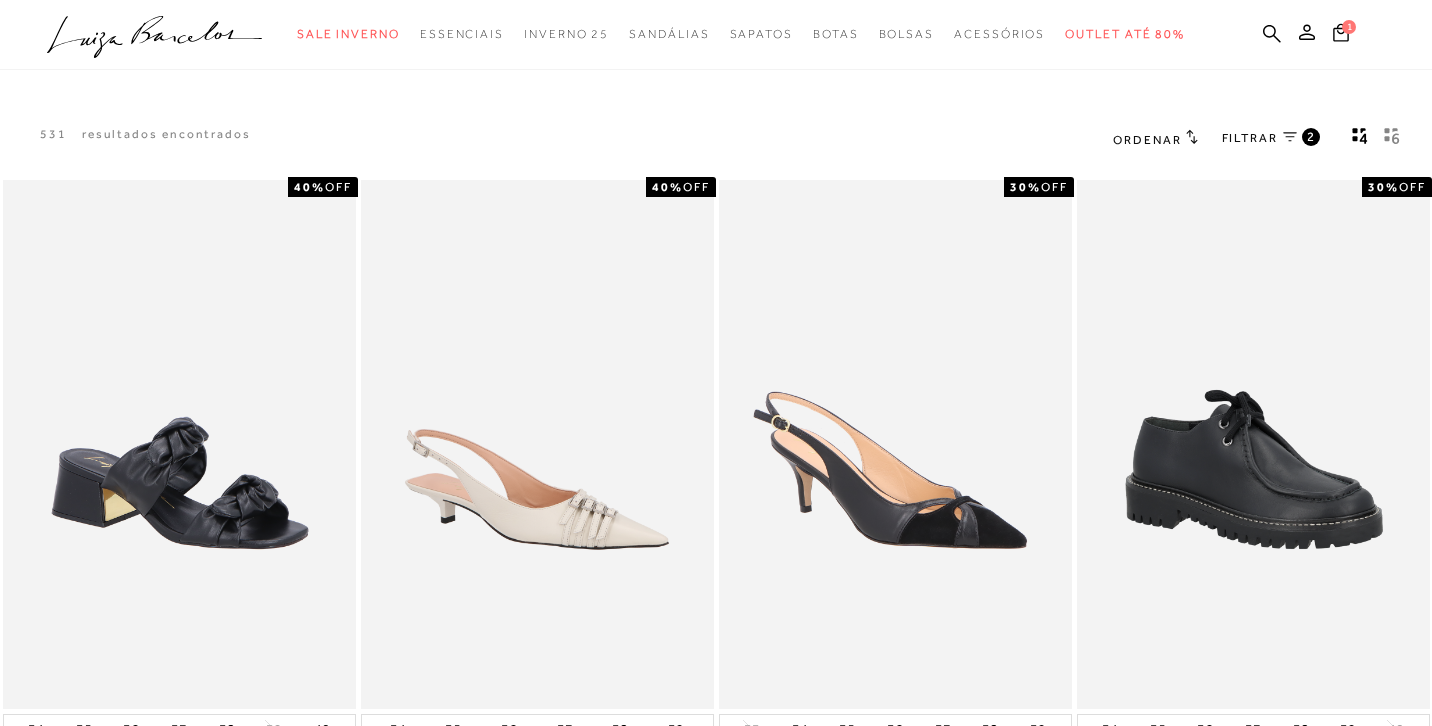 click 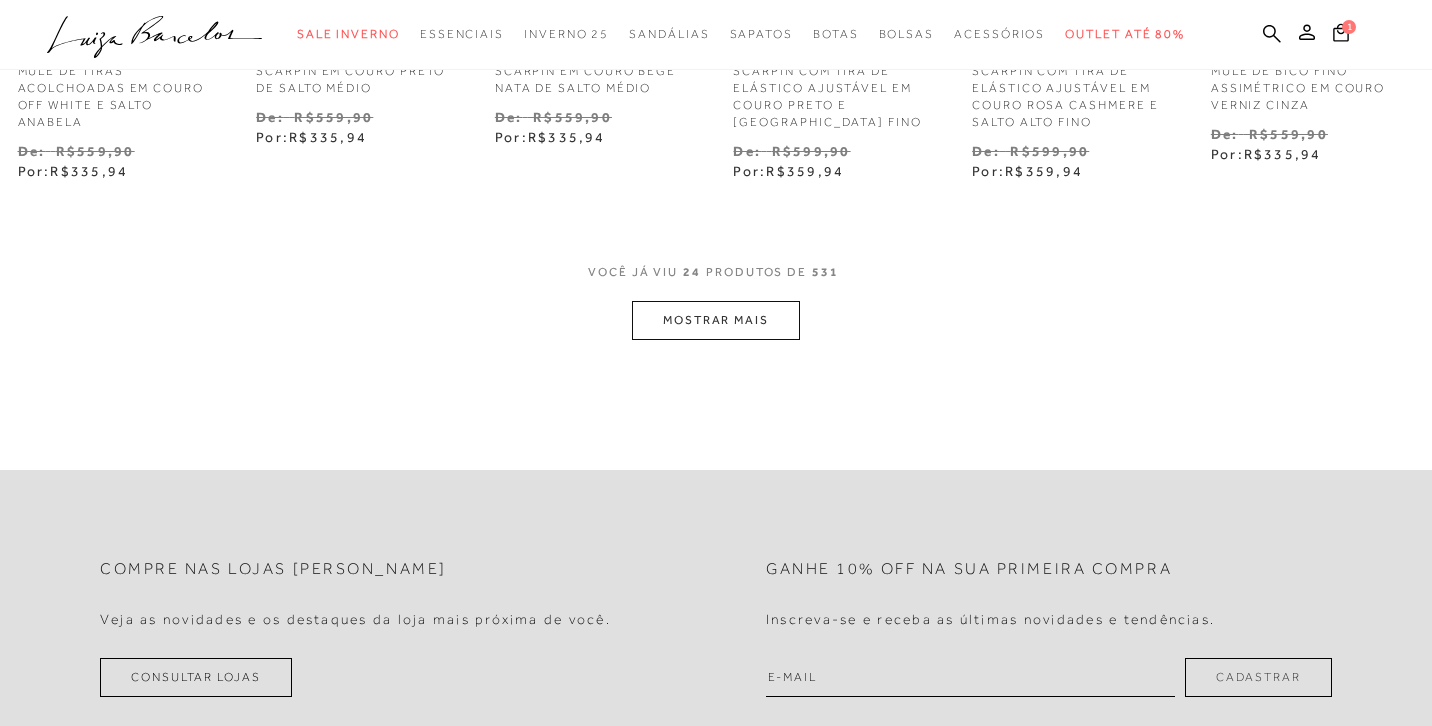 scroll, scrollTop: 1136, scrollLeft: 0, axis: vertical 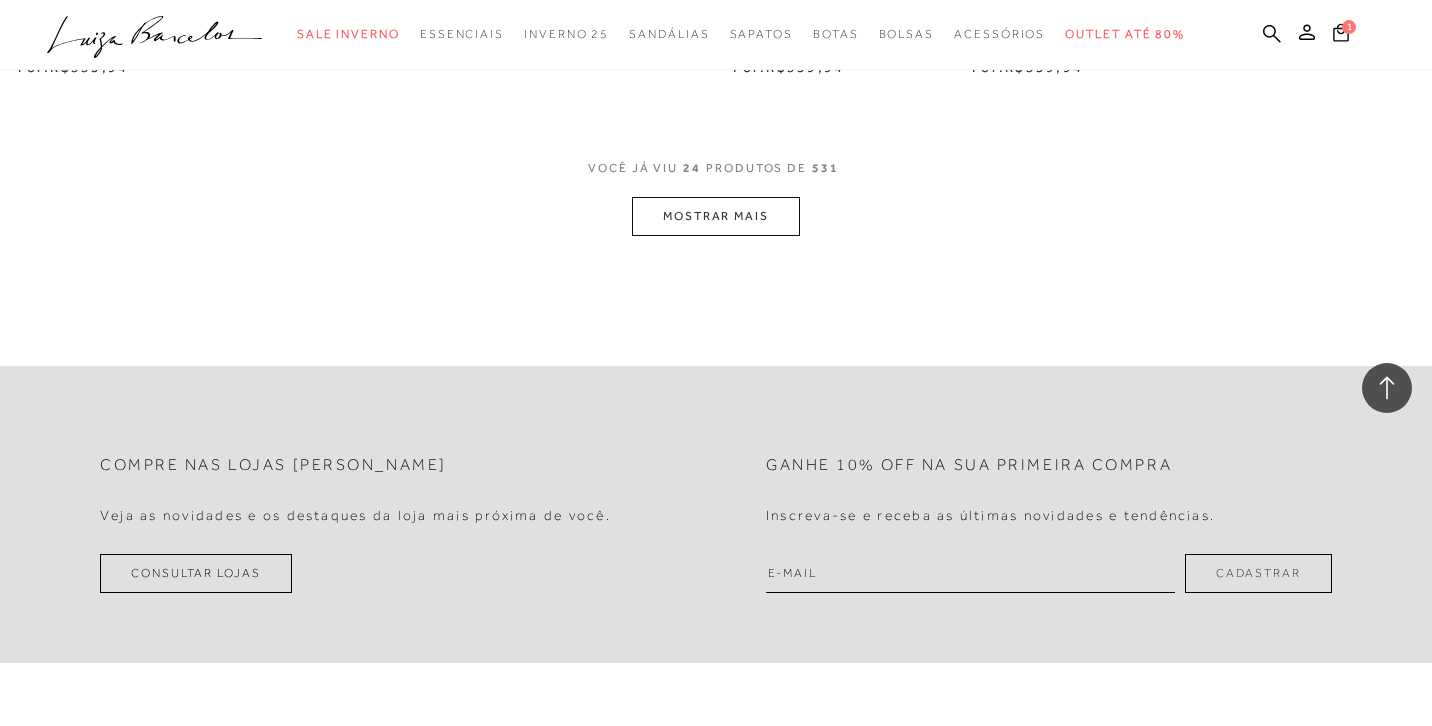 click on "MOSTRAR MAIS" at bounding box center [716, 216] 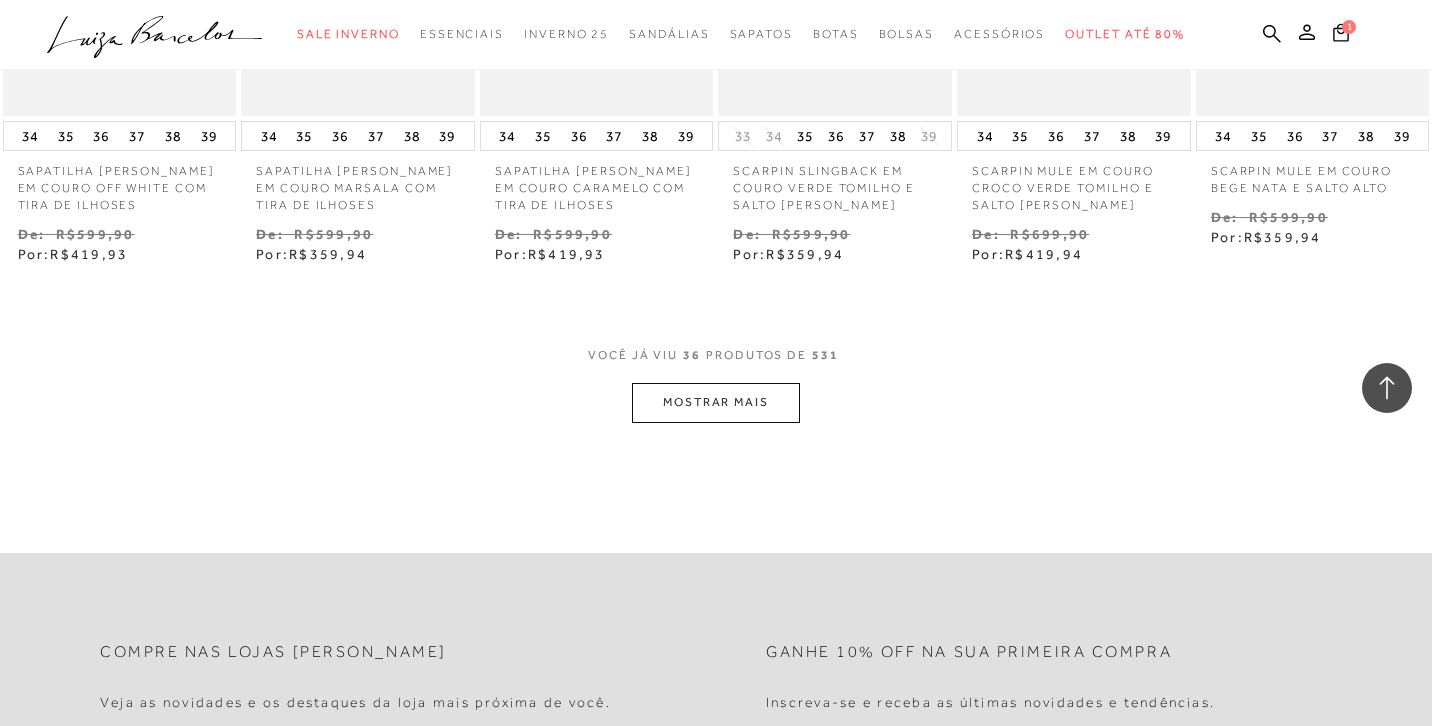 scroll, scrollTop: 2008, scrollLeft: 0, axis: vertical 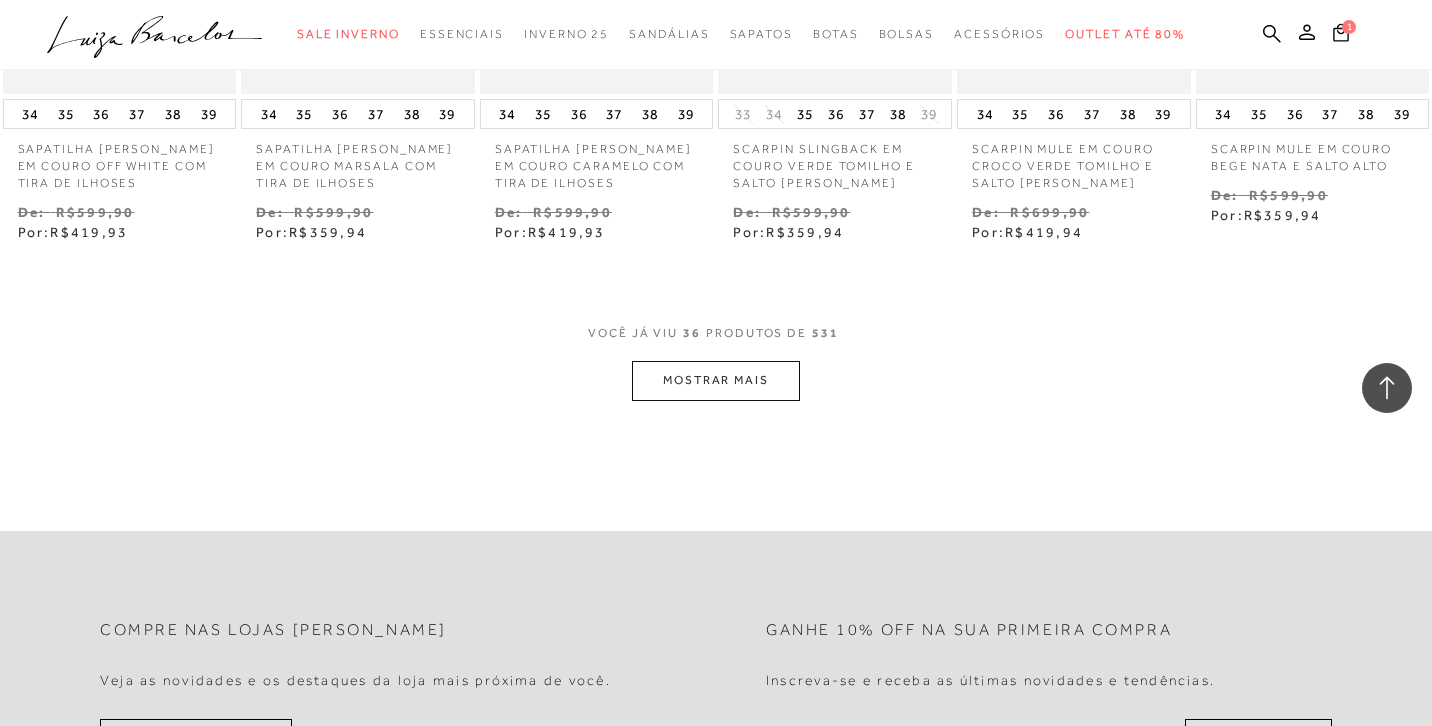 click on "MOSTRAR MAIS" at bounding box center (716, 380) 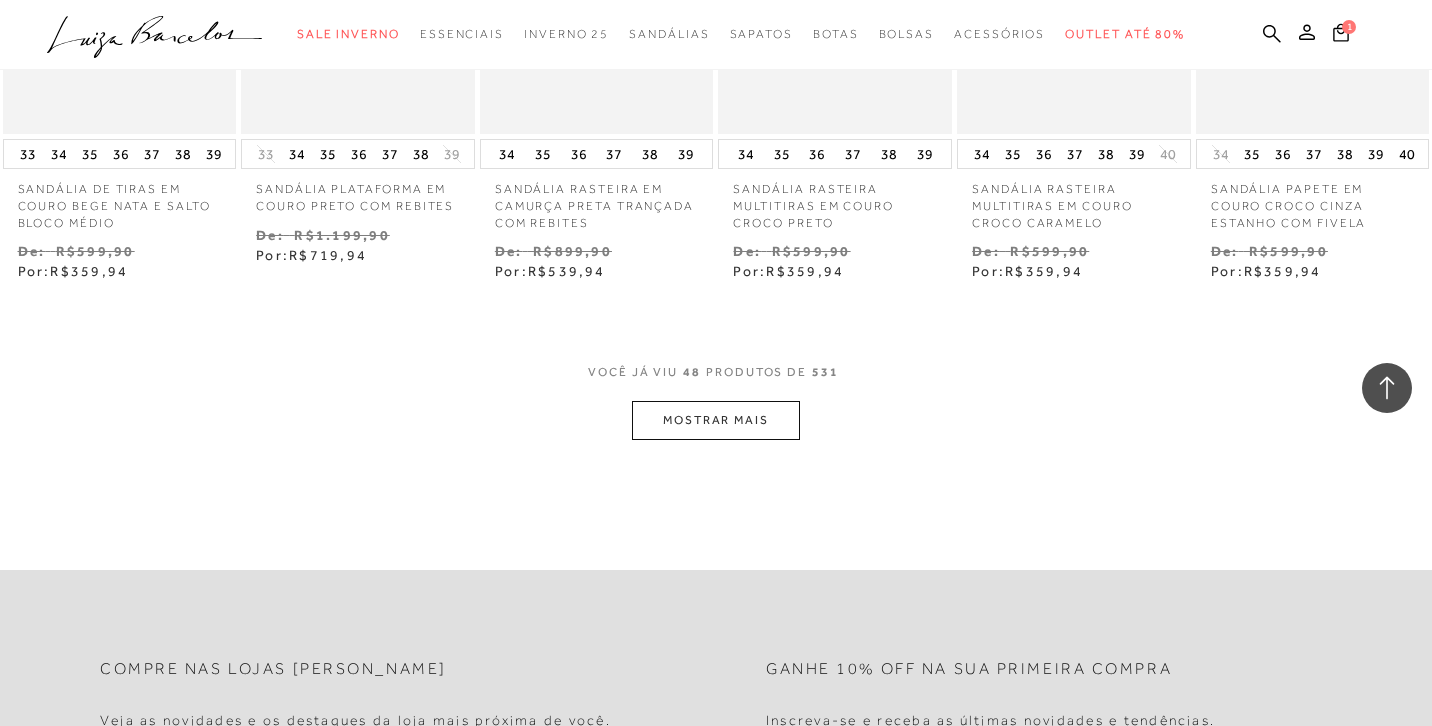 scroll, scrollTop: 3121, scrollLeft: 0, axis: vertical 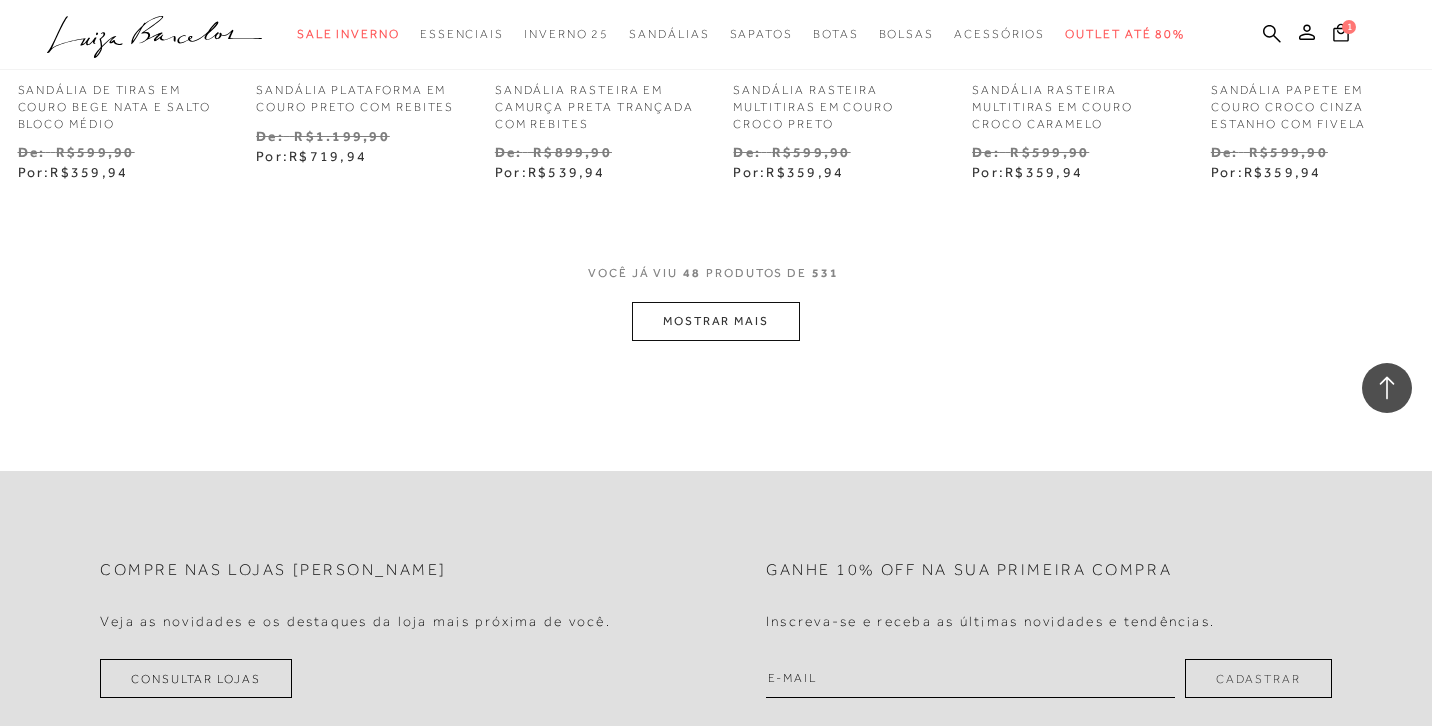 click on "MOSTRAR MAIS" at bounding box center [716, 321] 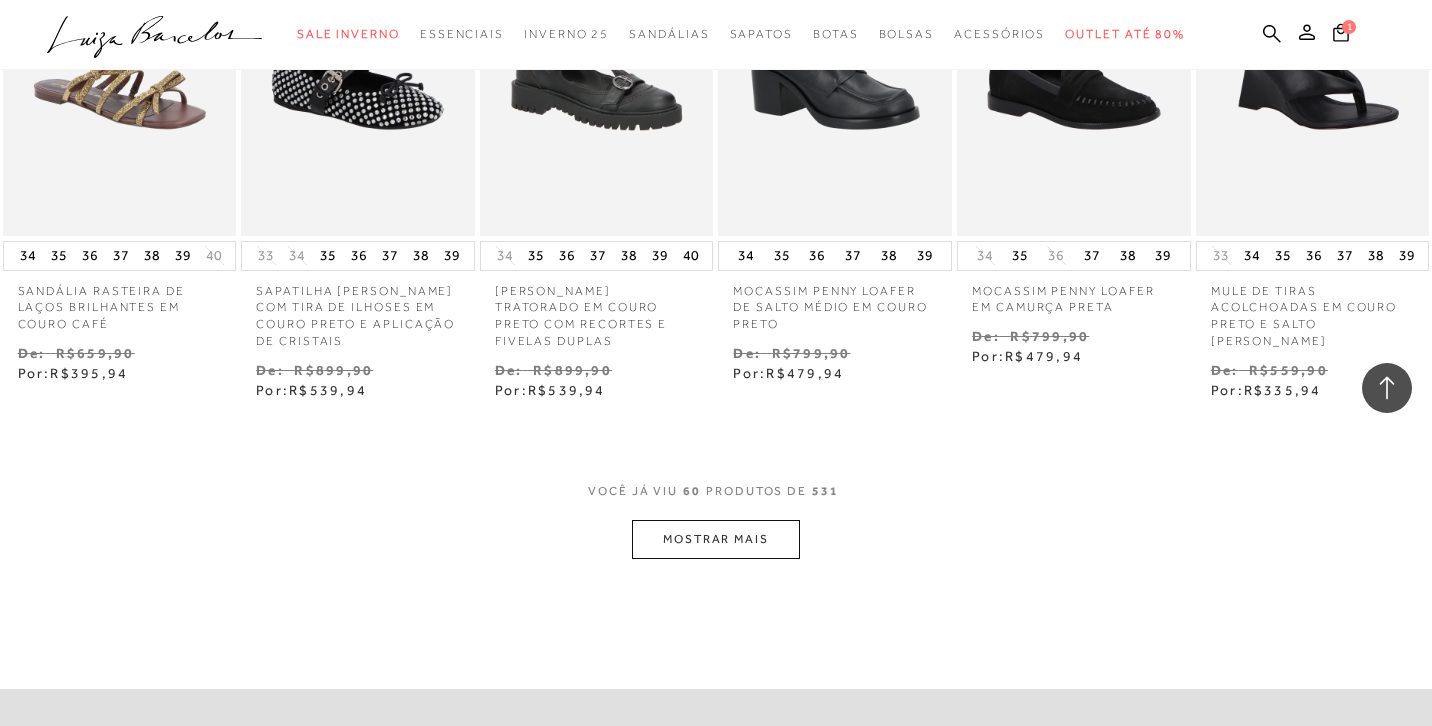 scroll, scrollTop: 4146, scrollLeft: 0, axis: vertical 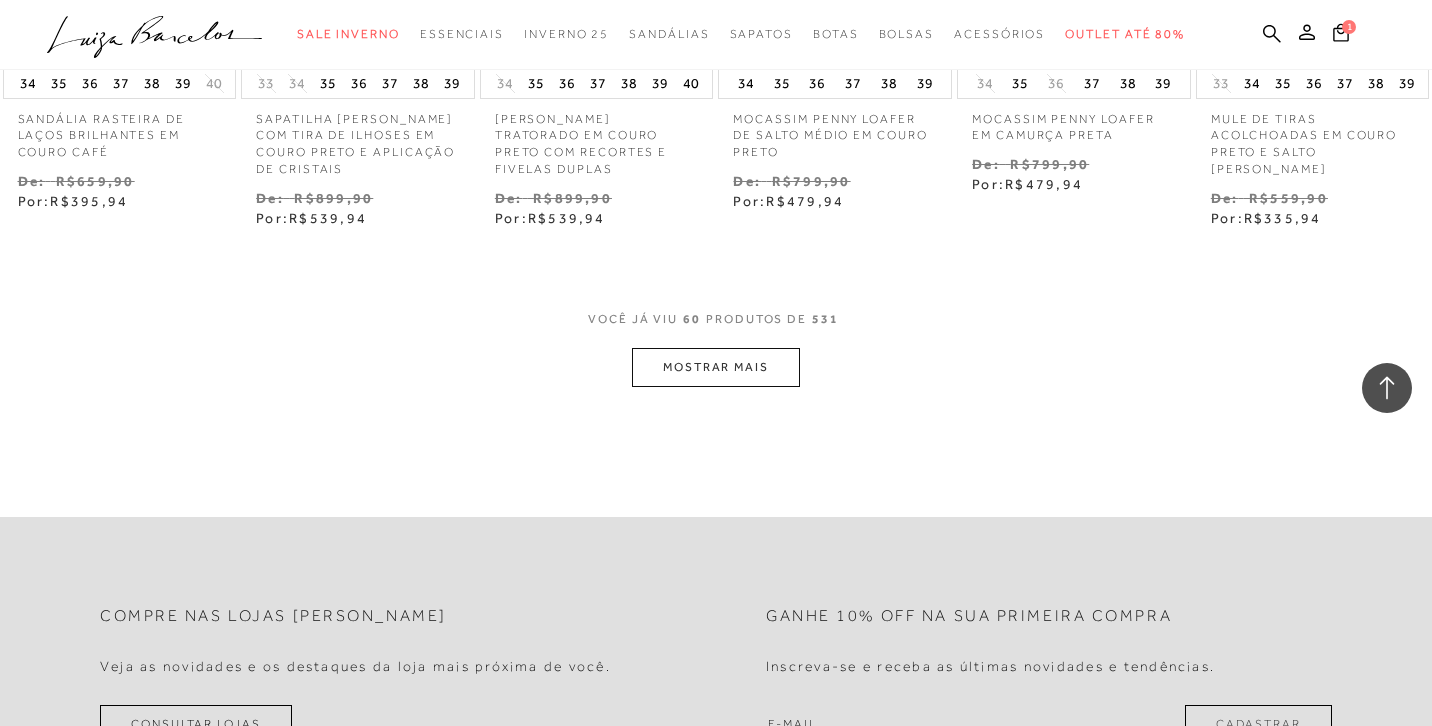 click on "MOSTRAR MAIS" at bounding box center (716, 367) 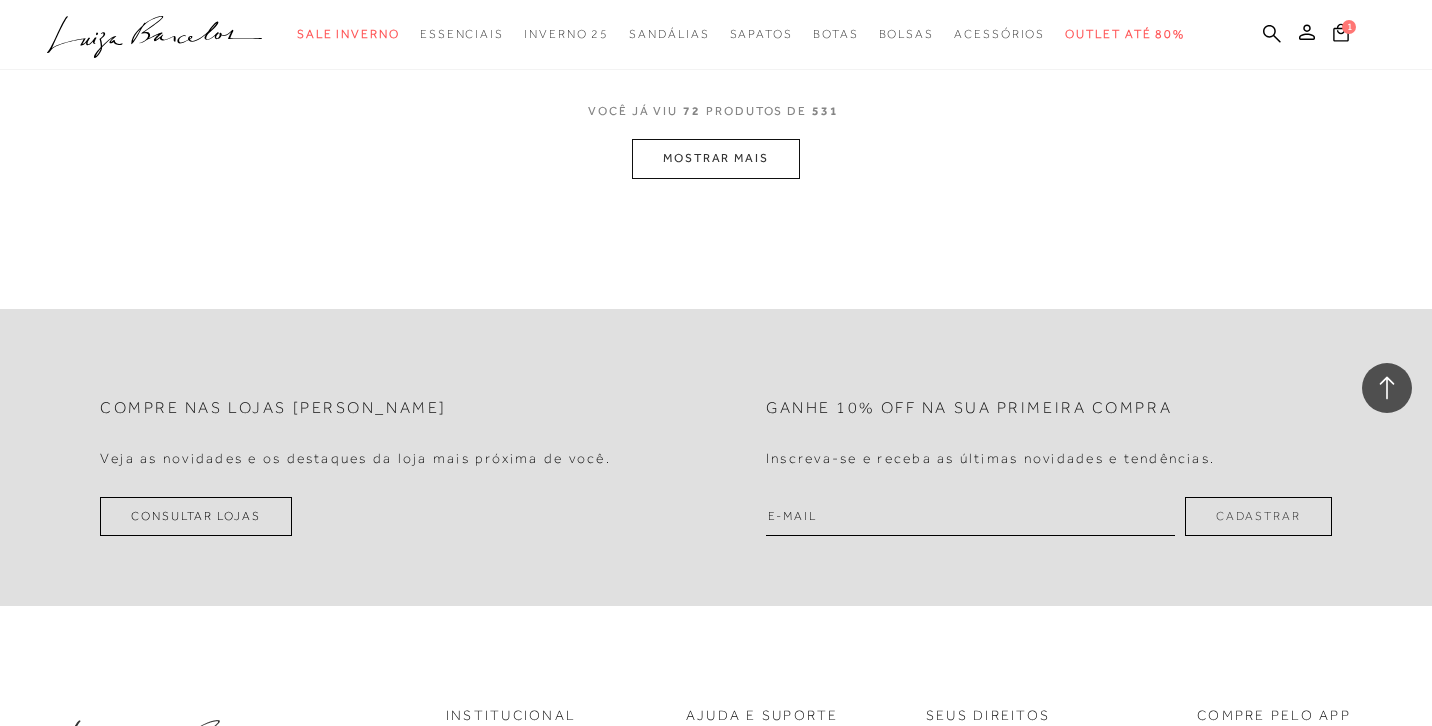 scroll, scrollTop: 5437, scrollLeft: 0, axis: vertical 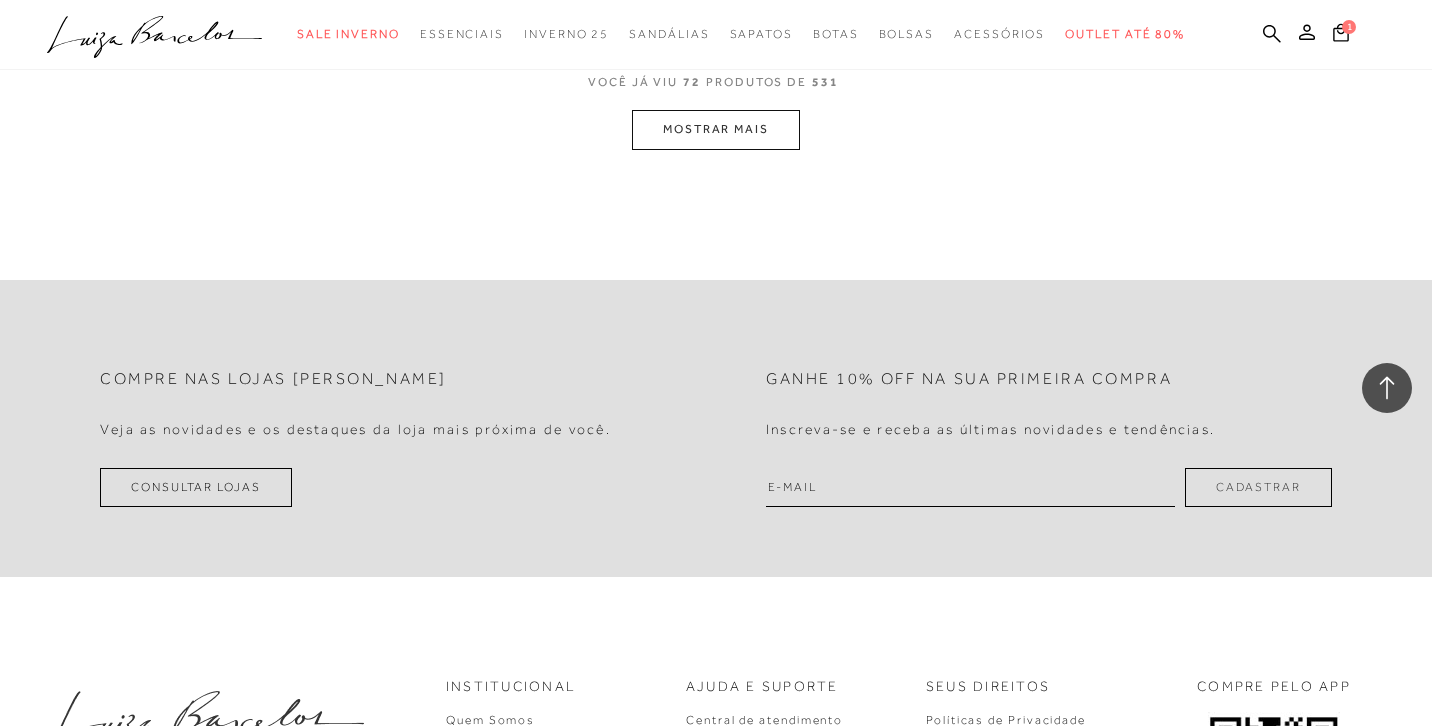 click on "MOSTRAR MAIS" at bounding box center [716, 129] 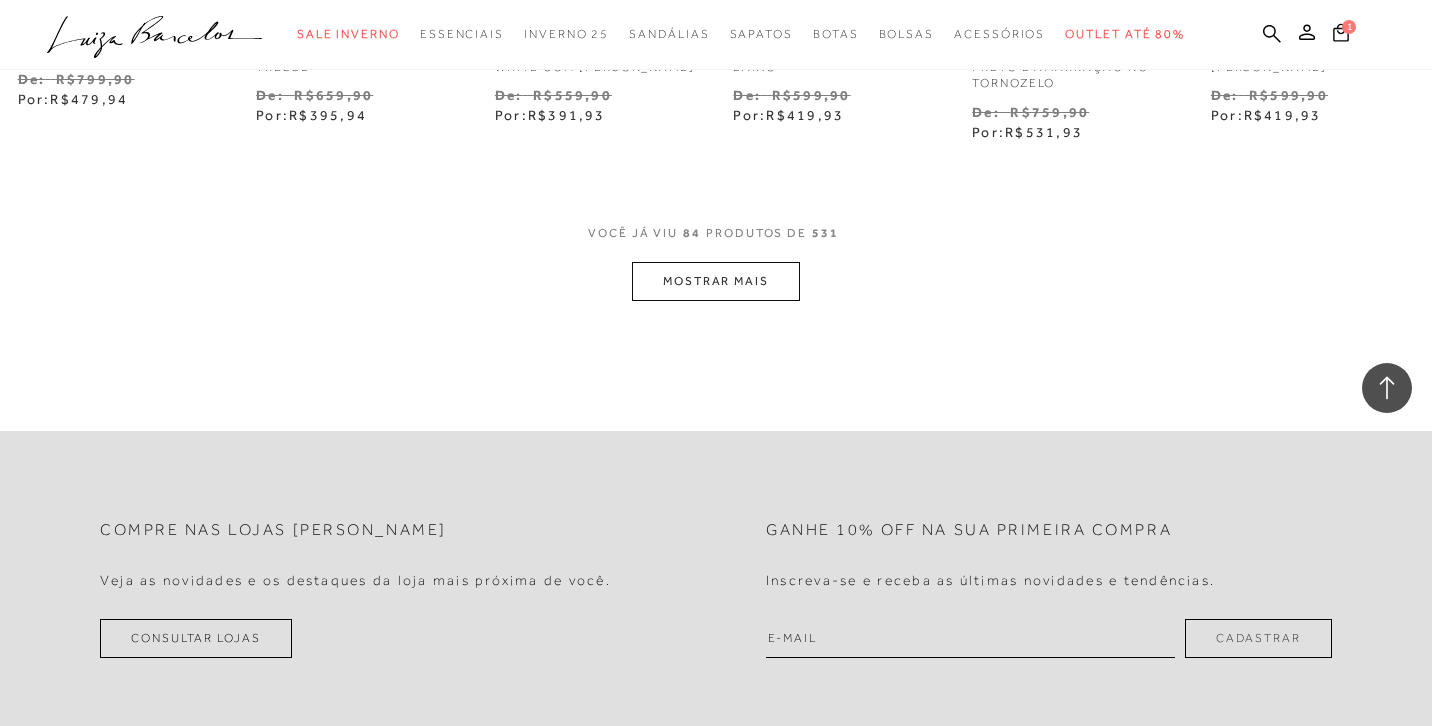 scroll, scrollTop: 6507, scrollLeft: 0, axis: vertical 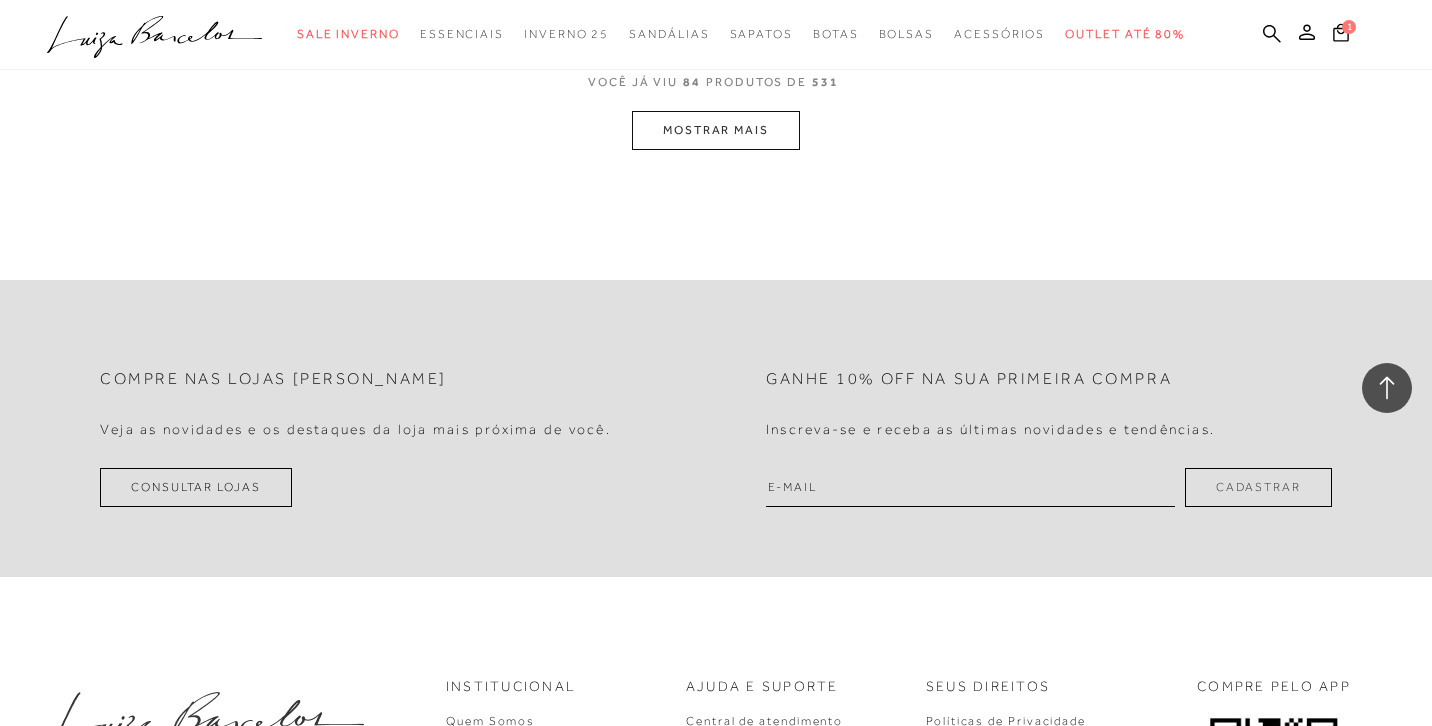 click on "MOSTRAR MAIS" at bounding box center (716, 130) 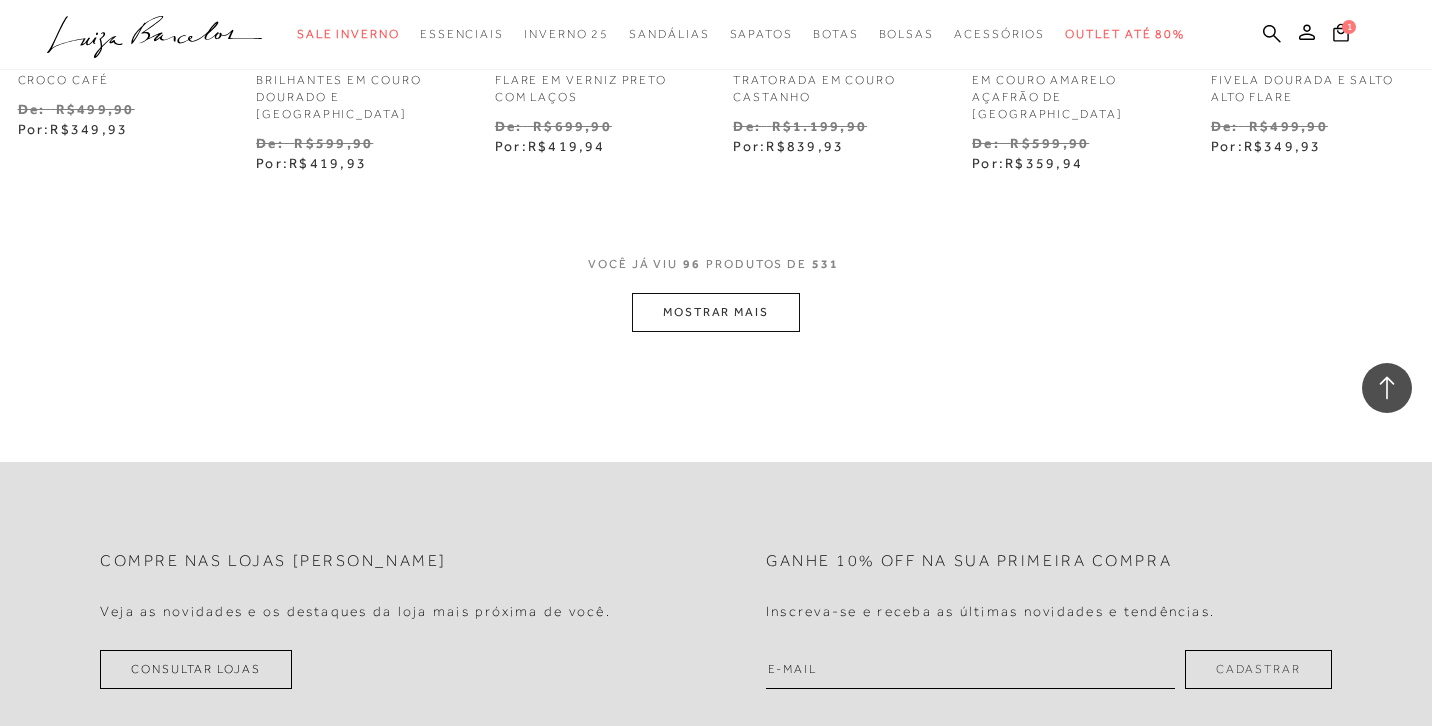 scroll, scrollTop: 7440, scrollLeft: 0, axis: vertical 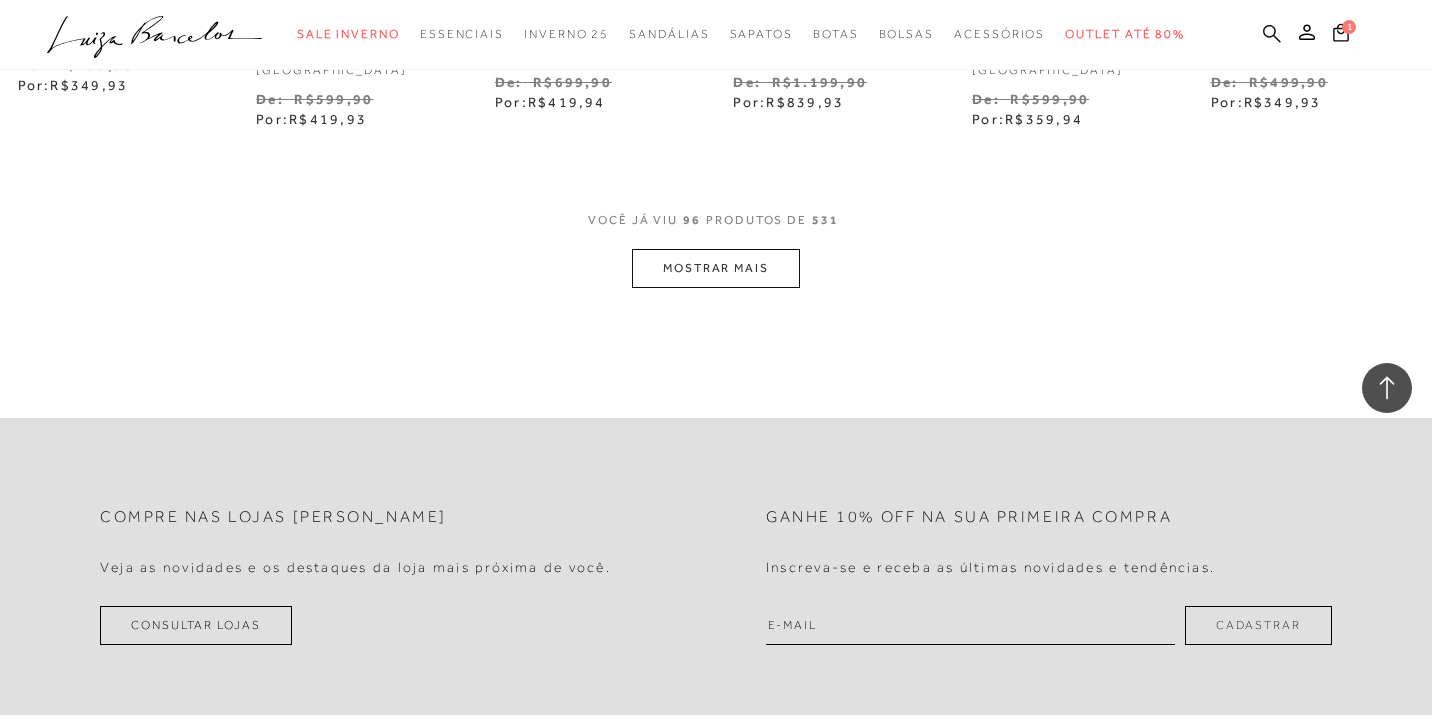 click 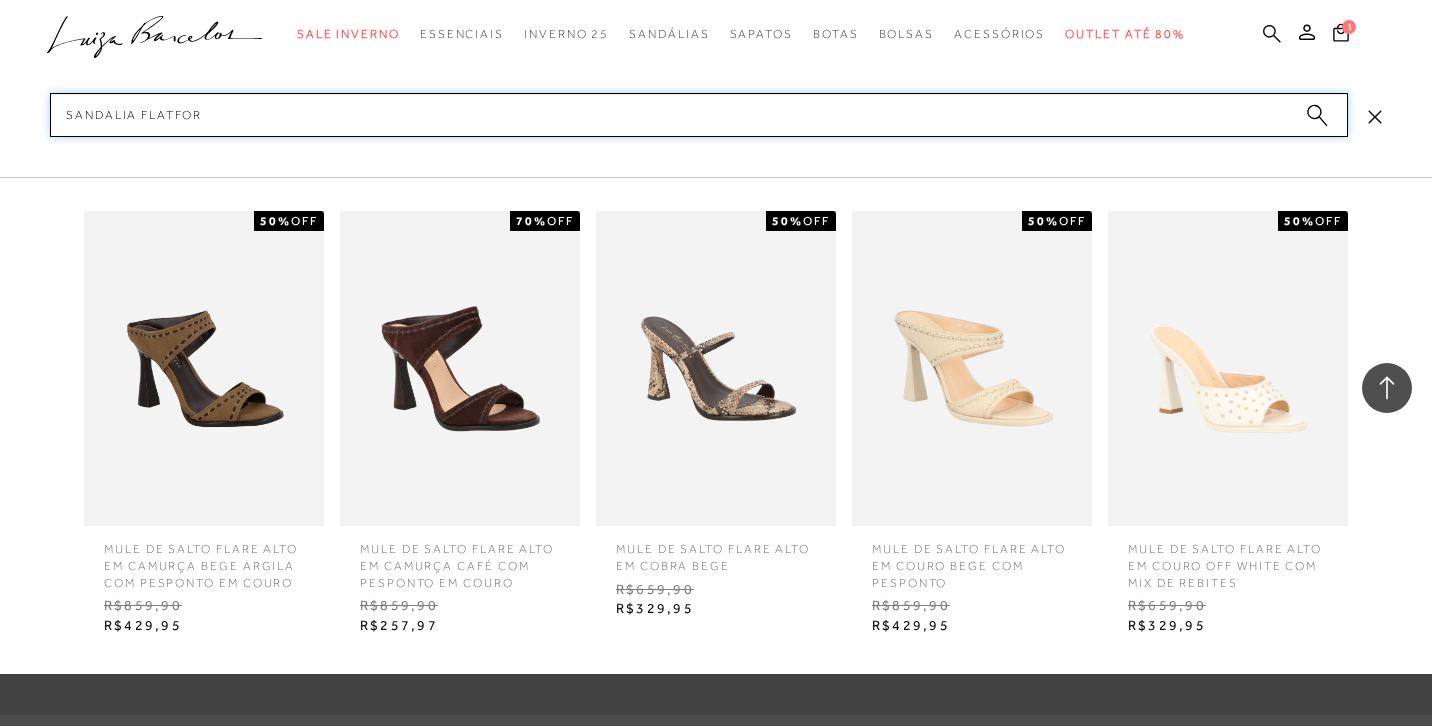 type on "sandalia flatform" 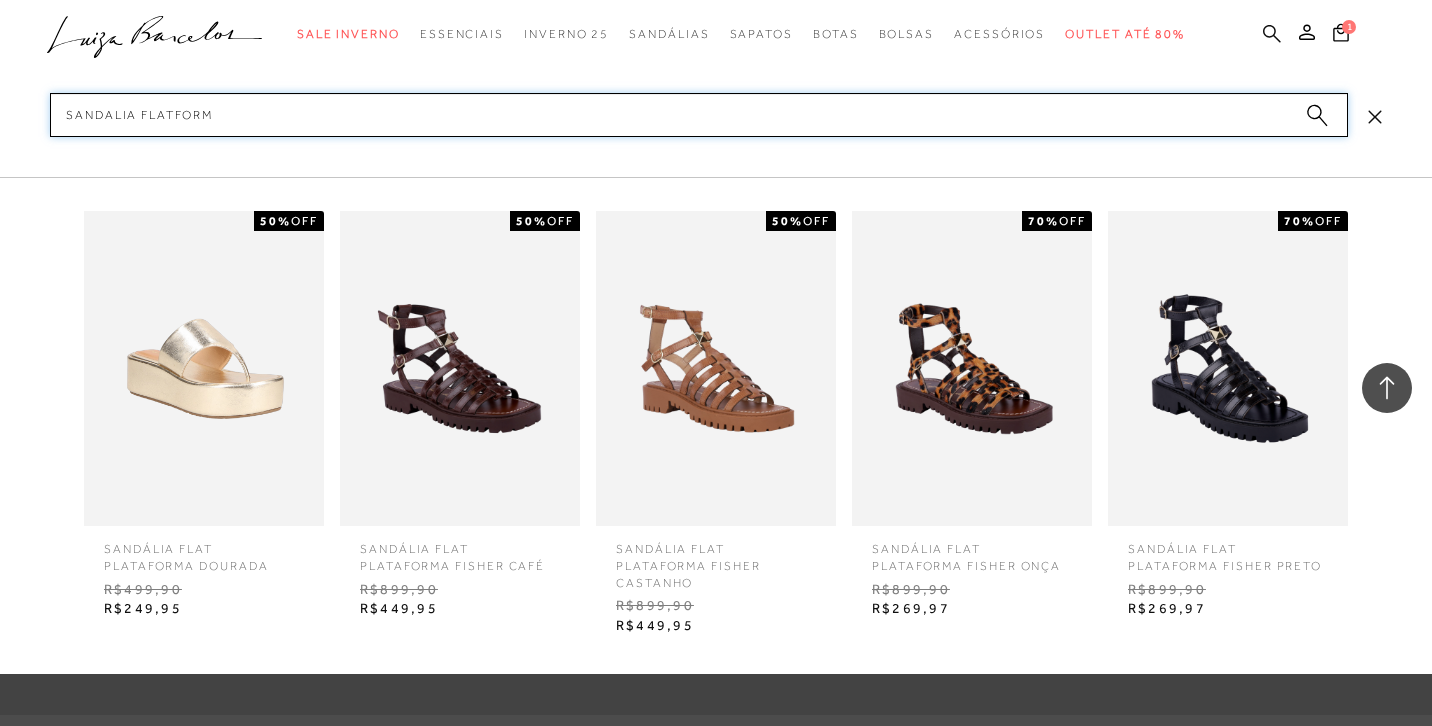 type 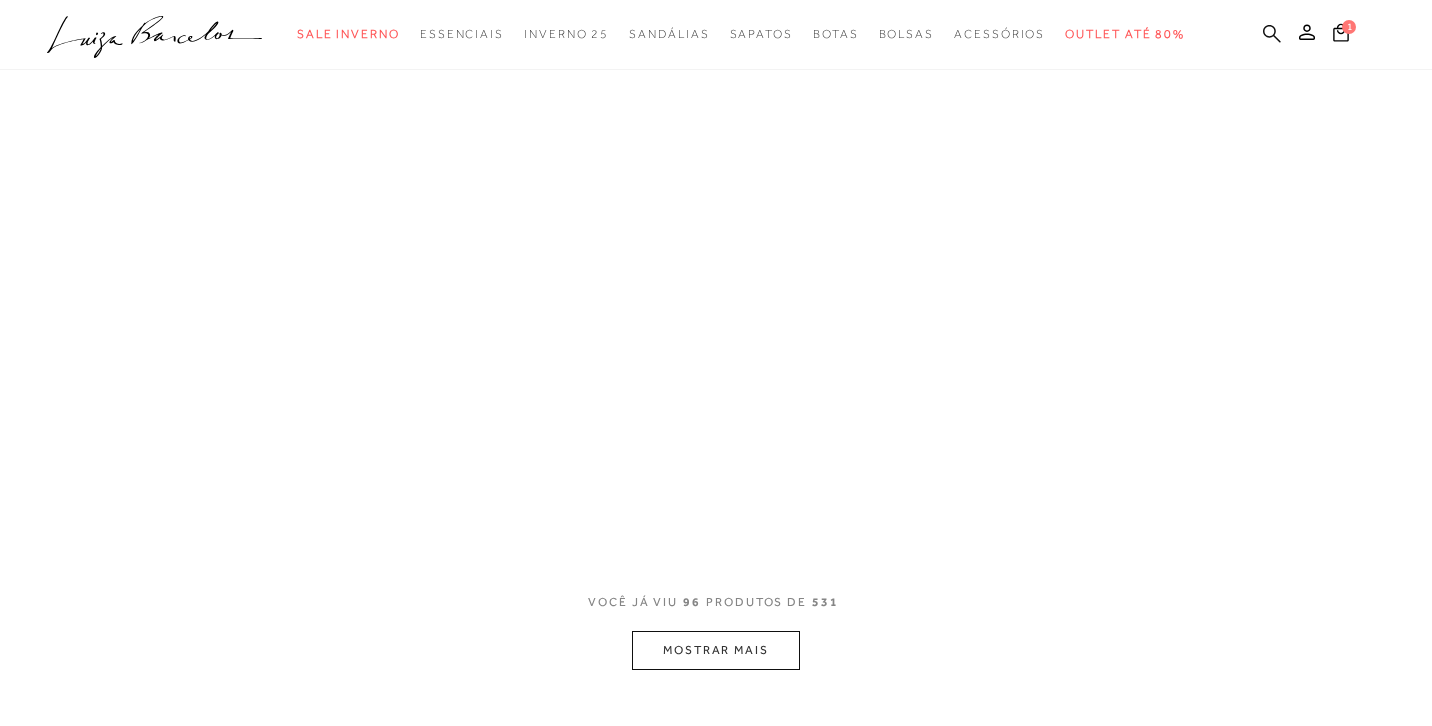 scroll, scrollTop: 0, scrollLeft: 0, axis: both 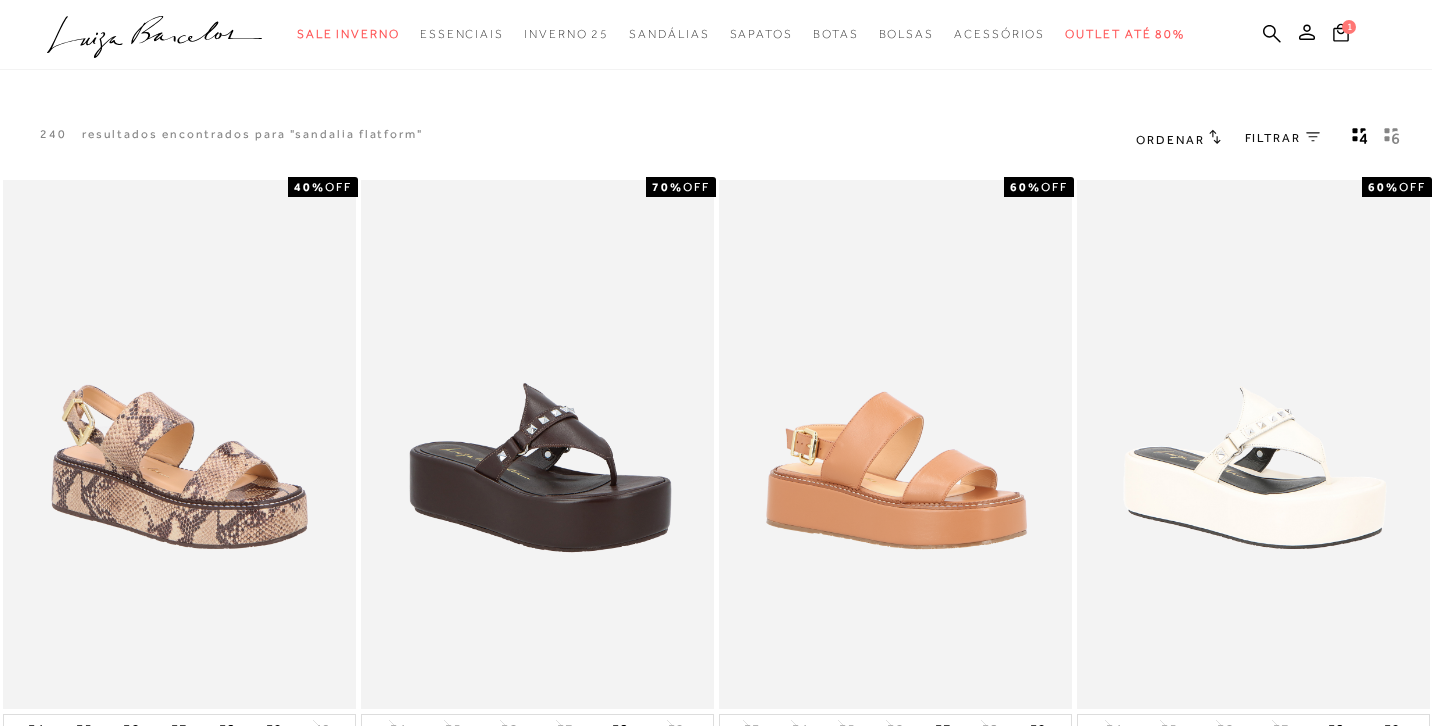 click 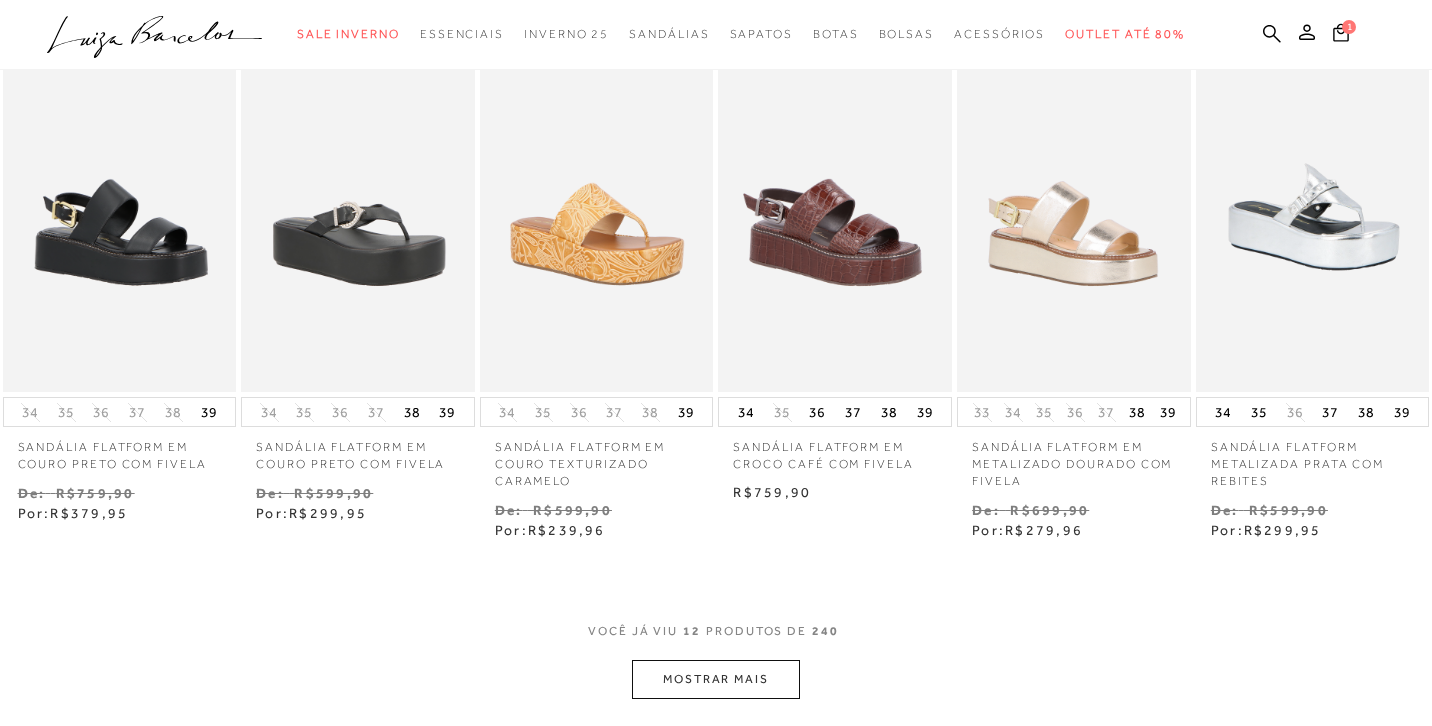 scroll, scrollTop: 657, scrollLeft: 0, axis: vertical 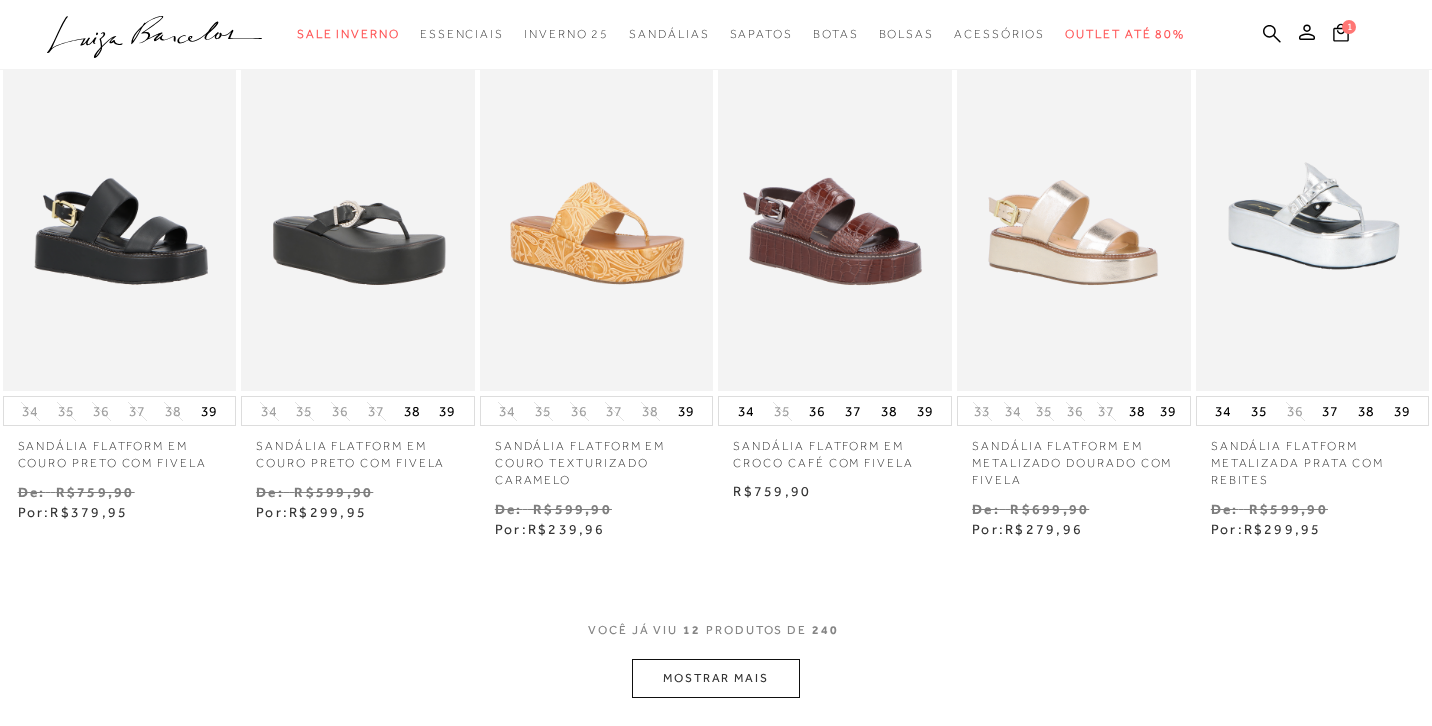 click on "MOSTRAR MAIS" at bounding box center [716, 678] 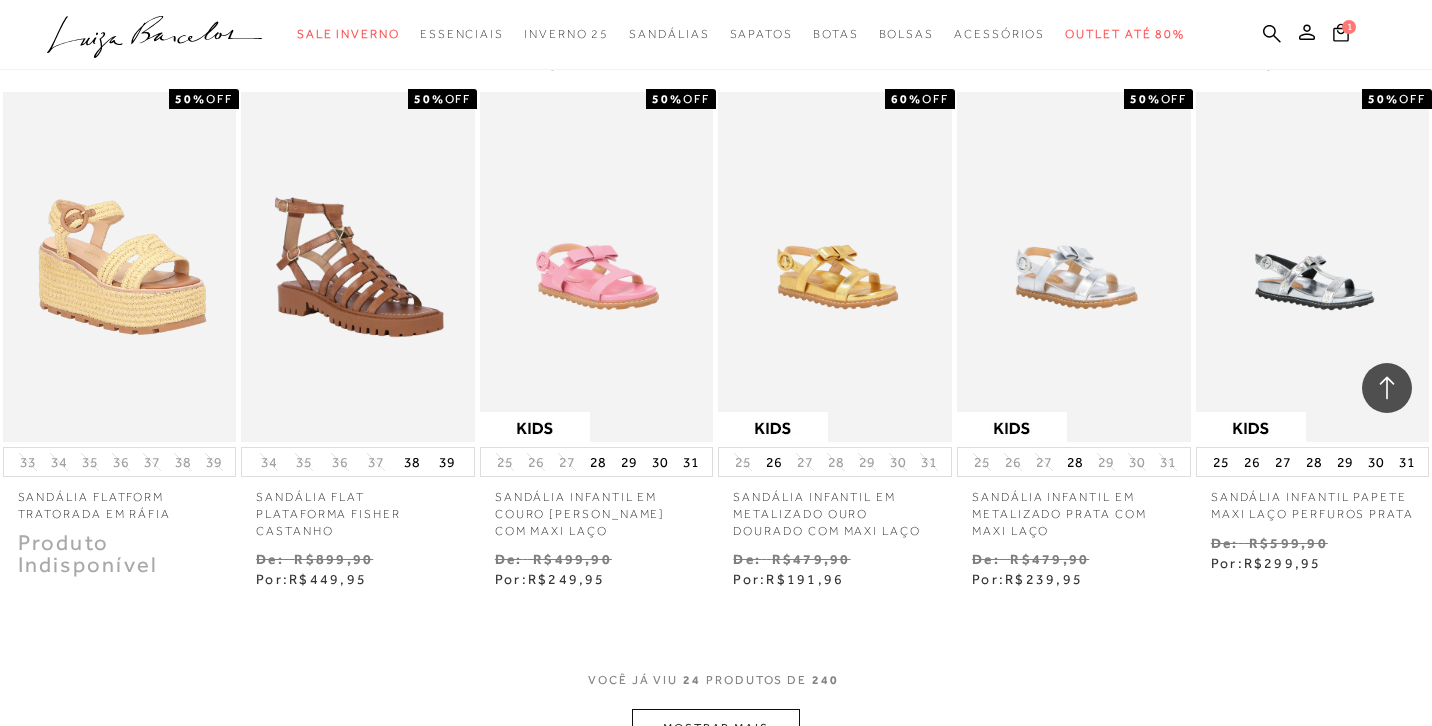 scroll, scrollTop: 1827, scrollLeft: 0, axis: vertical 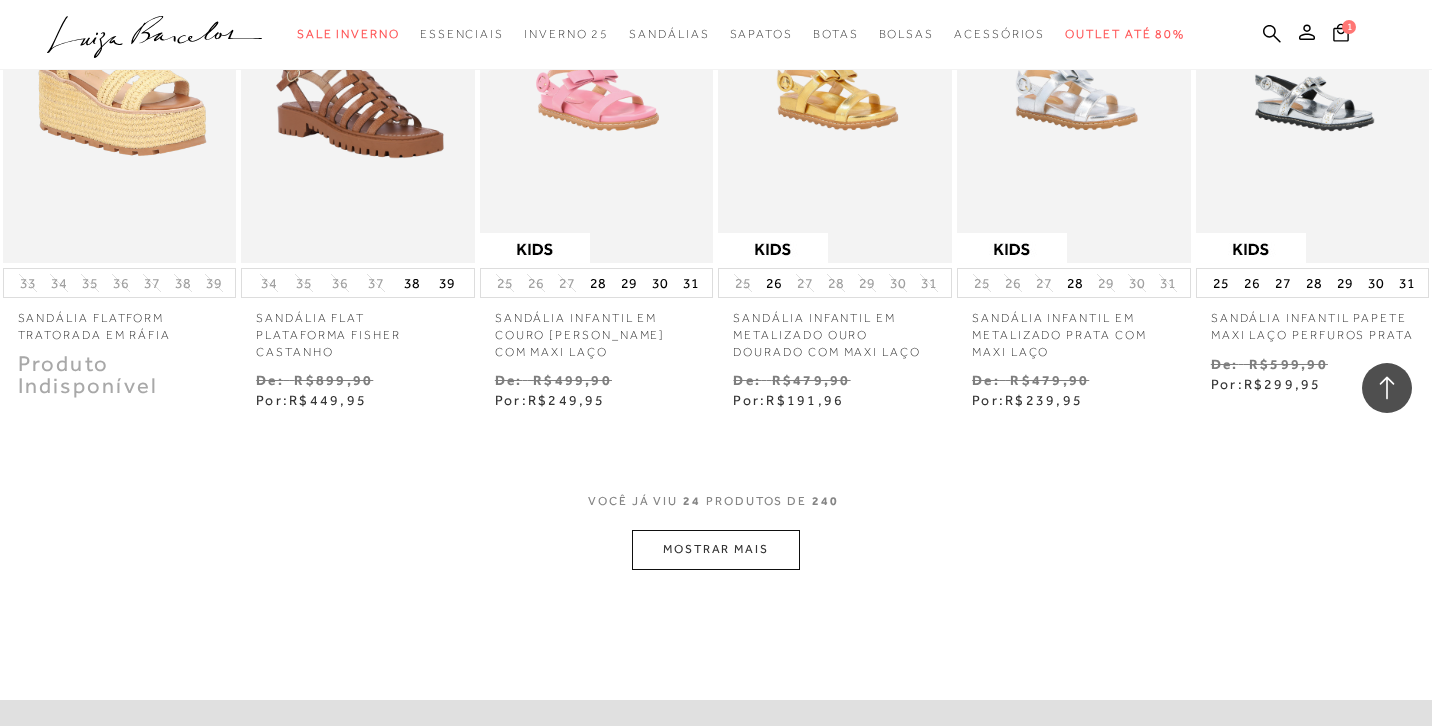 click on "MOSTRAR MAIS" at bounding box center [716, 549] 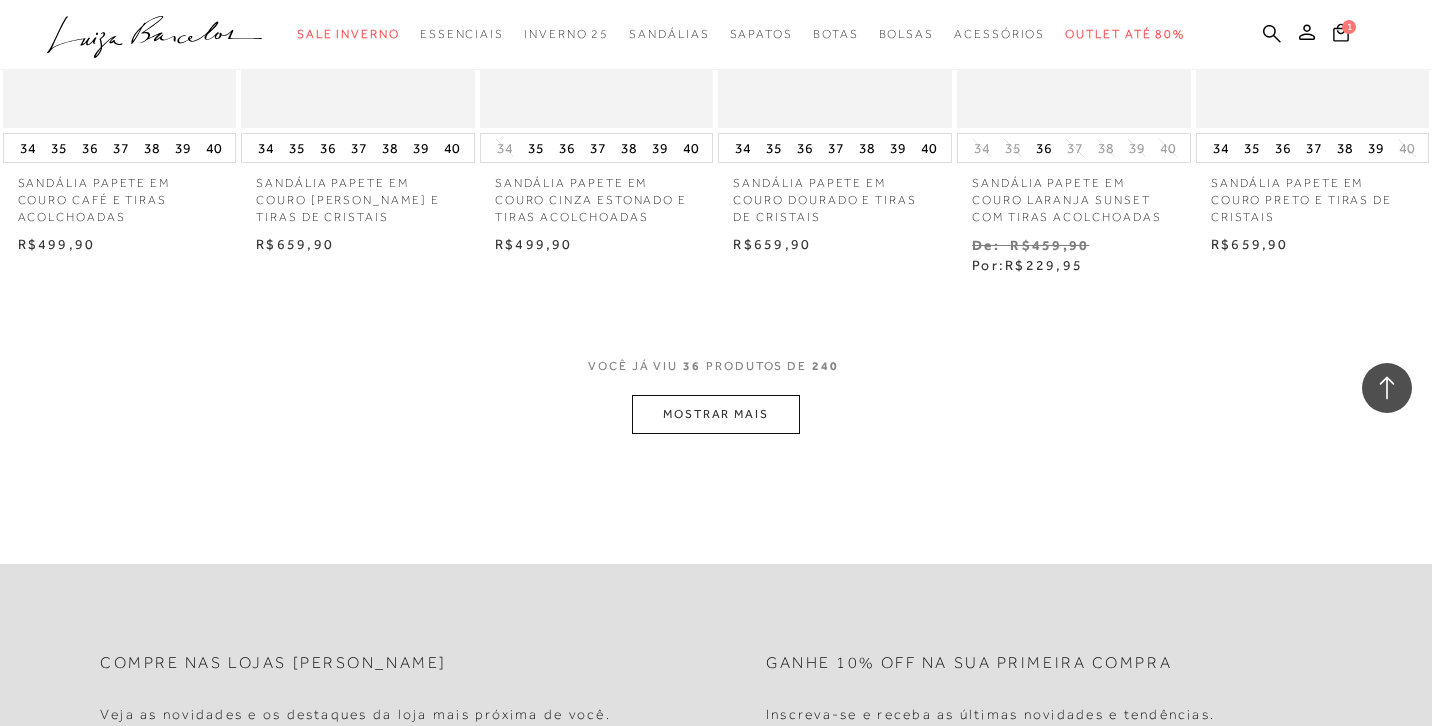 scroll, scrollTop: 3016, scrollLeft: 0, axis: vertical 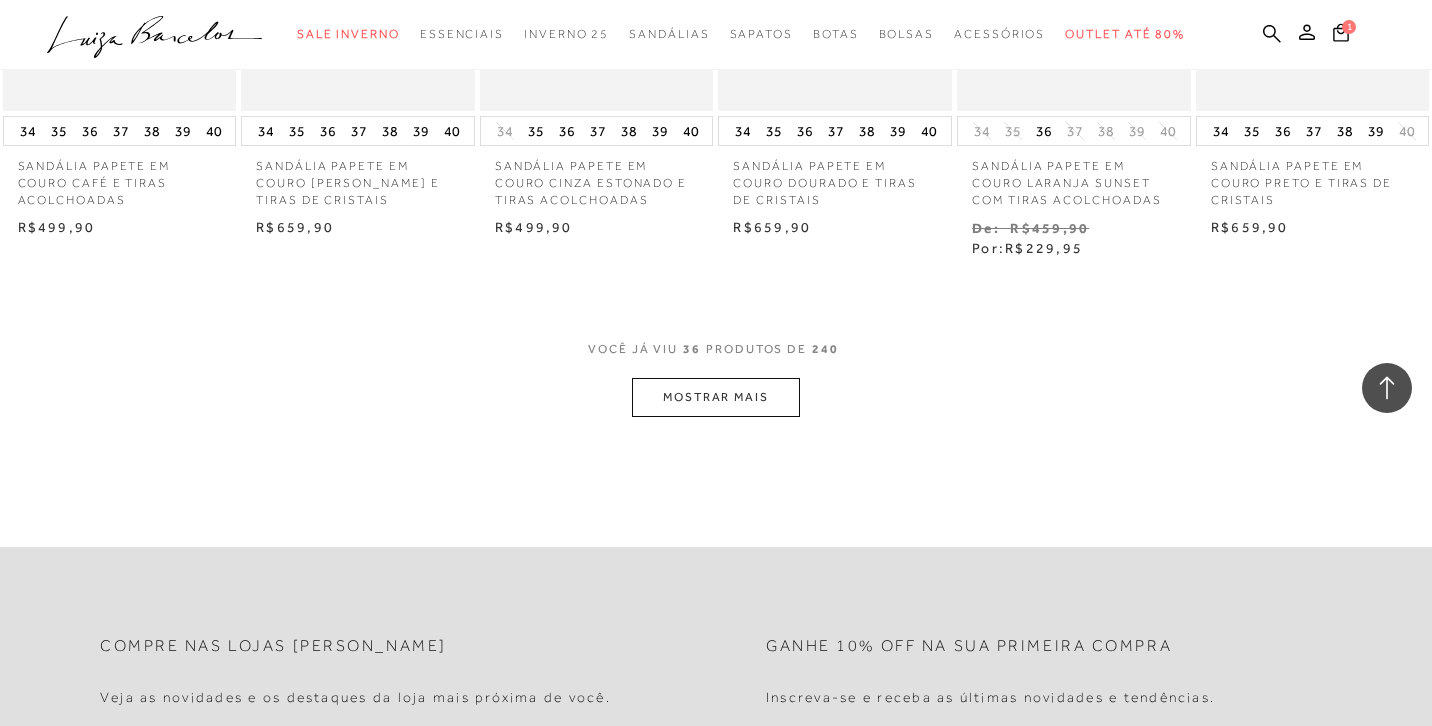 click on "MOSTRAR MAIS" at bounding box center [716, 397] 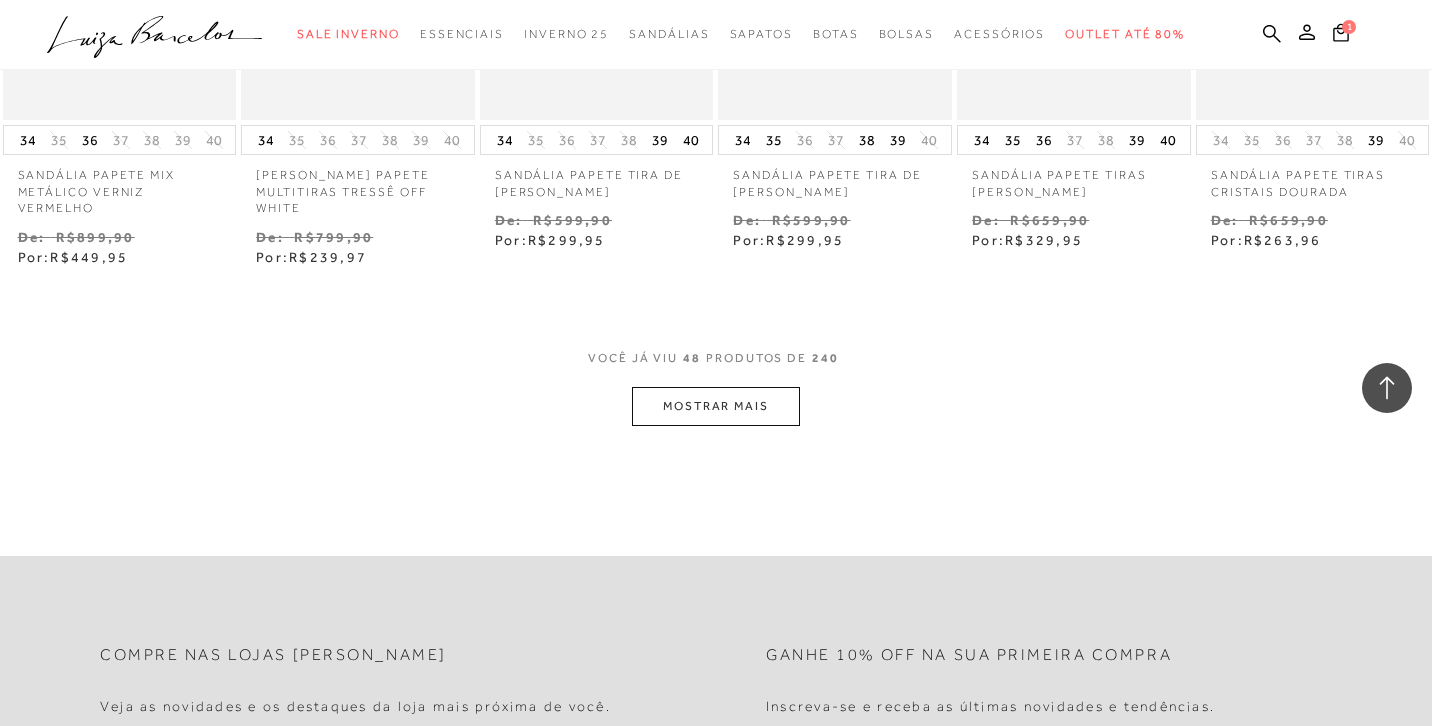 scroll, scrollTop: 4060, scrollLeft: 0, axis: vertical 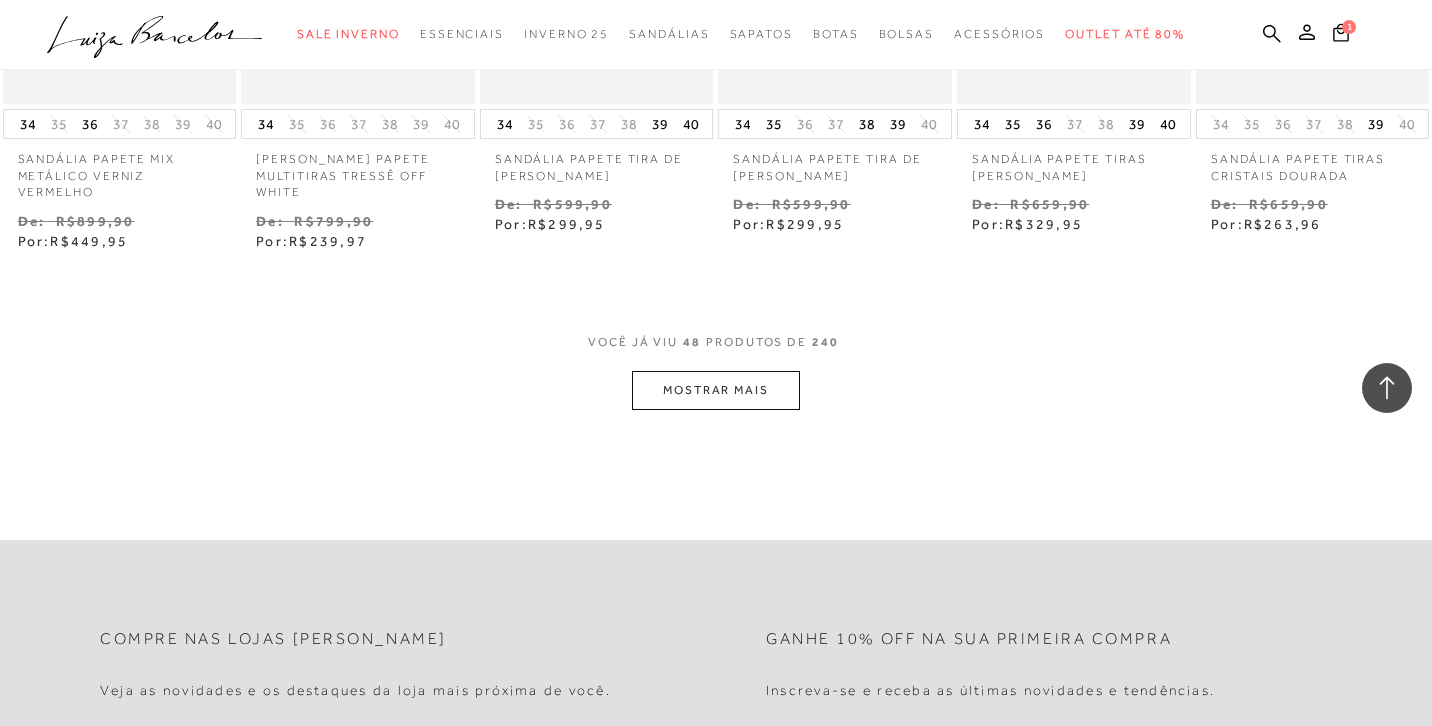 click on "MOSTRAR MAIS" at bounding box center [716, 390] 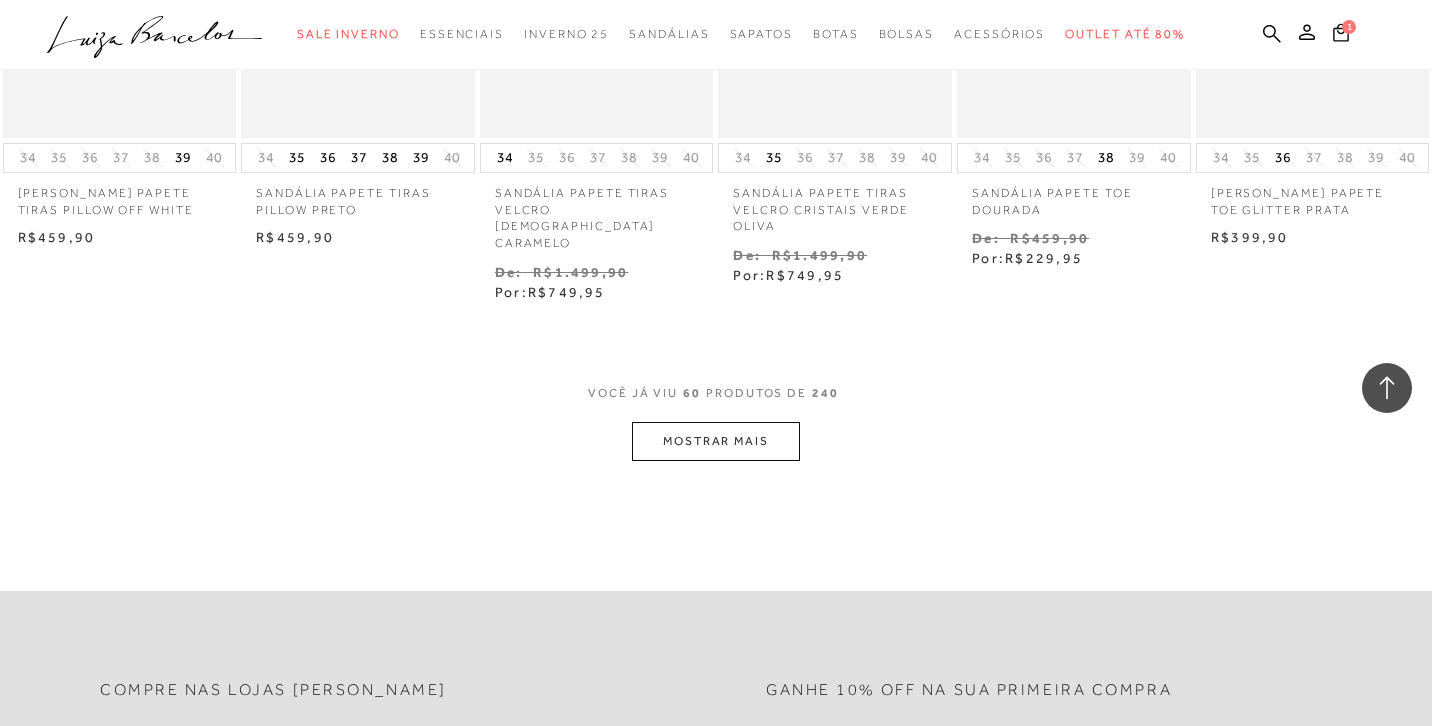 scroll, scrollTop: 5118, scrollLeft: 0, axis: vertical 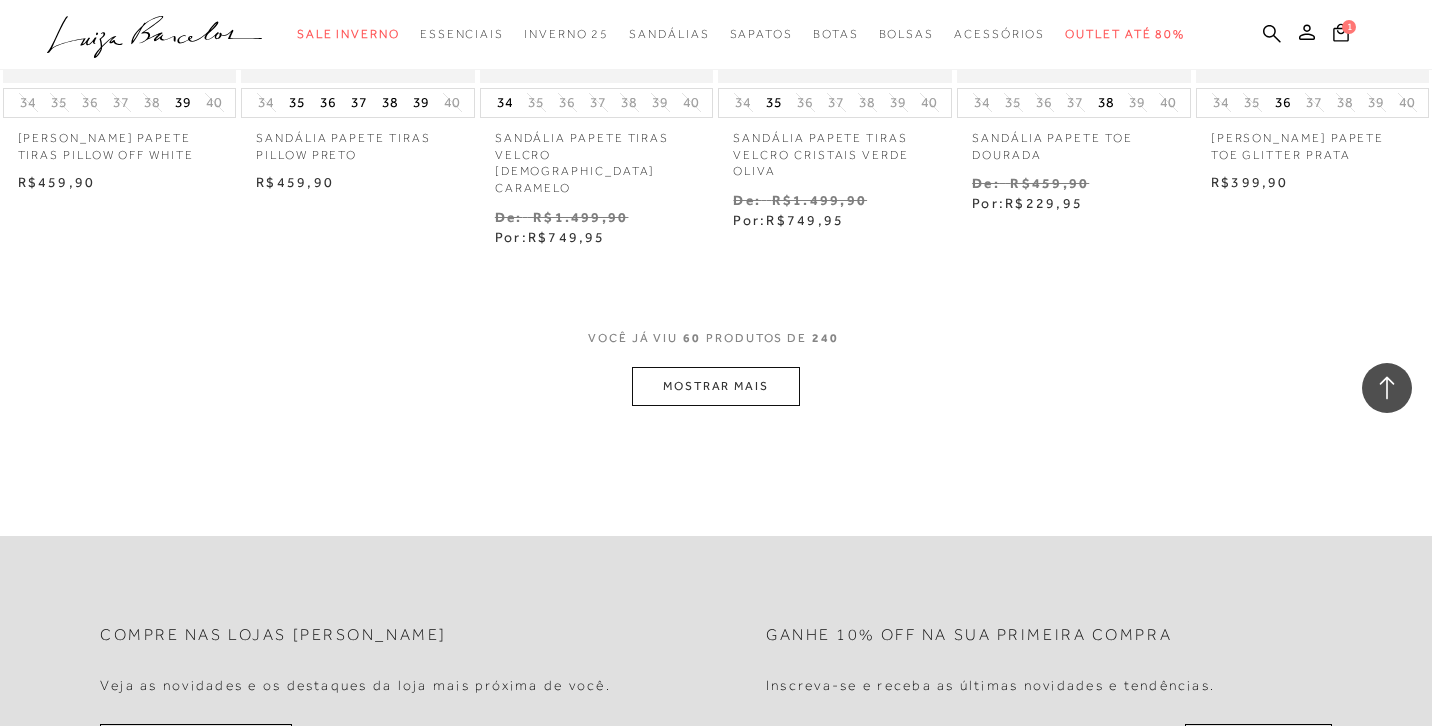 click on "MOSTRAR MAIS" at bounding box center [716, 386] 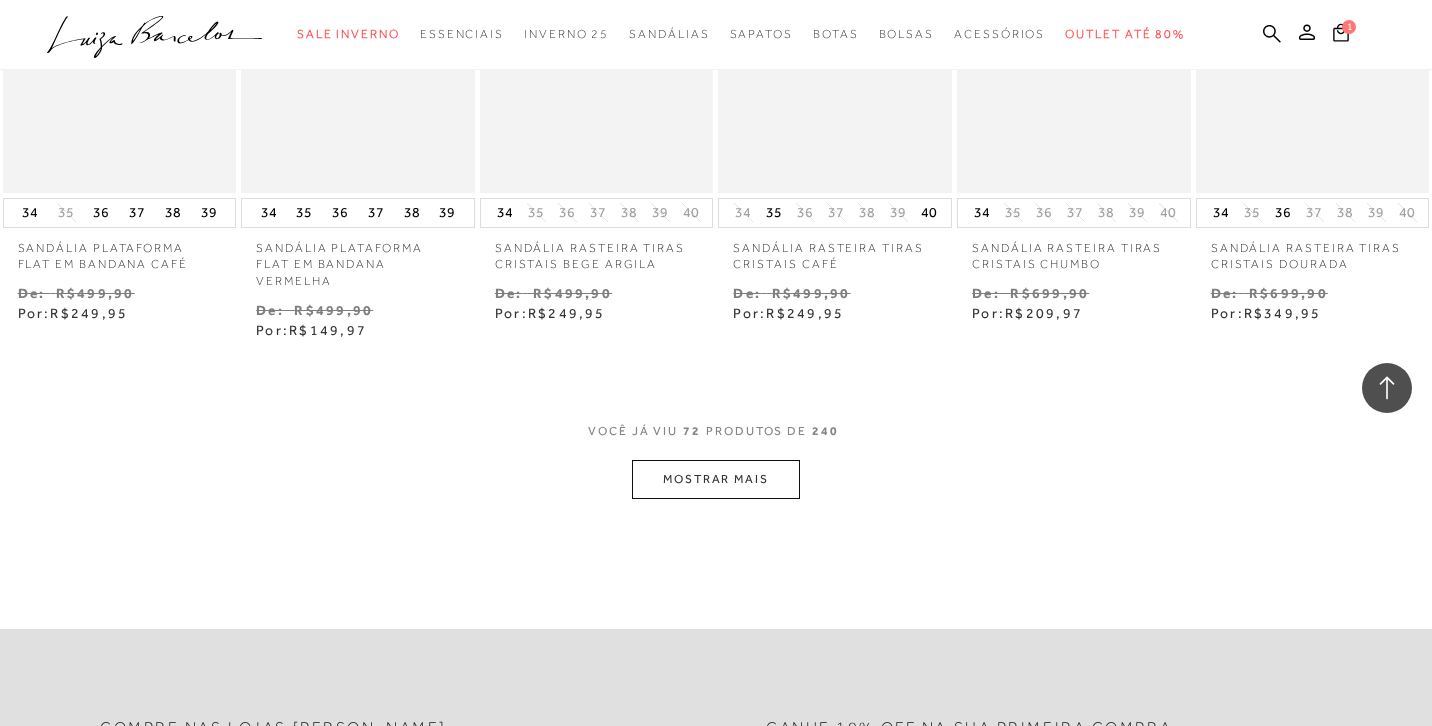 scroll, scrollTop: 6104, scrollLeft: 0, axis: vertical 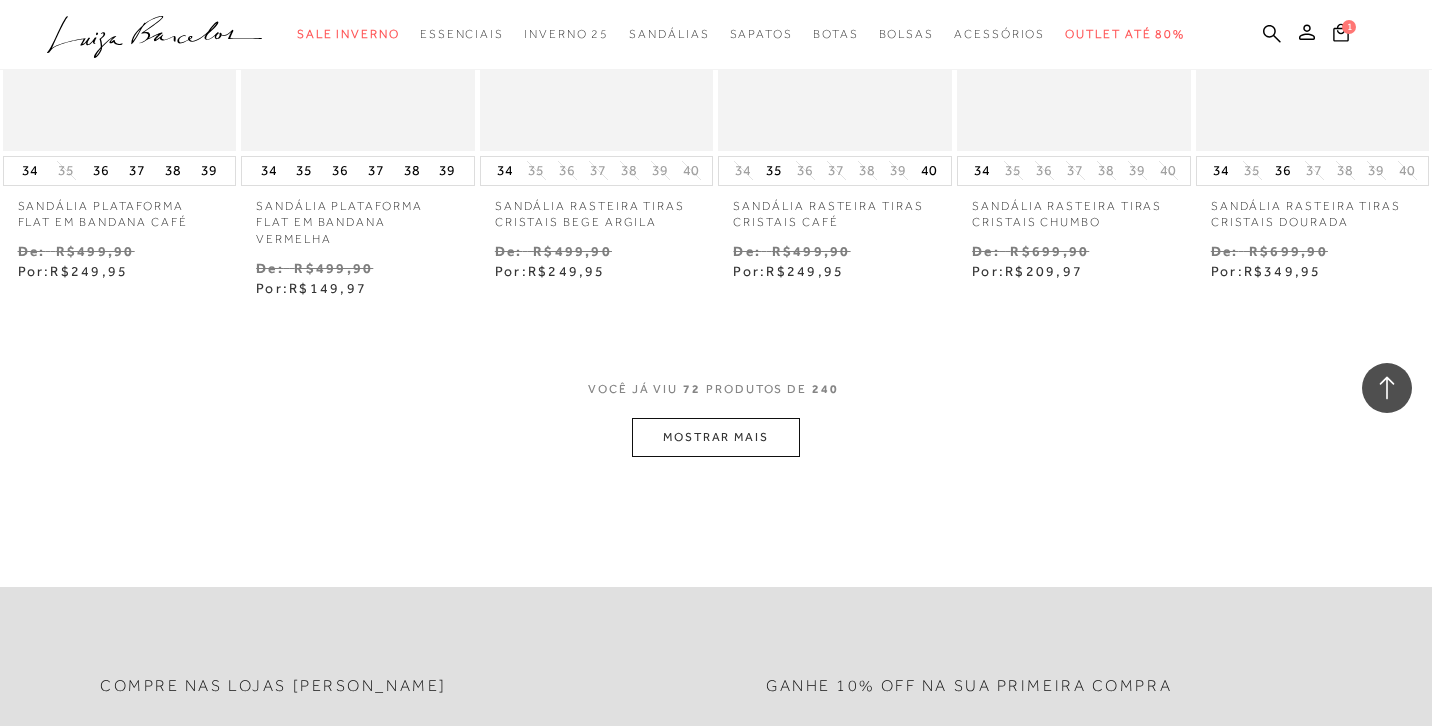 click on "MOSTRAR MAIS" at bounding box center (716, 437) 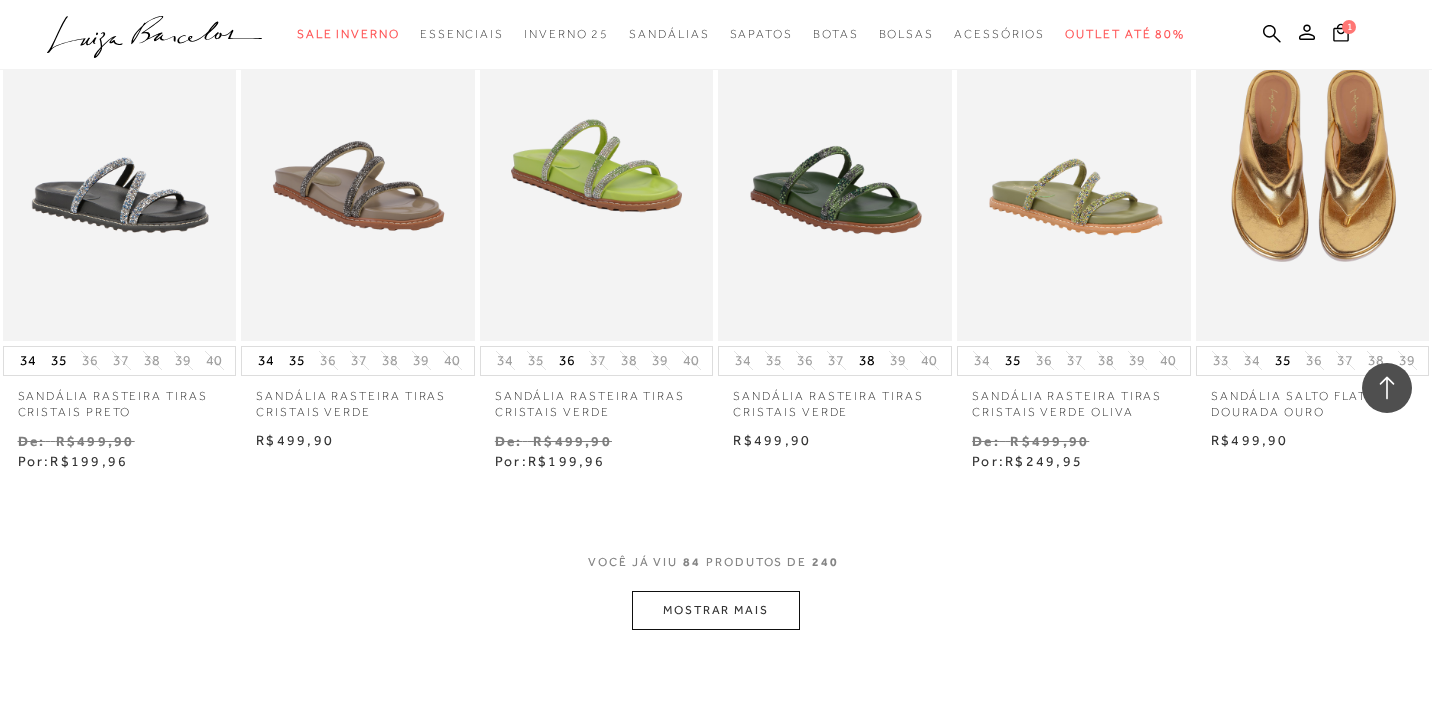 scroll, scrollTop: 6940, scrollLeft: 0, axis: vertical 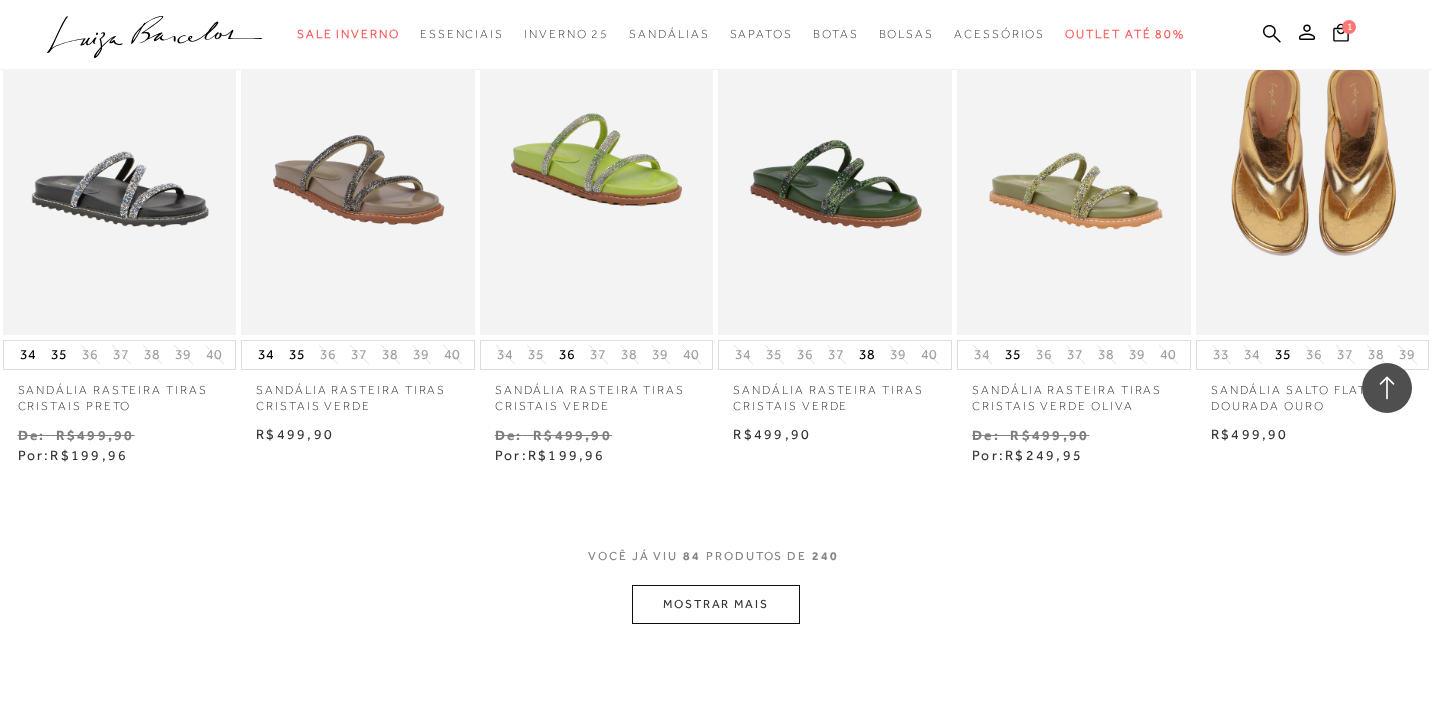 click on "MOSTRAR MAIS" at bounding box center [716, 604] 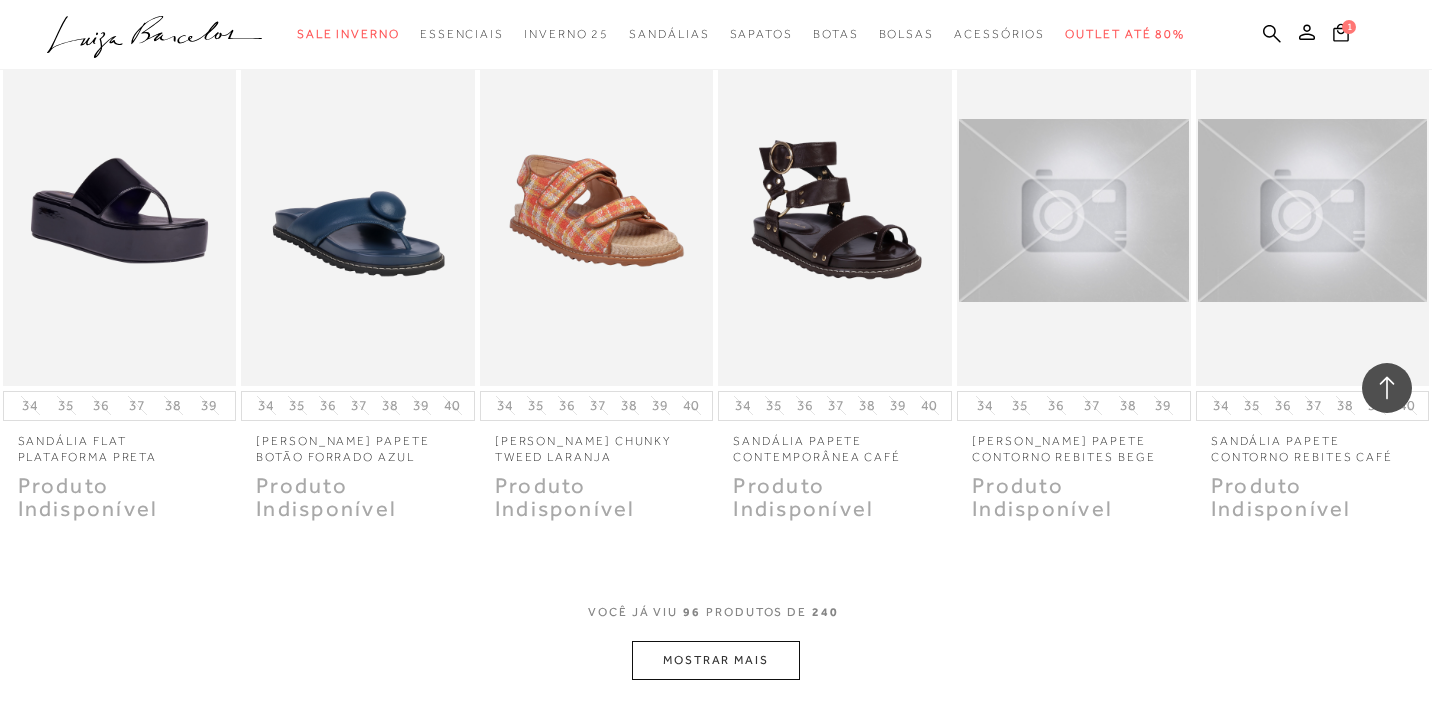 scroll, scrollTop: 7900, scrollLeft: 0, axis: vertical 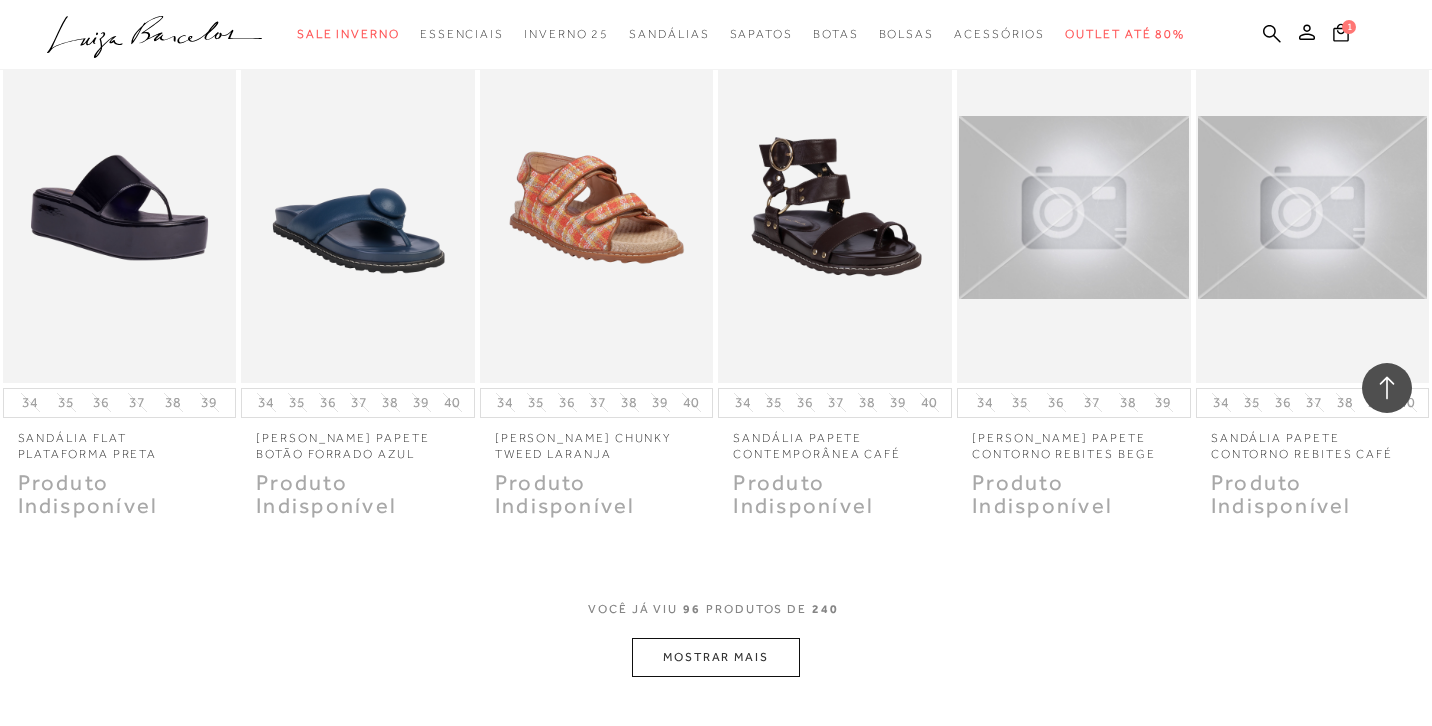 click on "MOSTRAR MAIS" at bounding box center [716, 657] 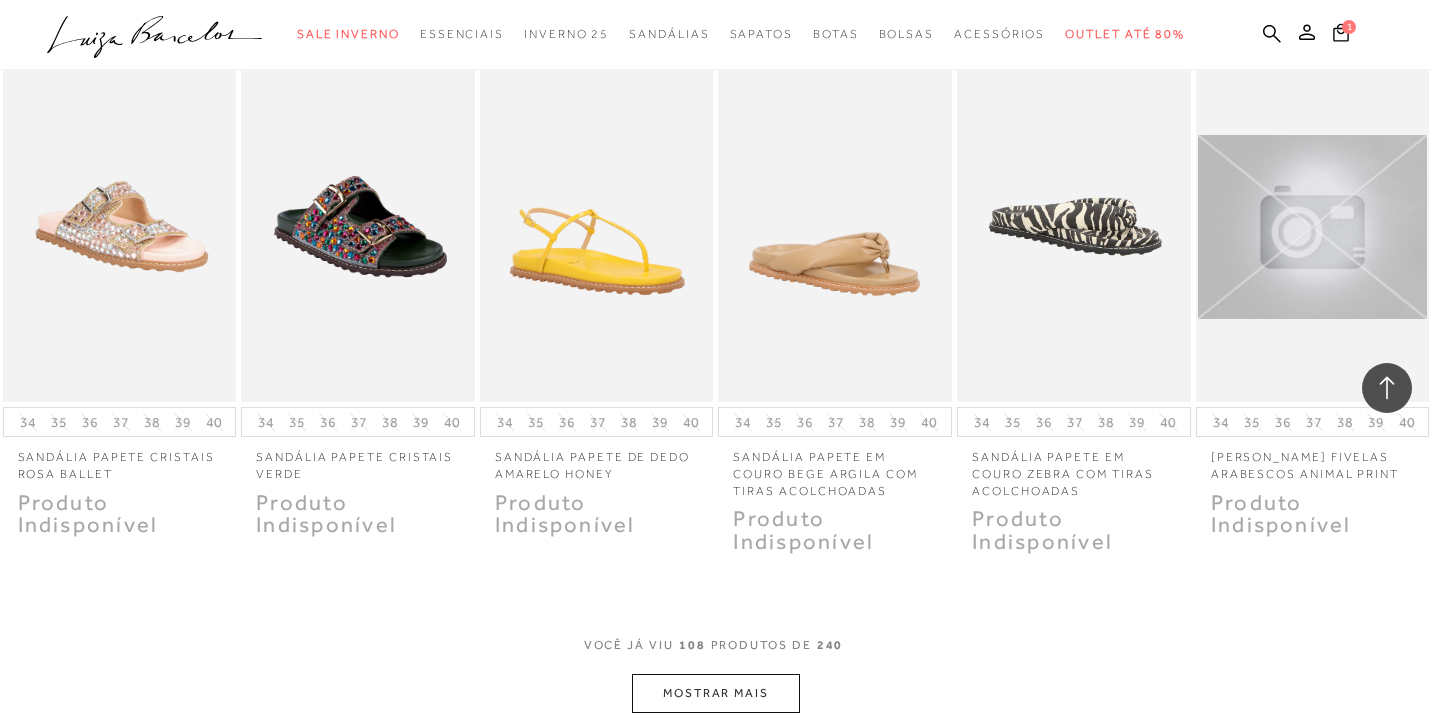 scroll, scrollTop: 8912, scrollLeft: 0, axis: vertical 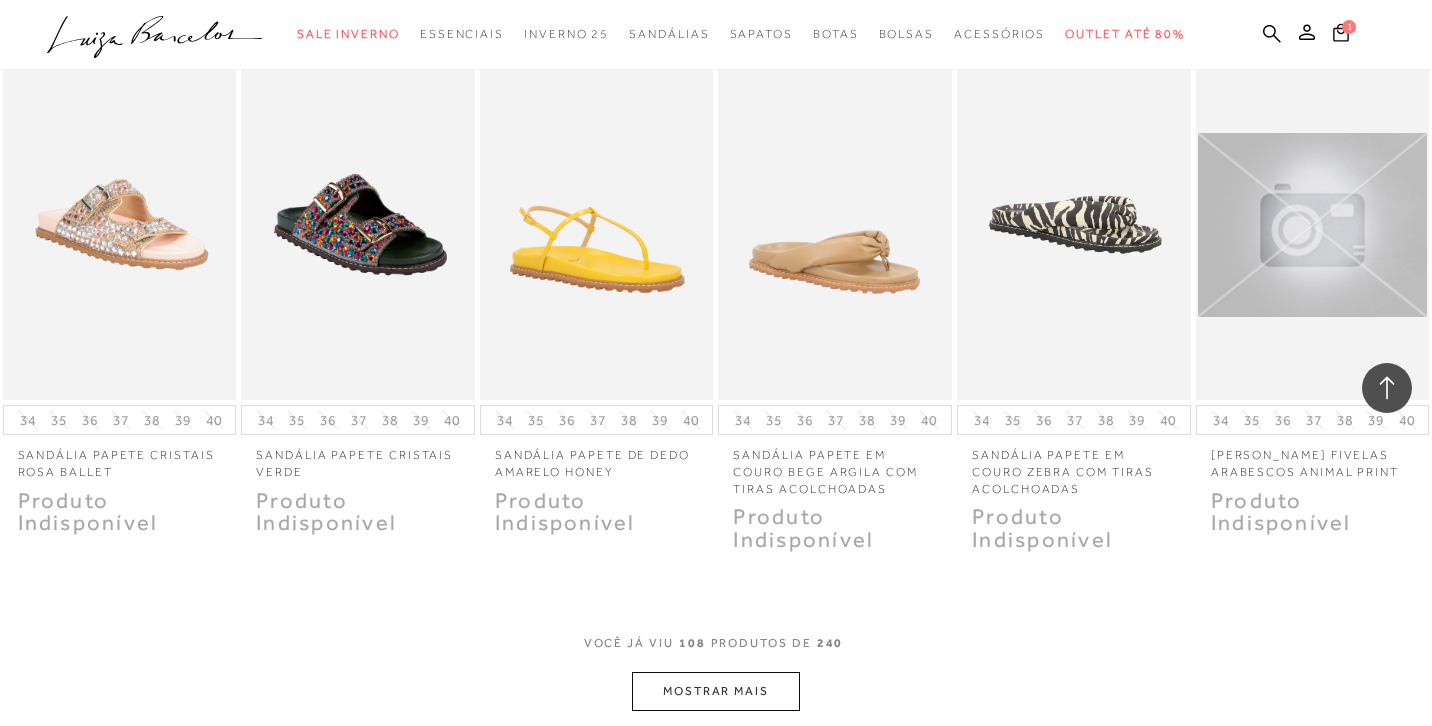 click on "MOSTRAR MAIS" at bounding box center (716, 691) 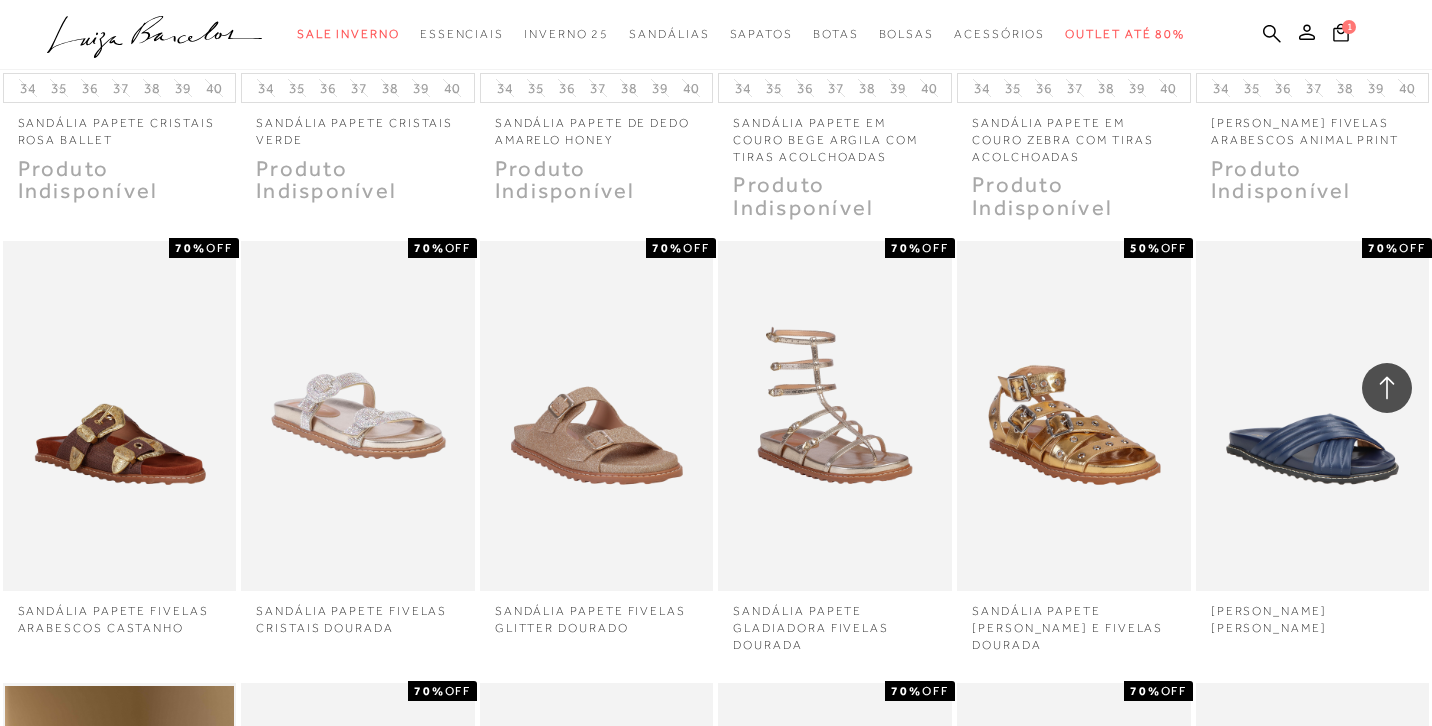 scroll, scrollTop: 9274, scrollLeft: 0, axis: vertical 